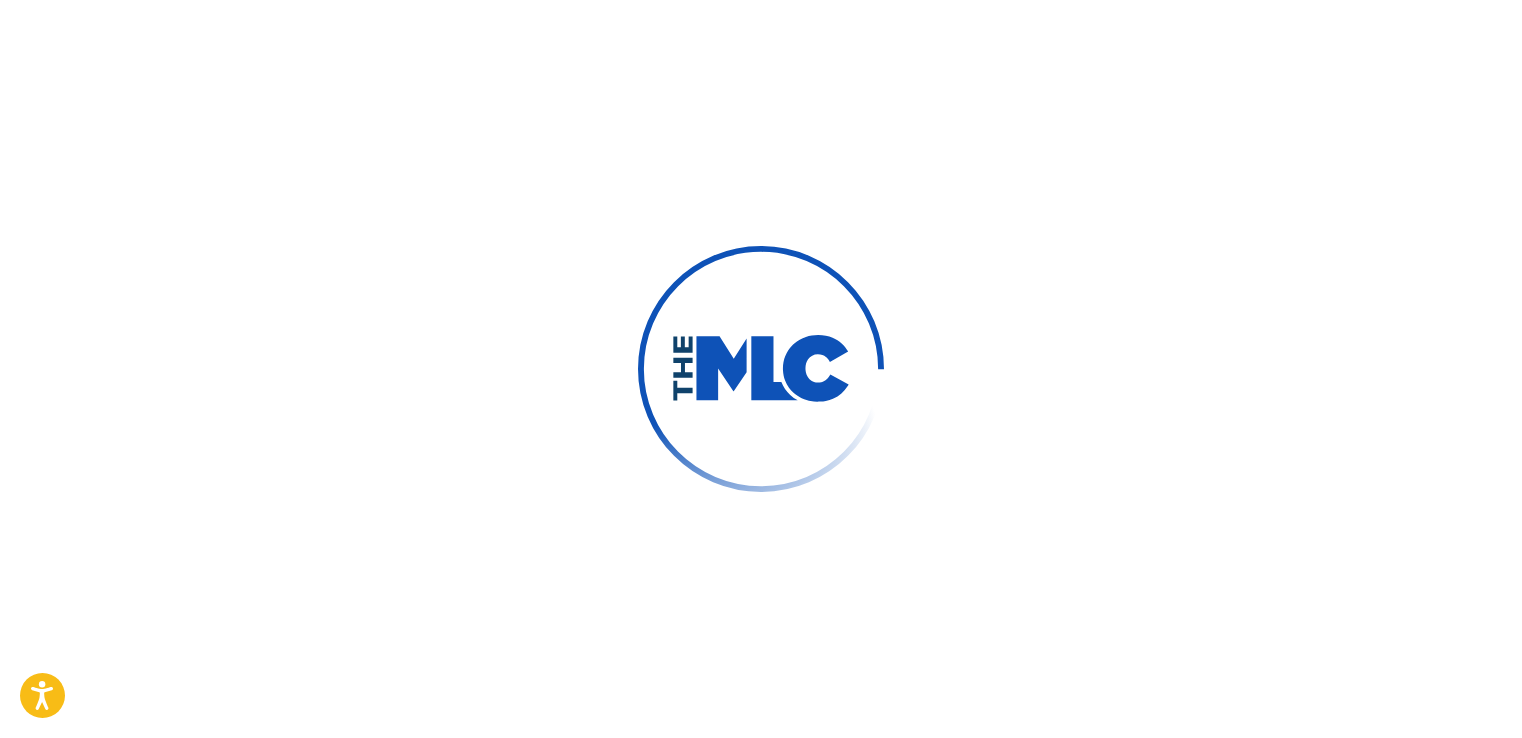scroll, scrollTop: 0, scrollLeft: 0, axis: both 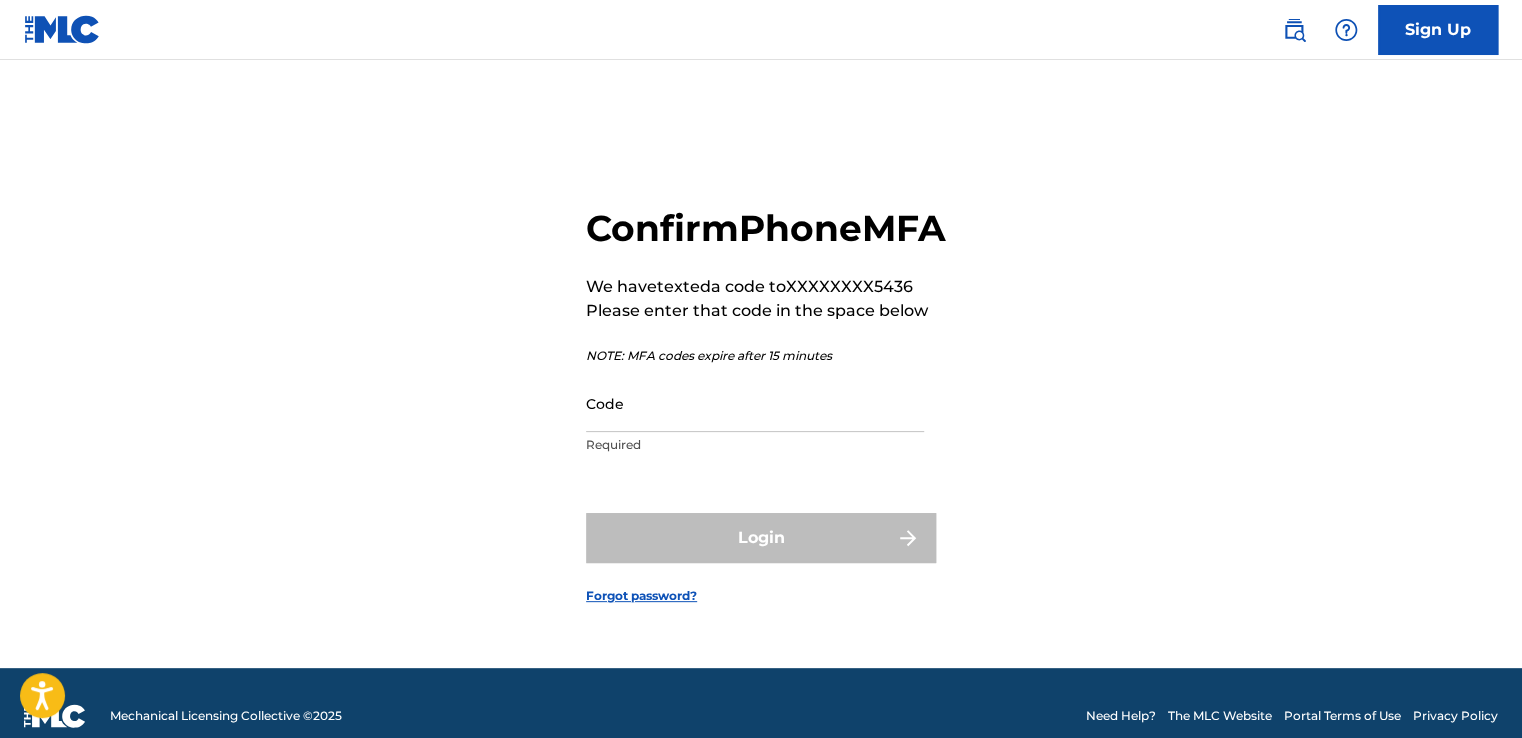 click on "Code" at bounding box center [755, 403] 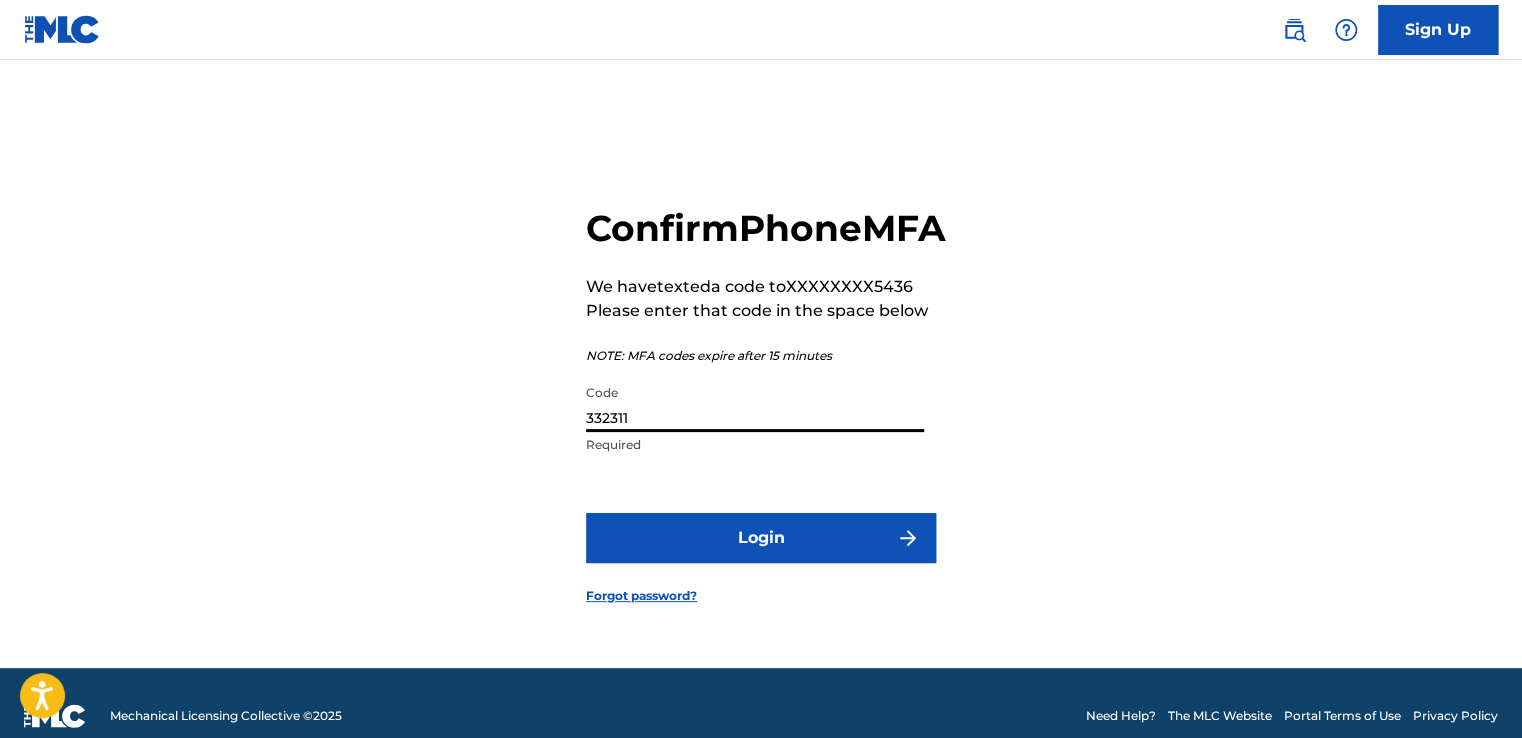 type on "332311" 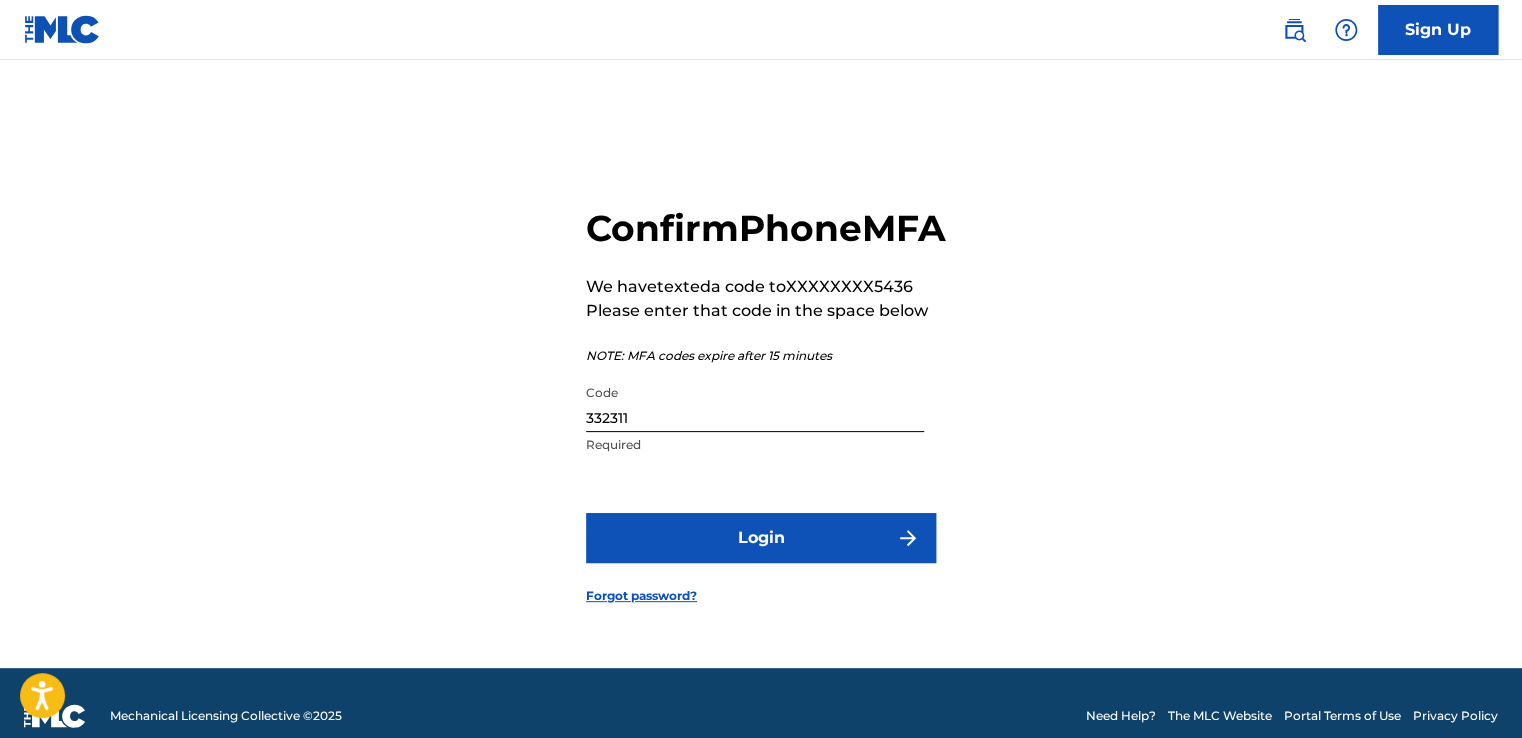 click on "Login" at bounding box center [761, 538] 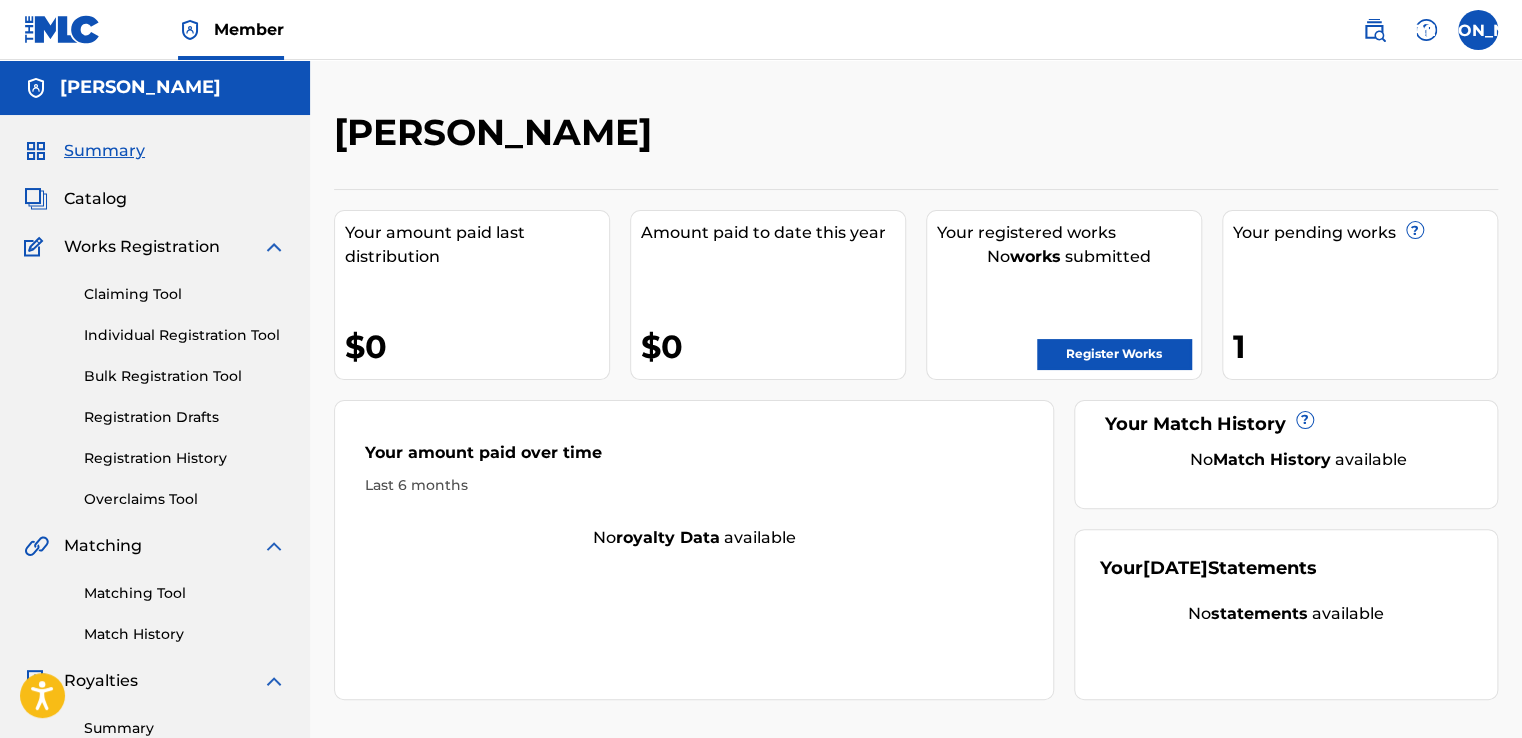 scroll, scrollTop: 0, scrollLeft: 0, axis: both 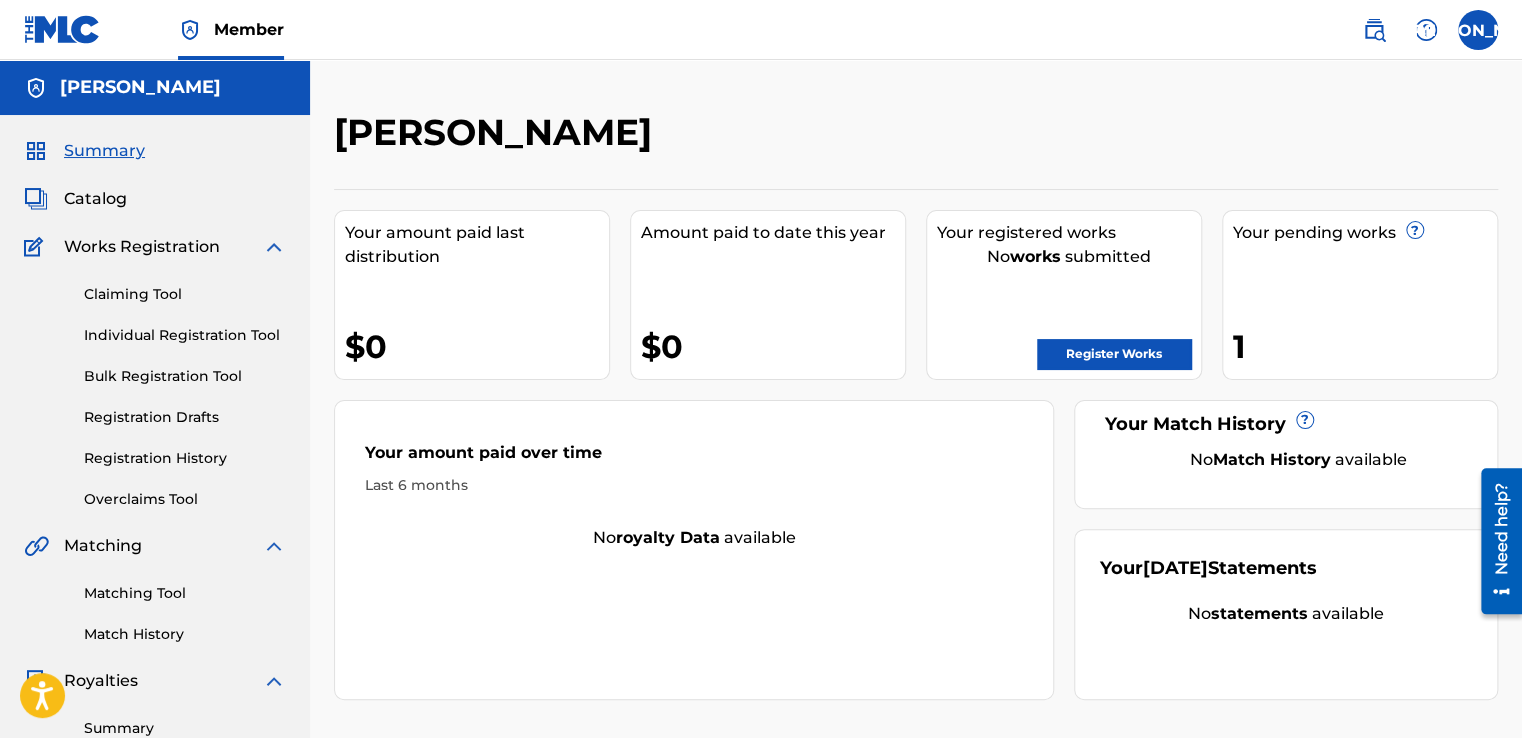 click on "Claiming Tool" at bounding box center (185, 294) 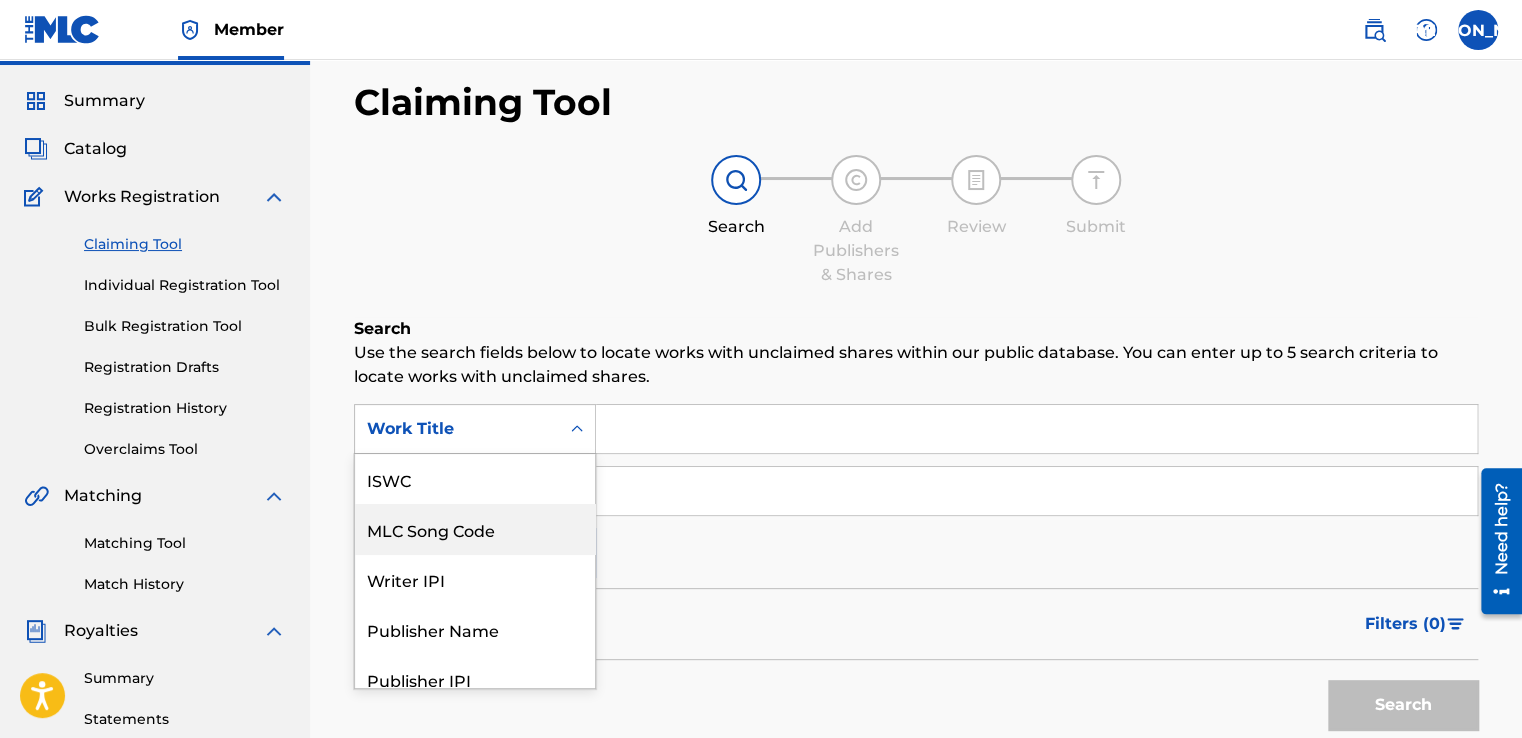 scroll, scrollTop: 66, scrollLeft: 0, axis: vertical 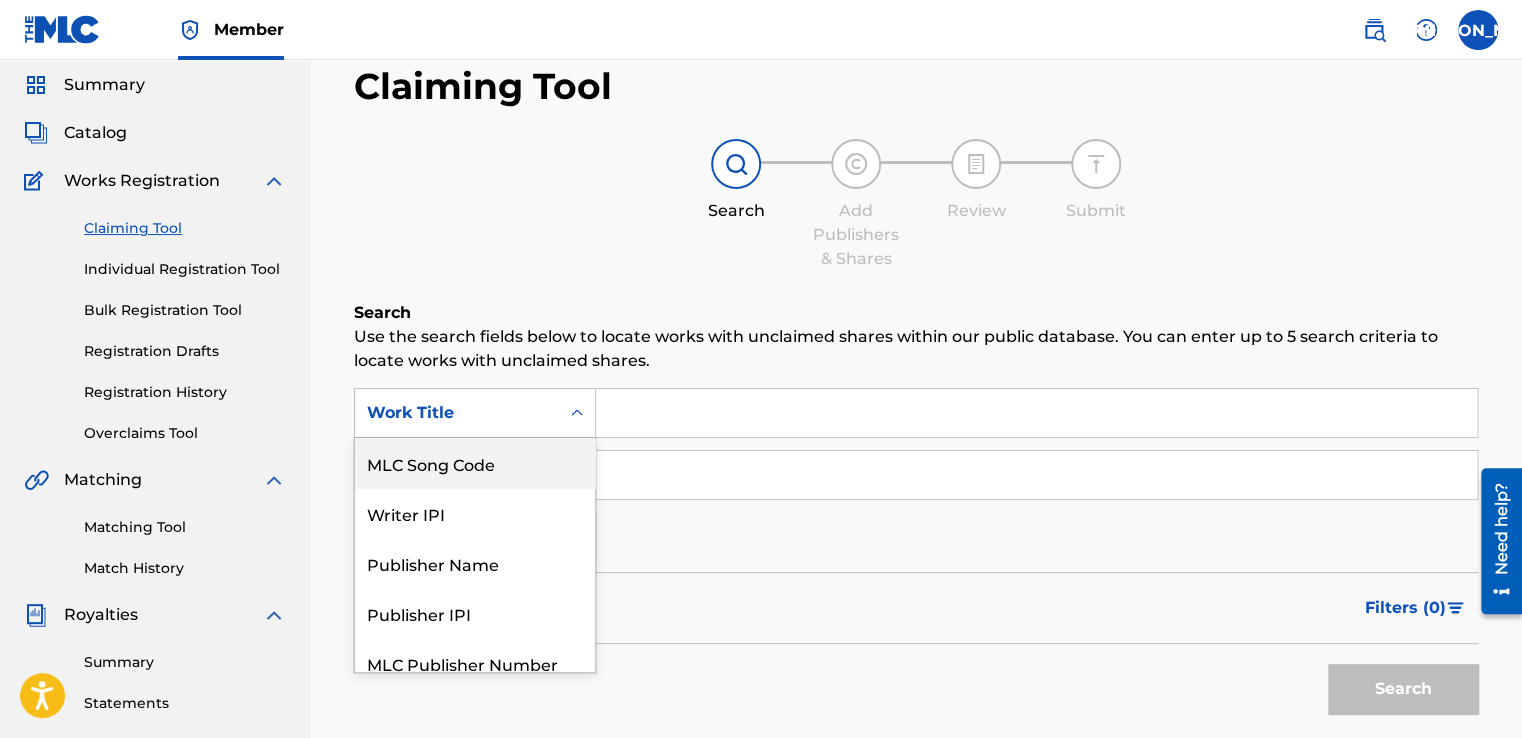 click on "7 results available. Use Up and Down to choose options, press Enter to select the currently focused option, press Escape to exit the menu, press Tab to select the option and exit the menu. Work Title ISWC MLC Song Code Writer IPI Publisher Name Publisher IPI MLC Publisher Number Work Title" at bounding box center [475, 413] 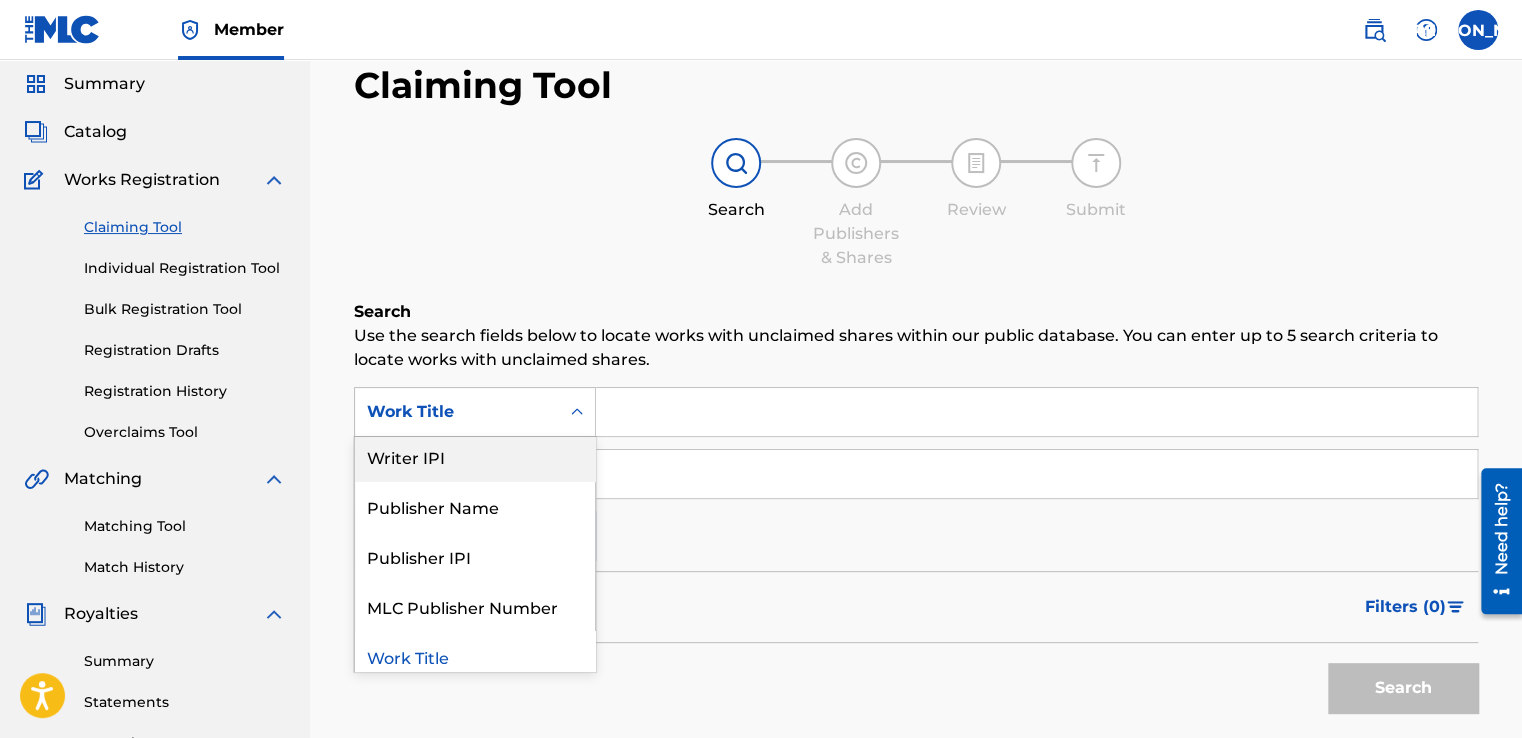 scroll, scrollTop: 116, scrollLeft: 0, axis: vertical 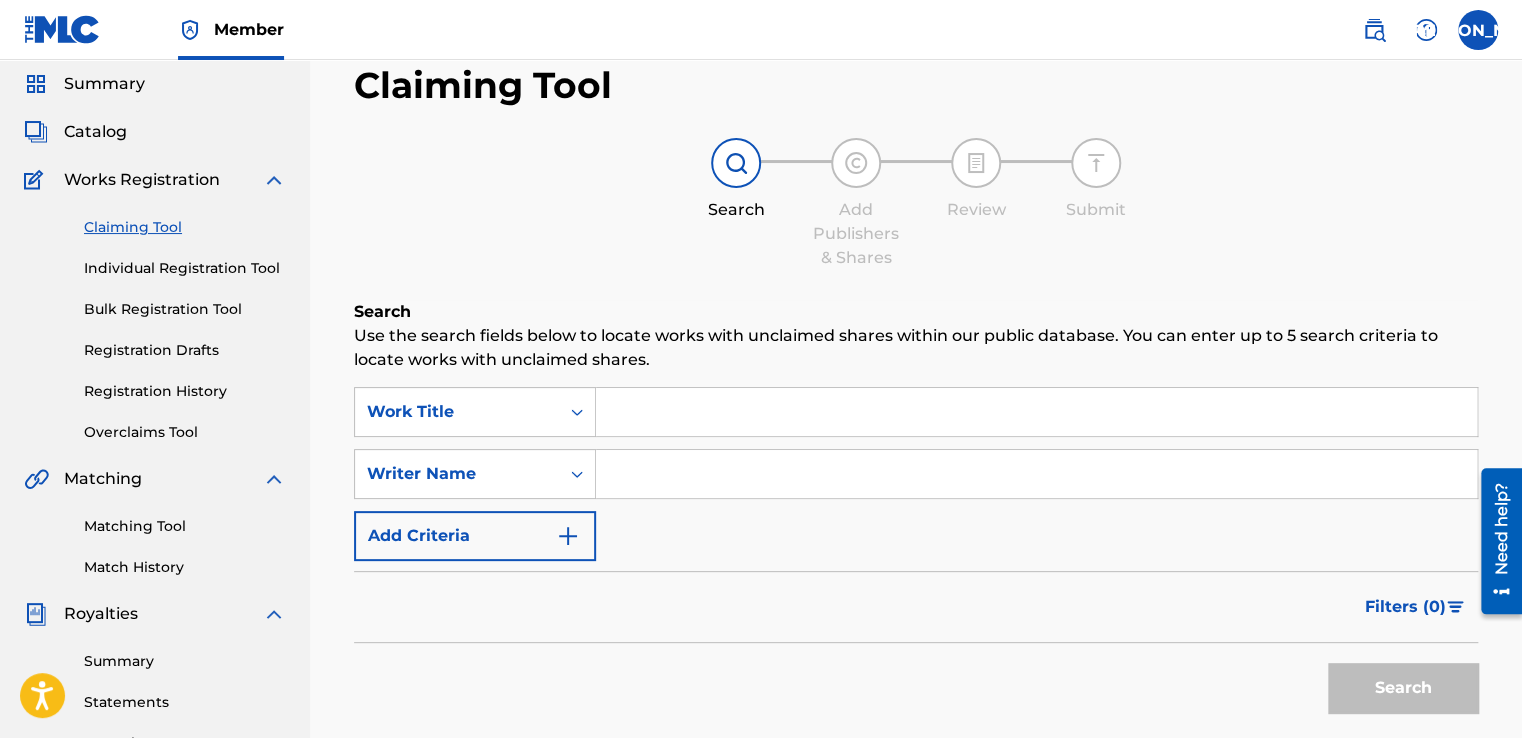 click on "Claiming Tool Search Add Publishers & Shares Review Submit Search Use the search fields below to locate works with unclaimed shares within our public database. You can enter up
to 5 search criteria to locate works with unclaimed shares. SearchWithCriteria63771953-f82a-41ba-93c5-4467da21de5b Work Title SearchWithCriteria40cba730-15fe-4f18-9e86-1e62caecfe65 Writer Name Add Criteria Filter Claim Search Filters Include works claimed by my Member   Remove Filters Apply Filters Filters ( 0 ) Search" at bounding box center (916, 443) 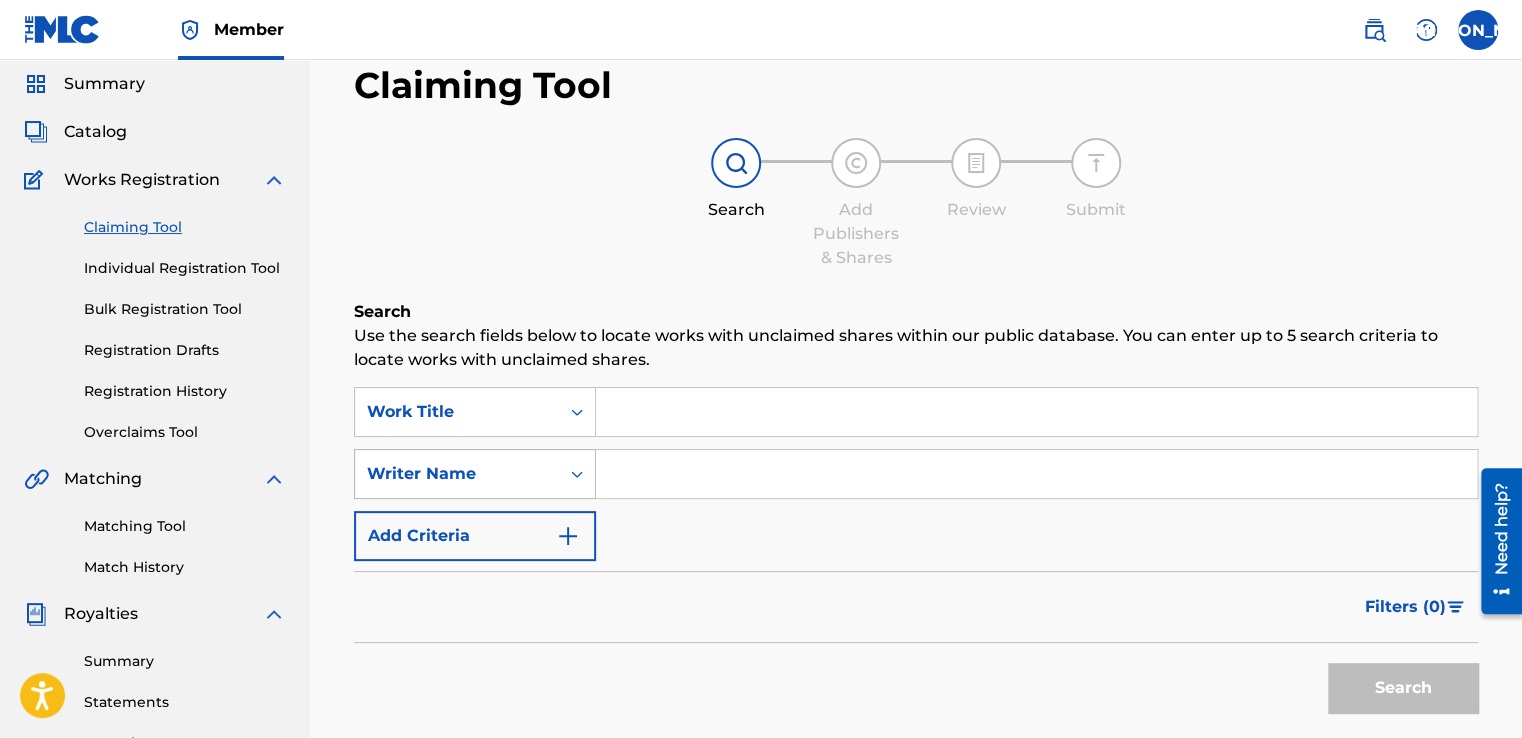 scroll, scrollTop: 128, scrollLeft: 0, axis: vertical 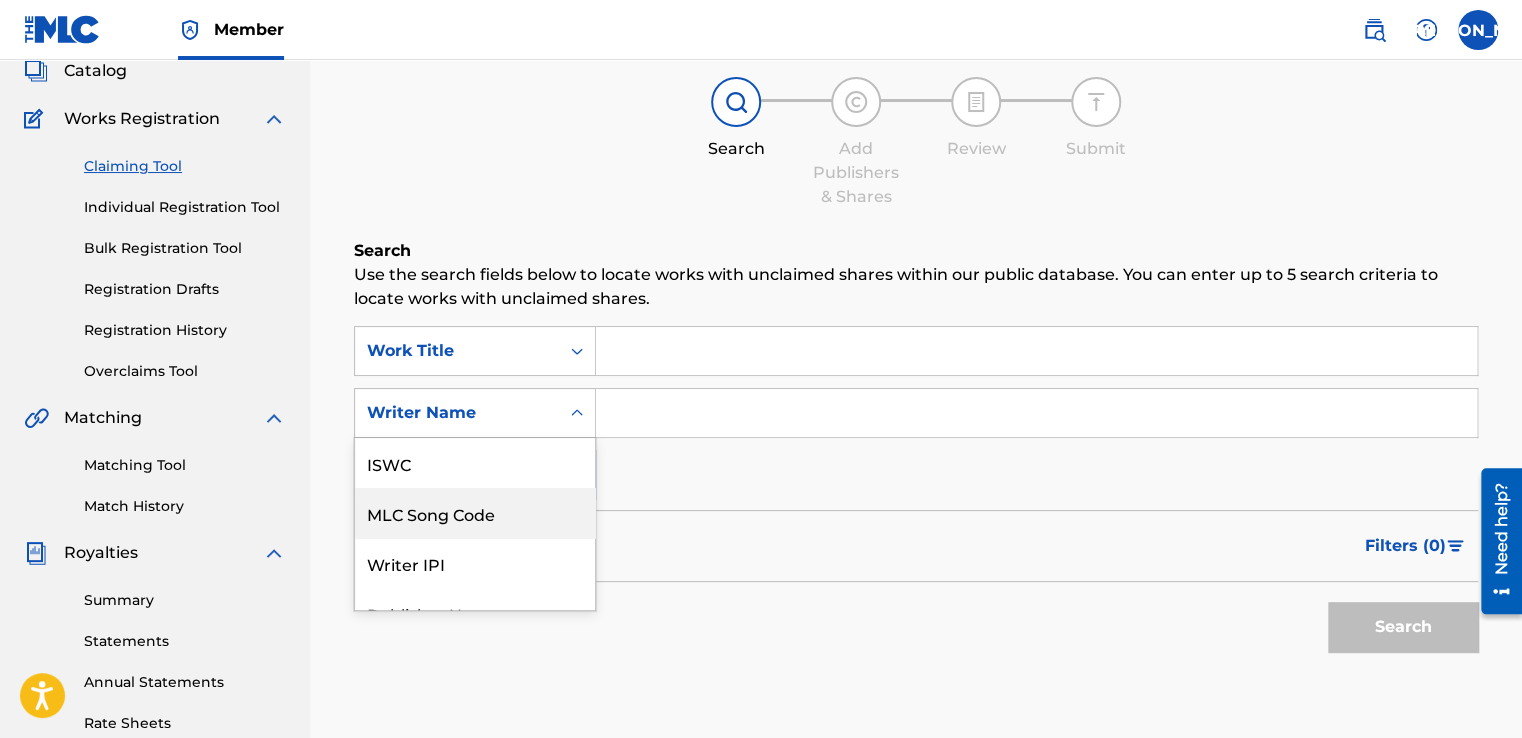 click on "7 results available. Use Up and Down to choose options, press Enter to select the currently focused option, press Escape to exit the menu, press Tab to select the option and exit the menu. Writer Name ISWC MLC Song Code Writer IPI Publisher Name Publisher IPI MLC Publisher Number Writer Name" at bounding box center (475, 413) 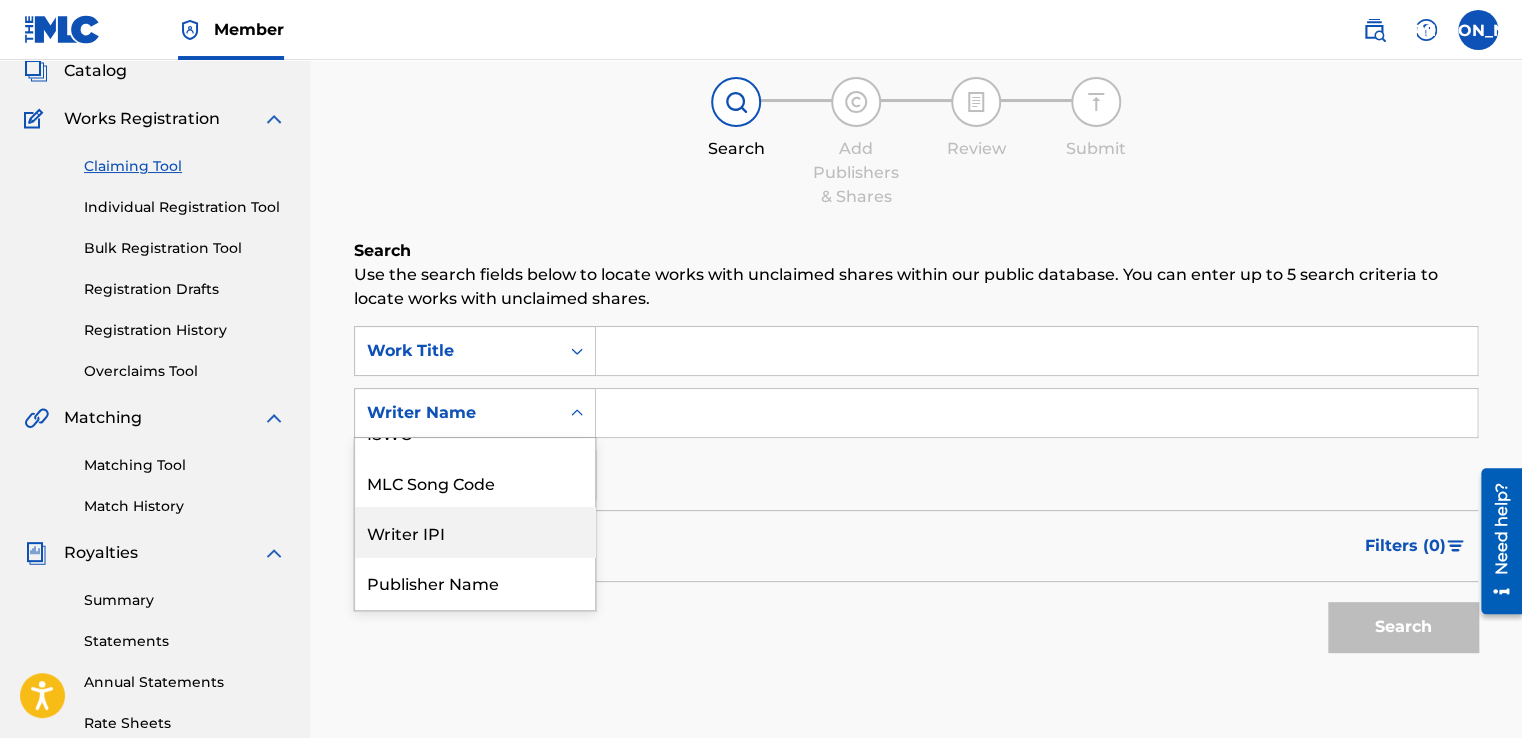 scroll, scrollTop: 0, scrollLeft: 0, axis: both 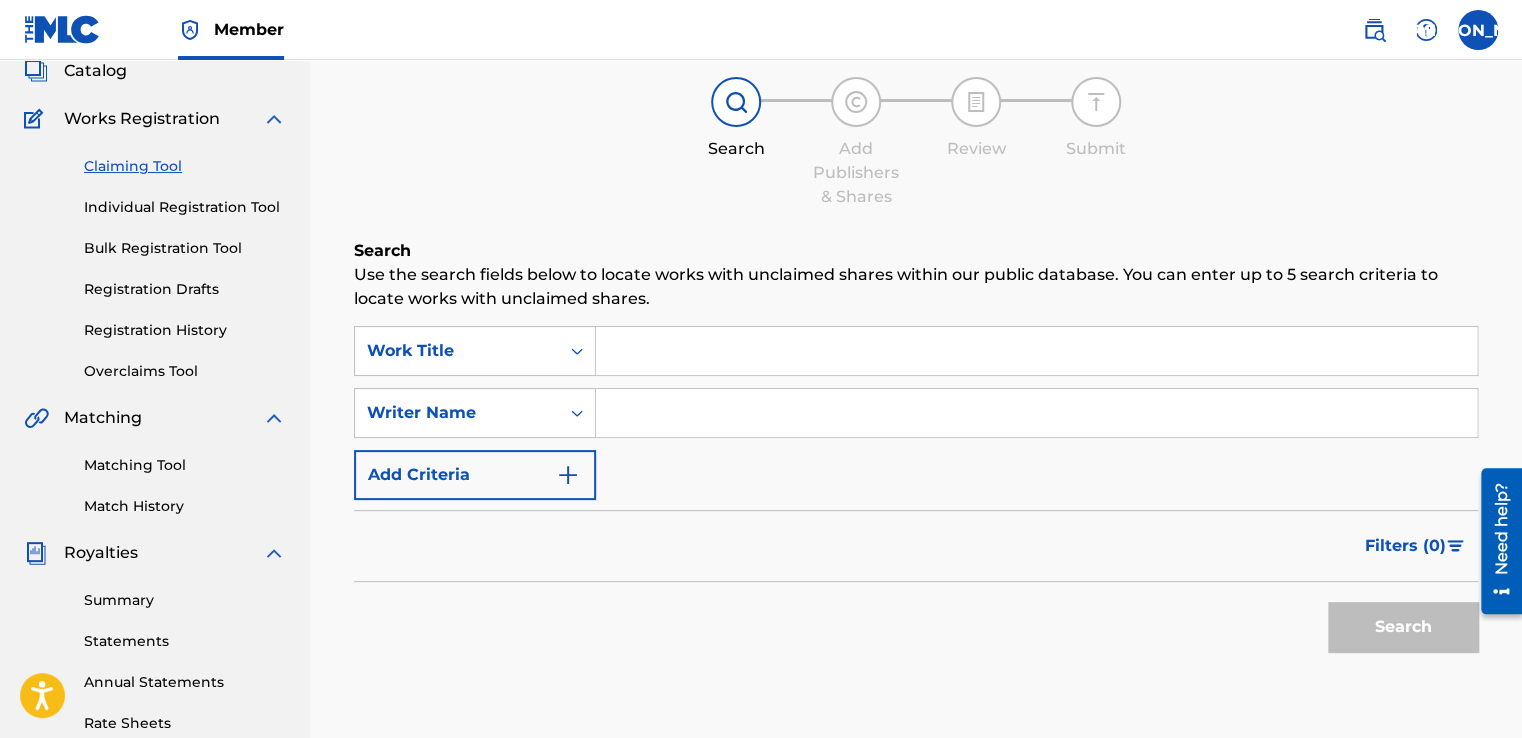 click on "Search Add Publishers & Shares Review Submit" at bounding box center (916, 143) 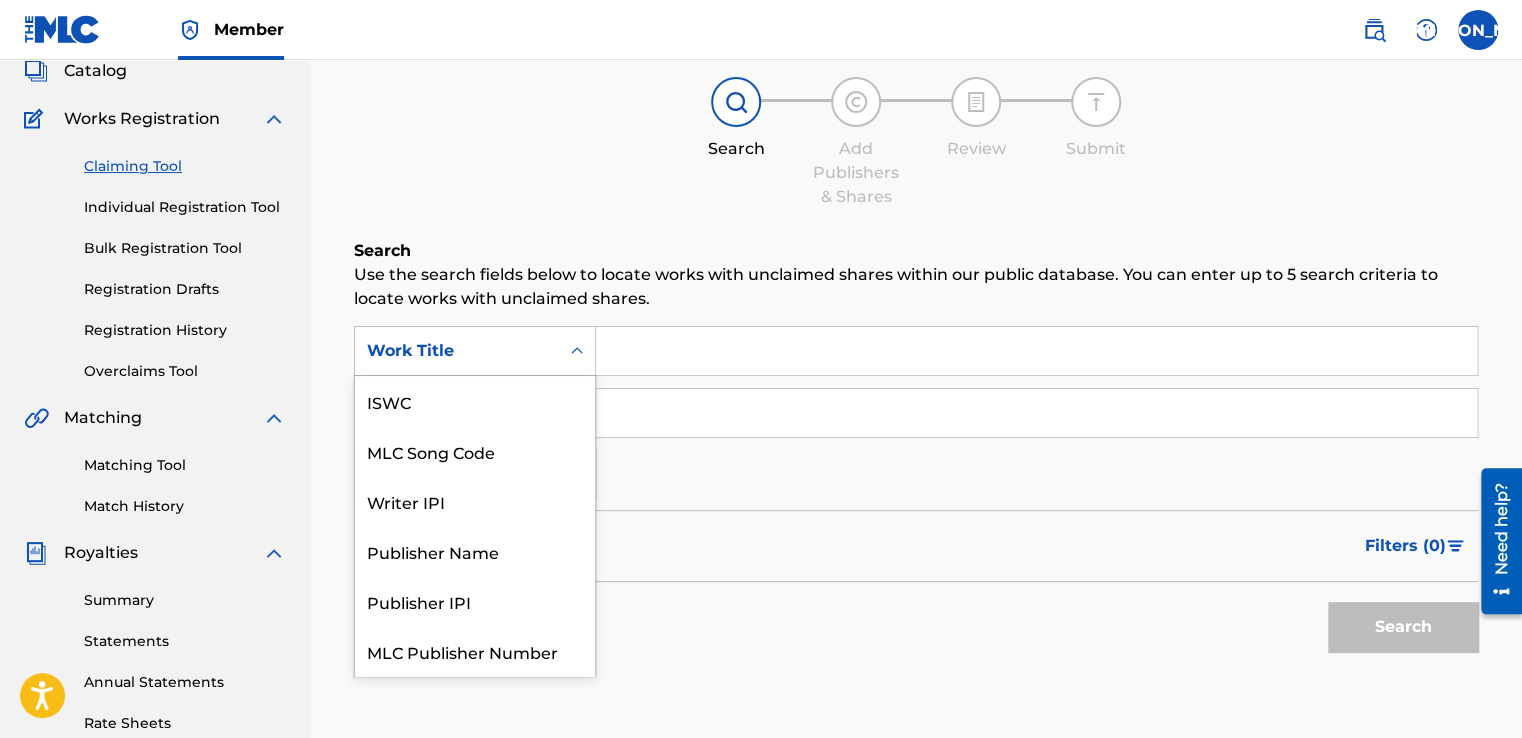 click 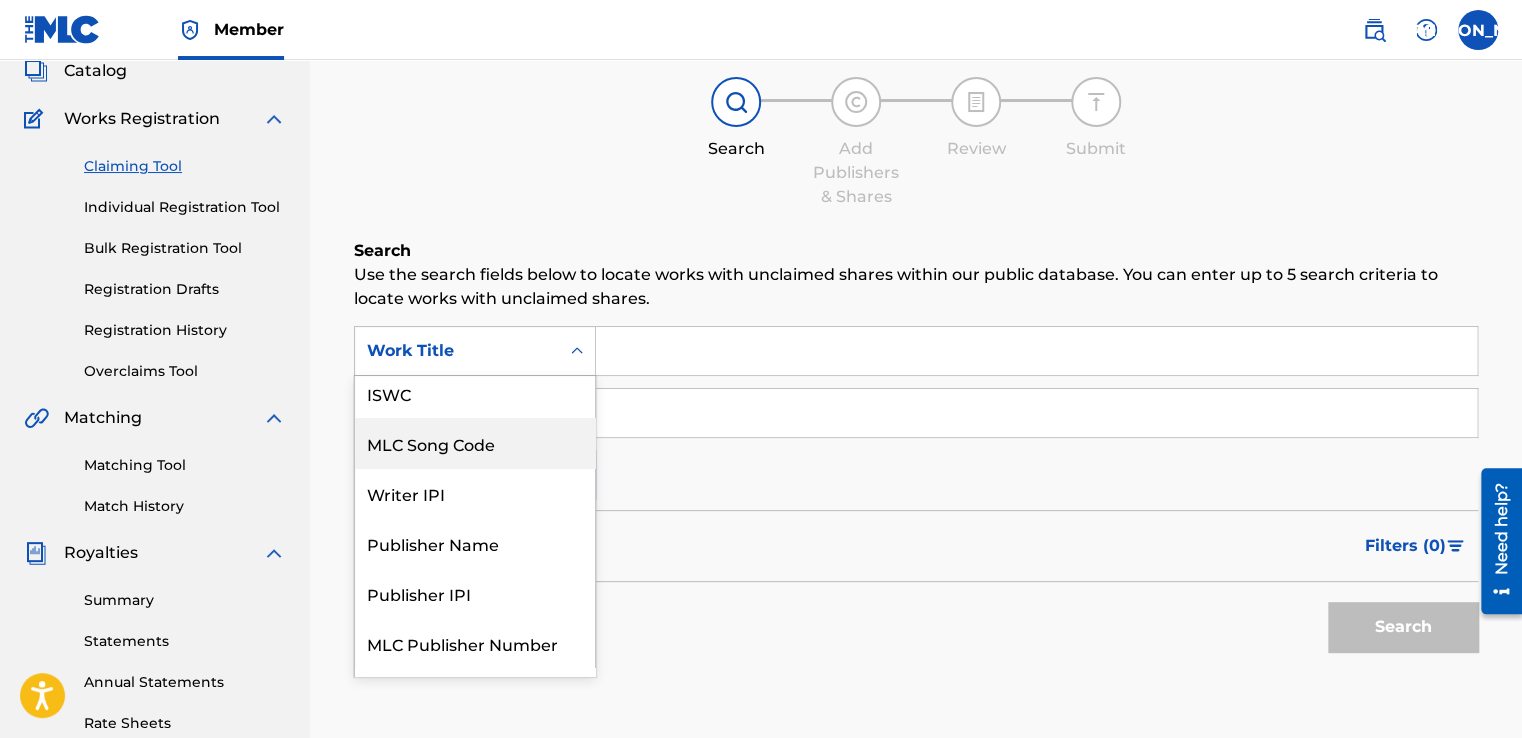 scroll, scrollTop: 0, scrollLeft: 0, axis: both 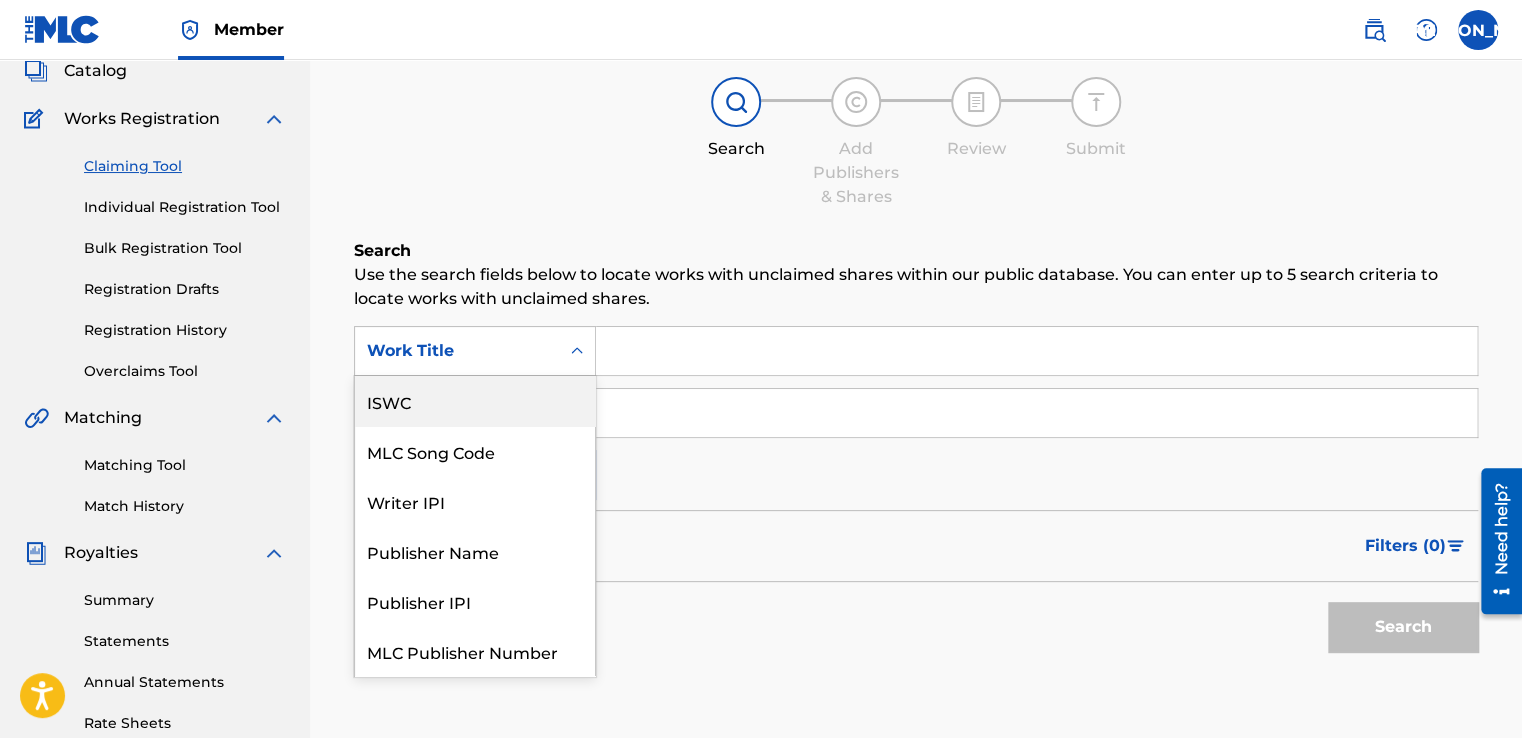 click on "ISWC" at bounding box center [475, 401] 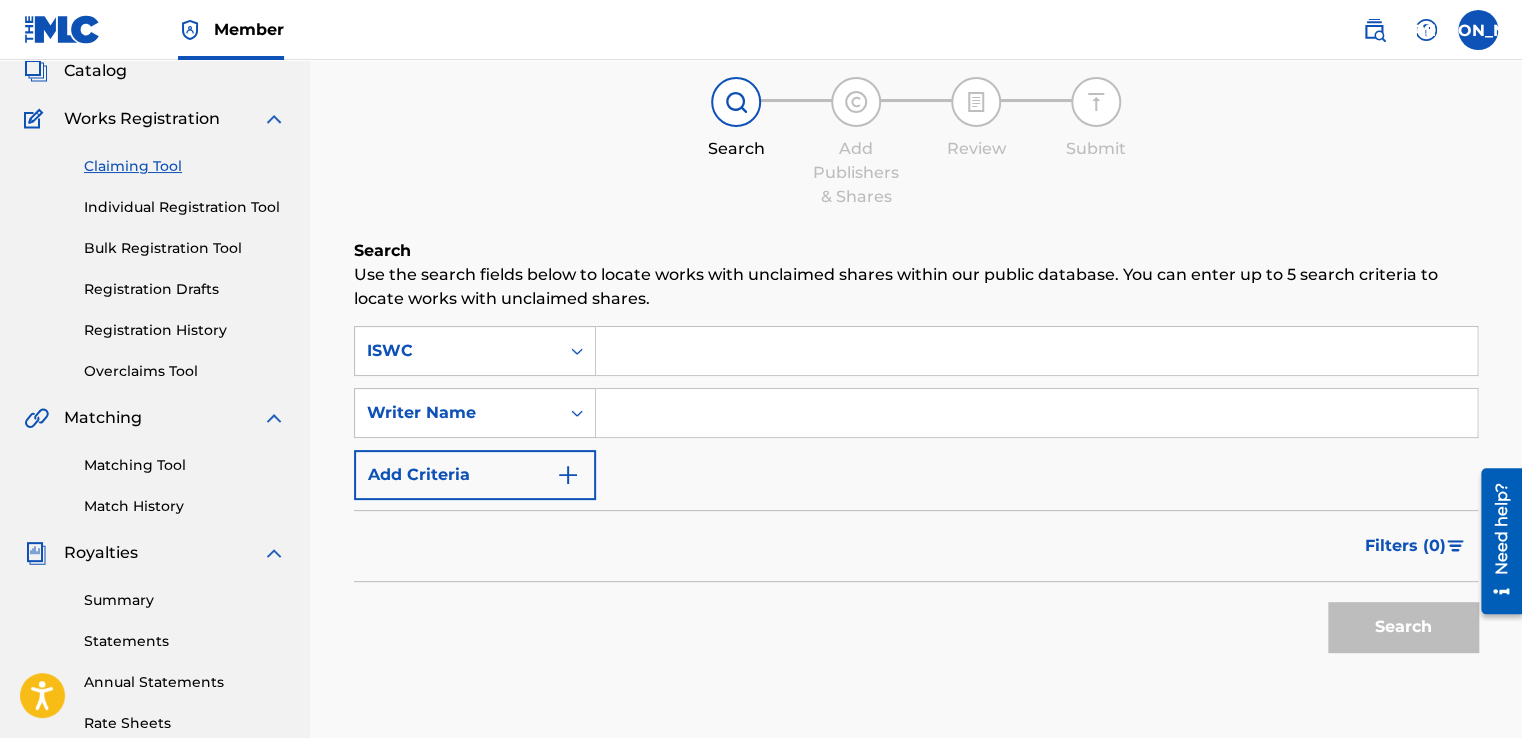 click at bounding box center [1036, 351] 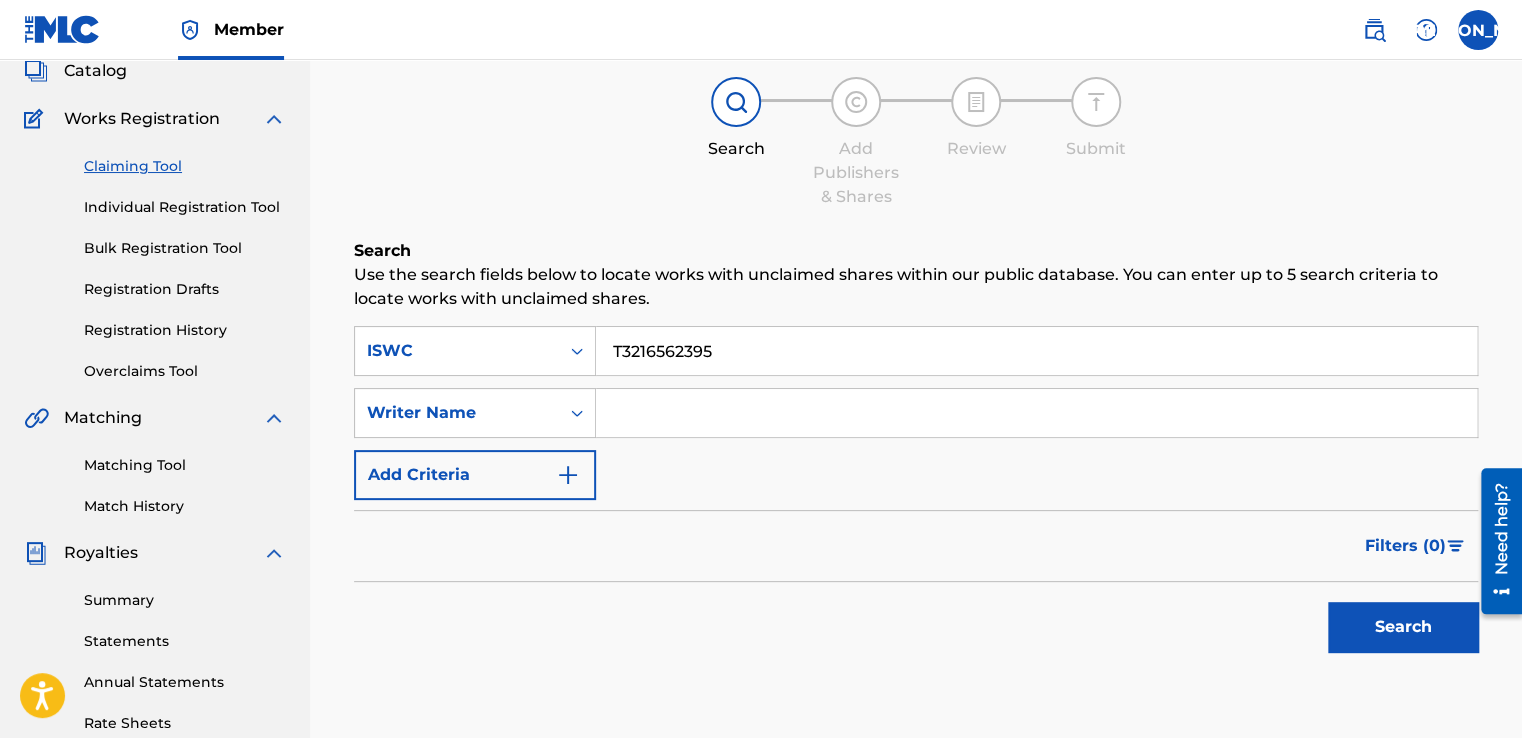 type on "T3216562395" 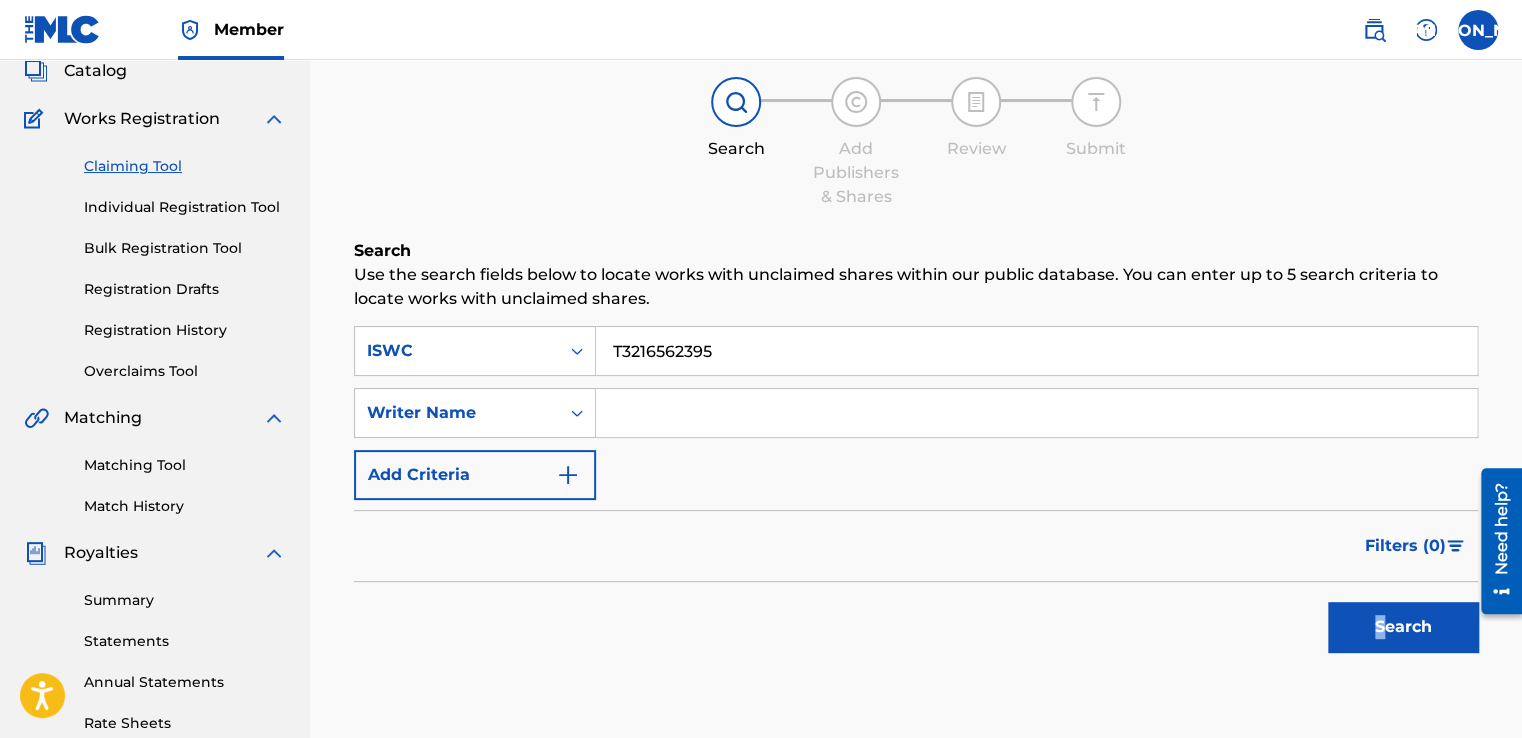 drag, startPoint x: 1232, startPoint y: 592, endPoint x: 1385, endPoint y: 638, distance: 159.76546 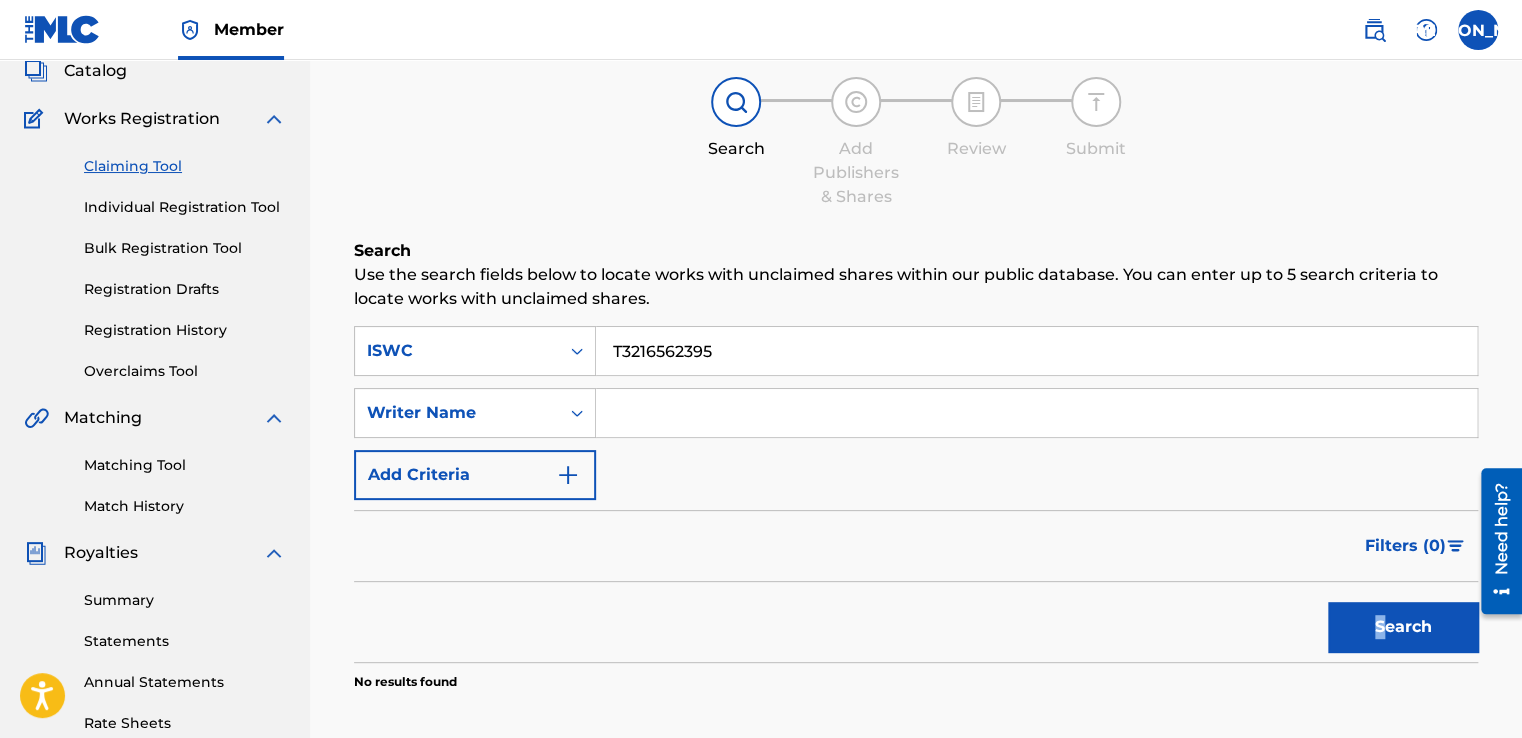 click on "Individual Registration Tool" at bounding box center [185, 207] 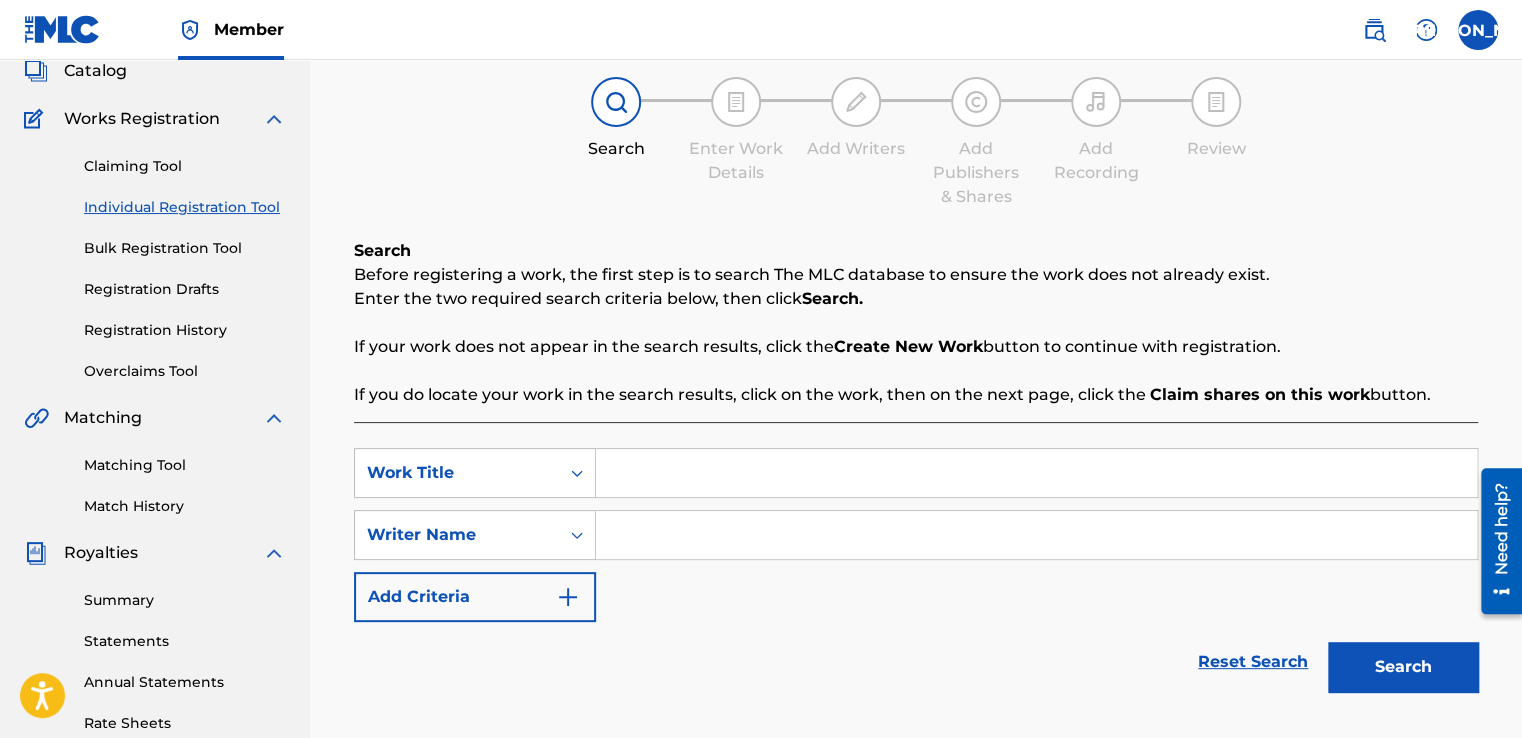 scroll, scrollTop: 0, scrollLeft: 0, axis: both 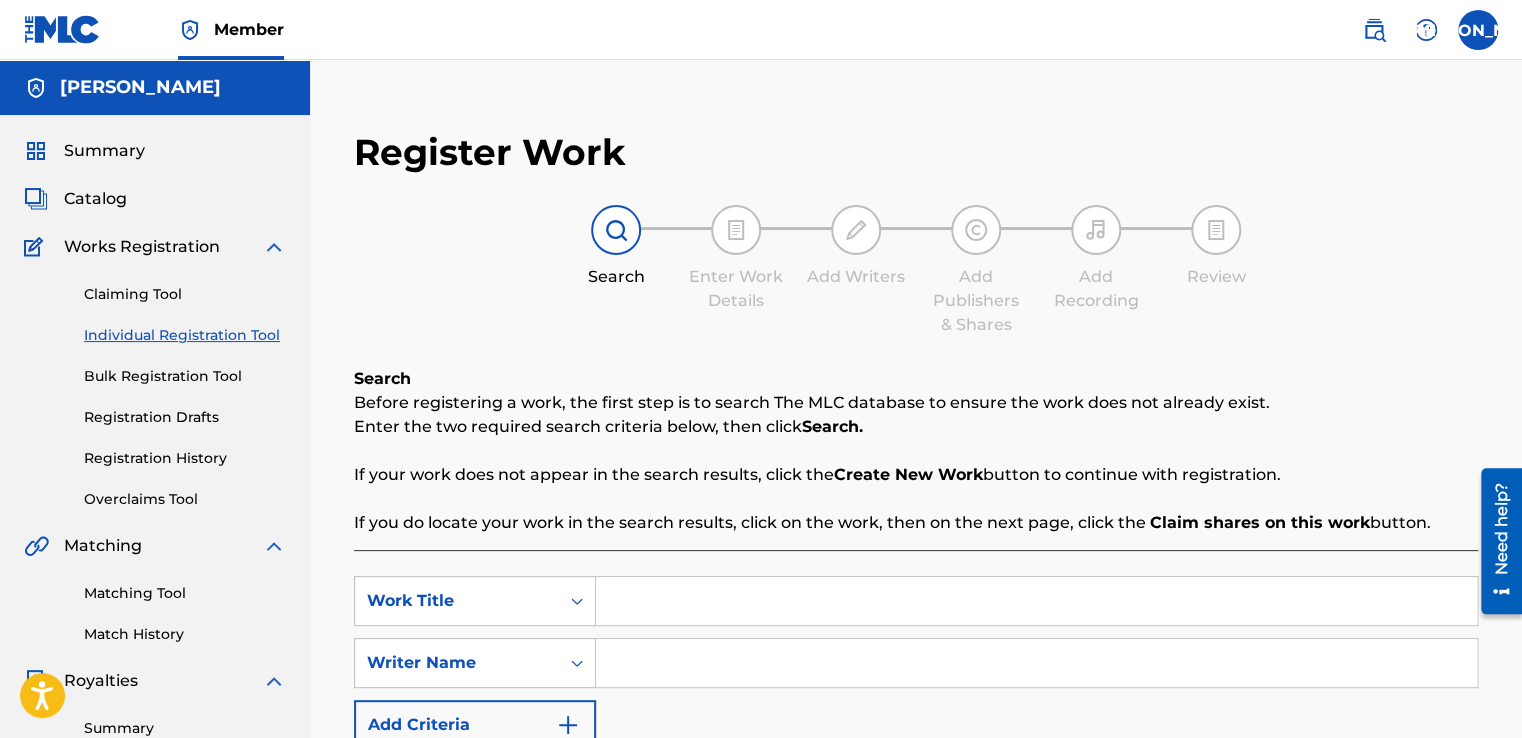drag, startPoint x: 1520, startPoint y: 398, endPoint x: 1529, endPoint y: 480, distance: 82.492424 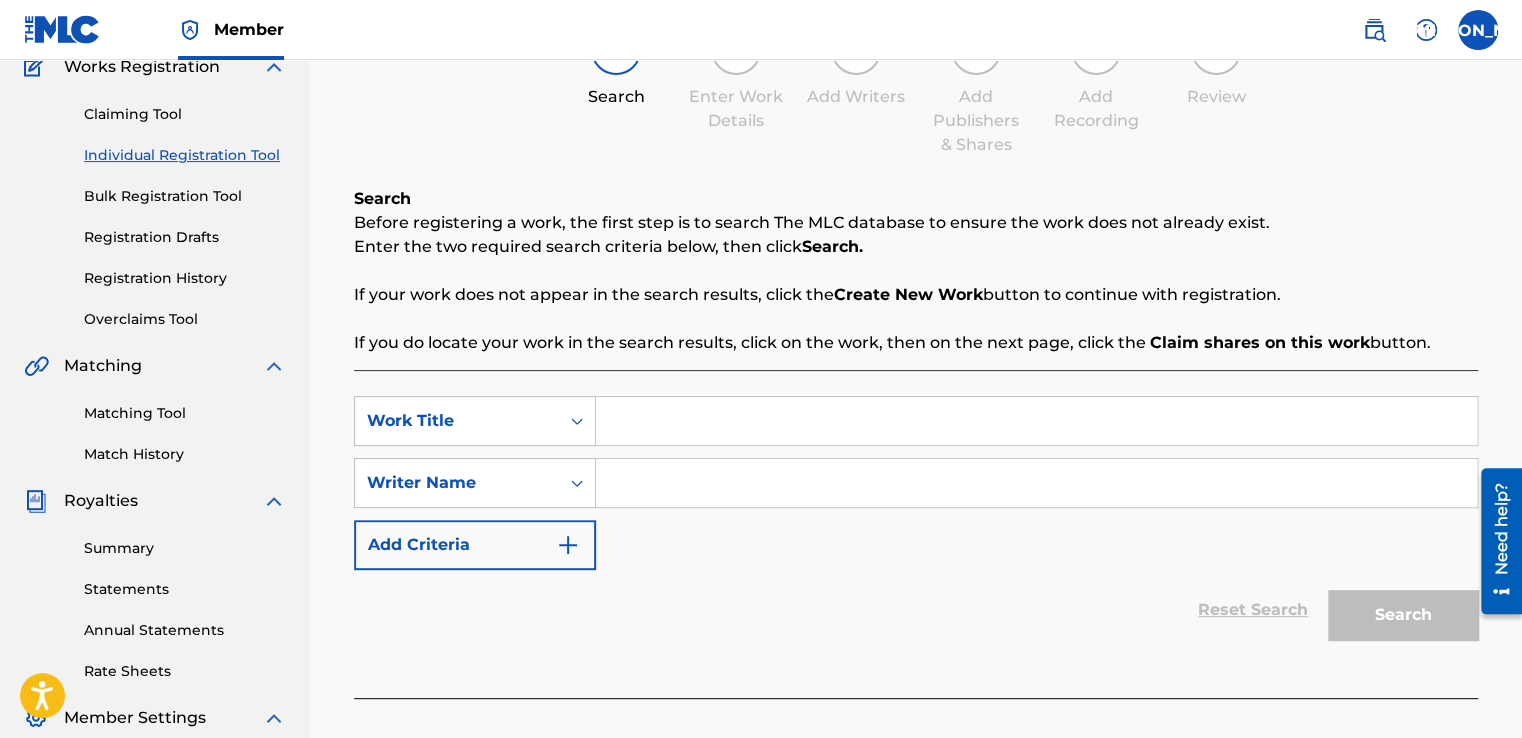 scroll, scrollTop: 199, scrollLeft: 0, axis: vertical 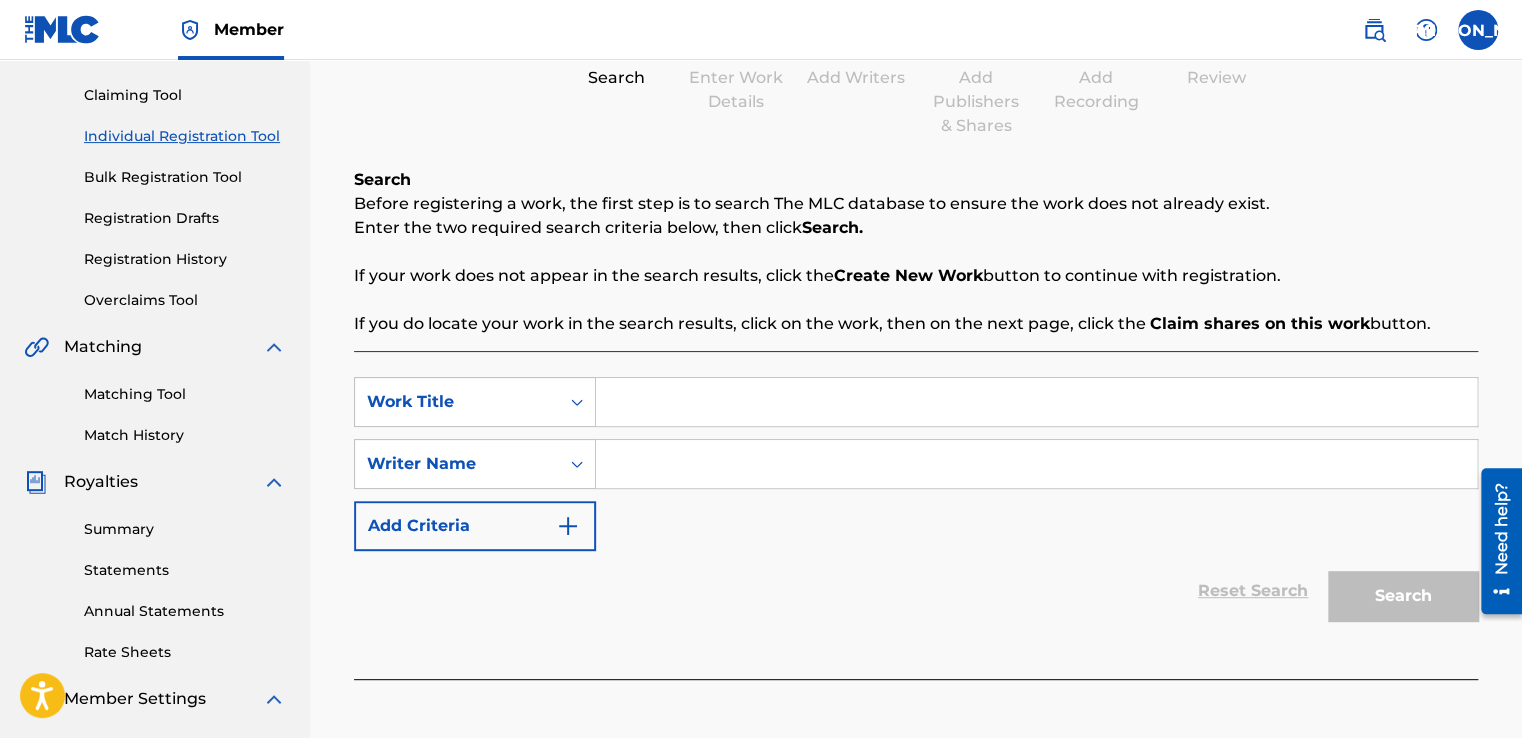 click on "Reset Search Search" at bounding box center [916, 591] 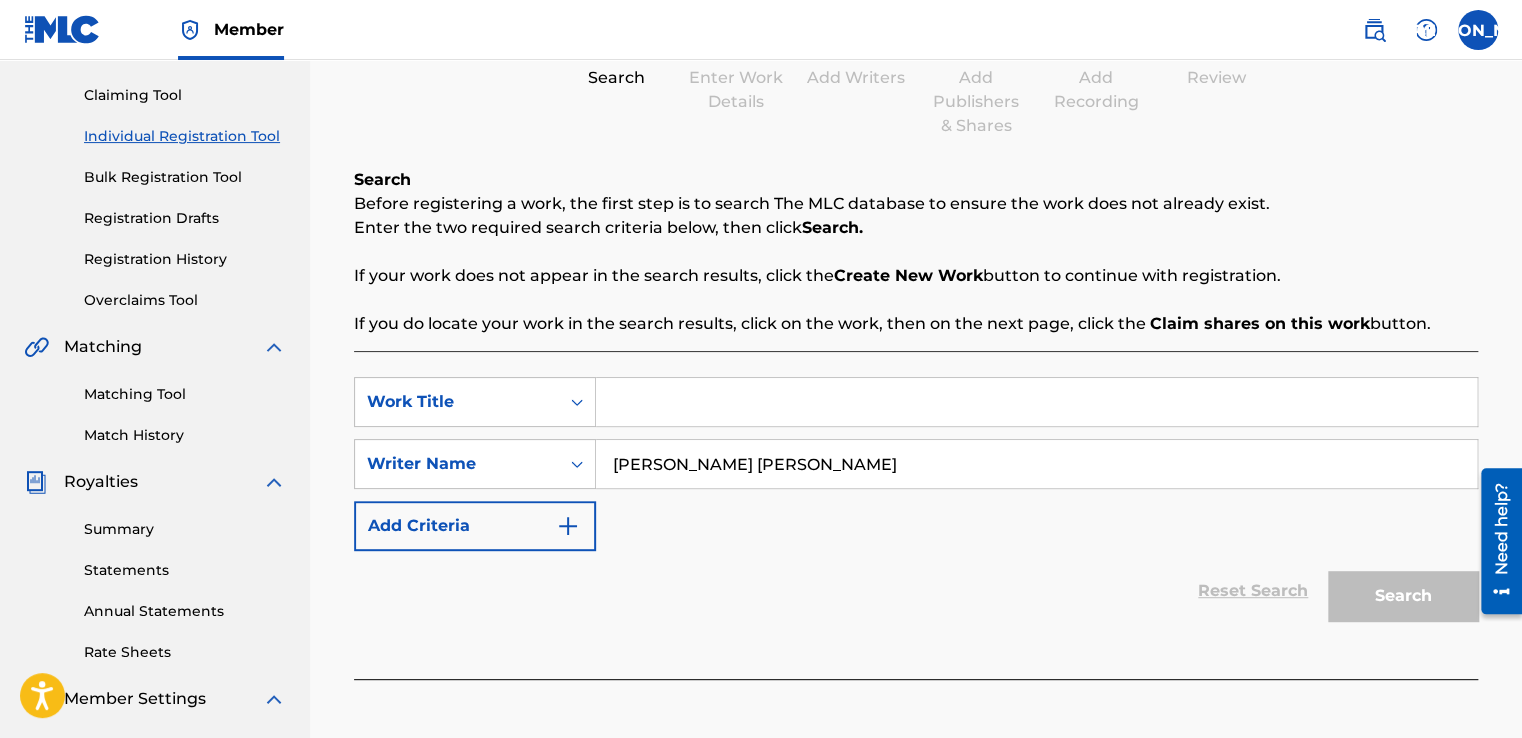 type on "[PERSON_NAME] [PERSON_NAME]" 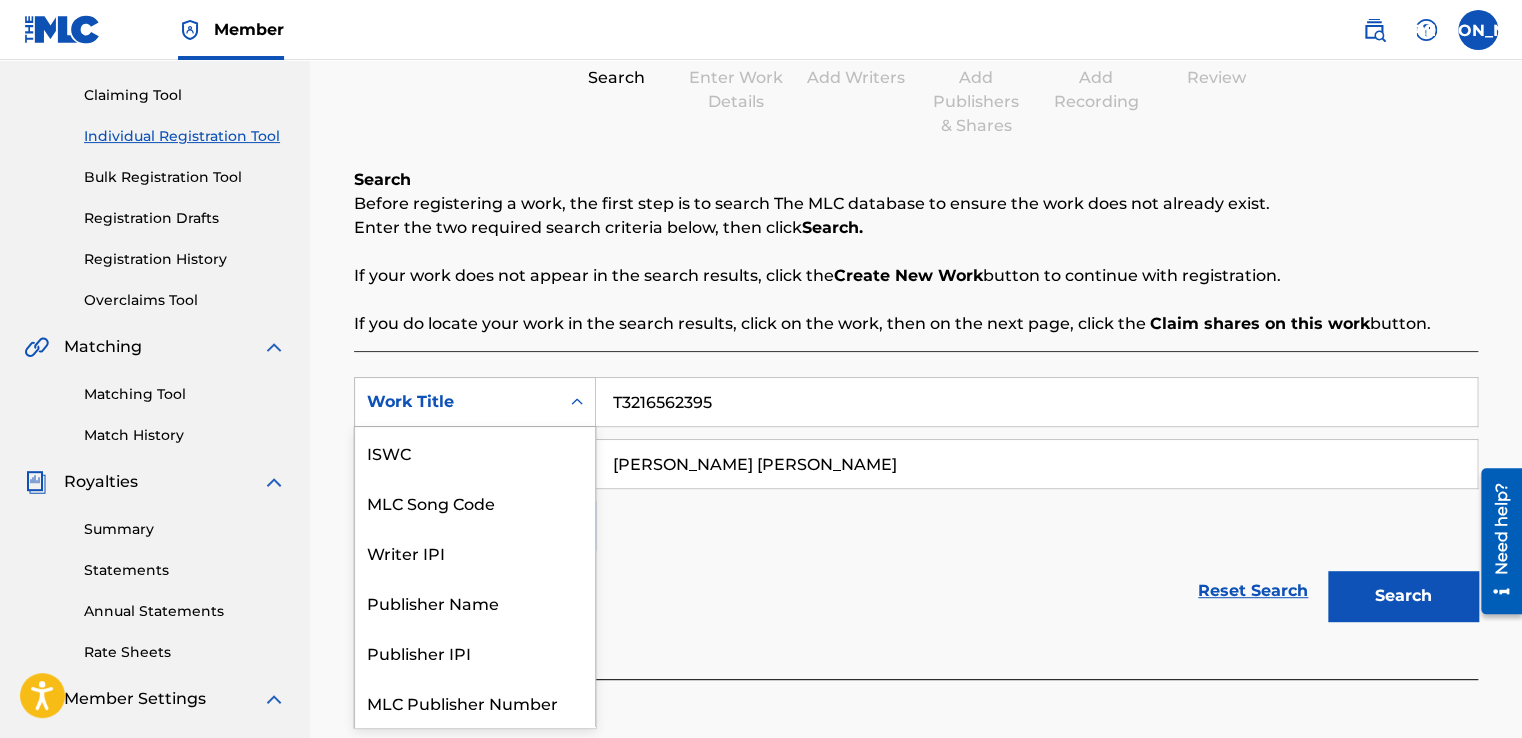 scroll, scrollTop: 50, scrollLeft: 0, axis: vertical 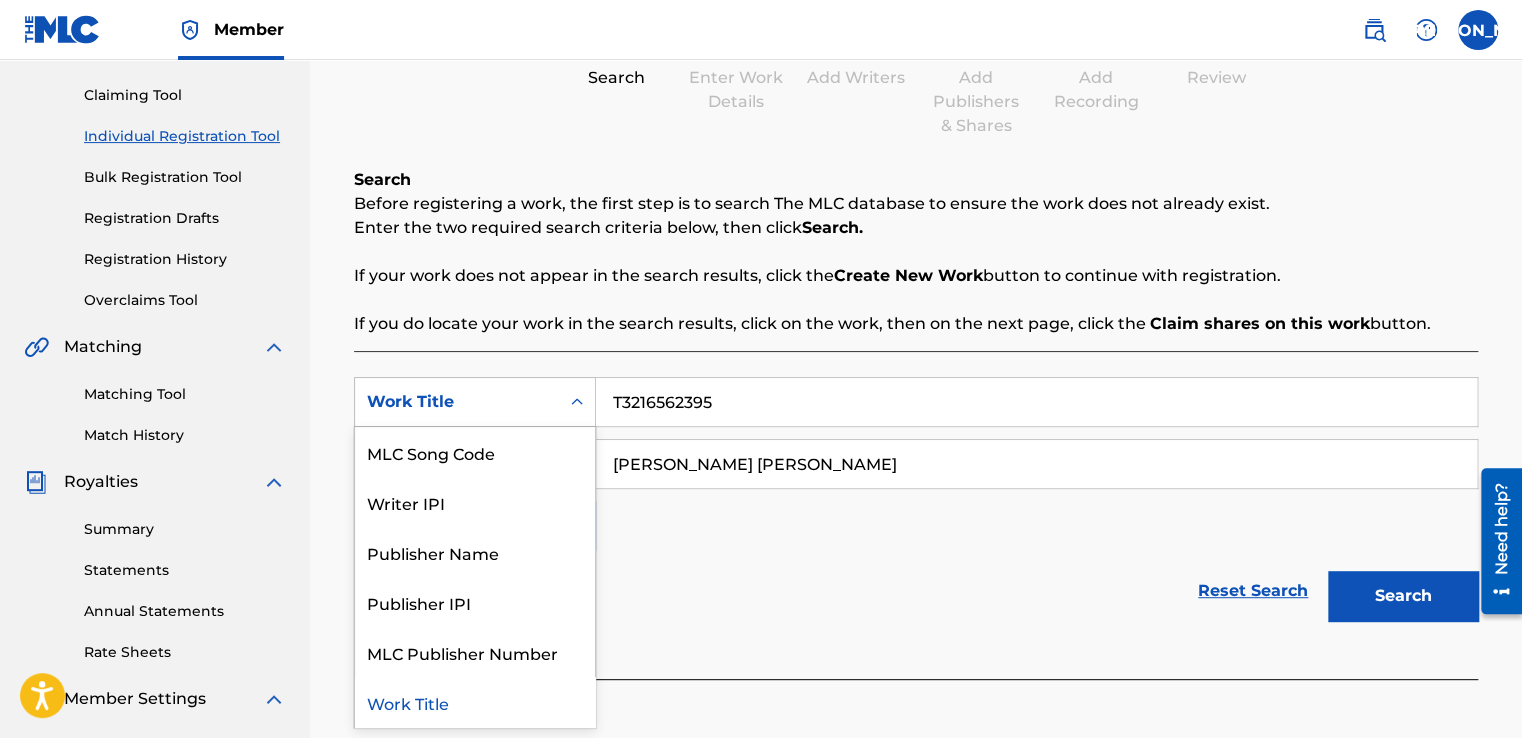 click 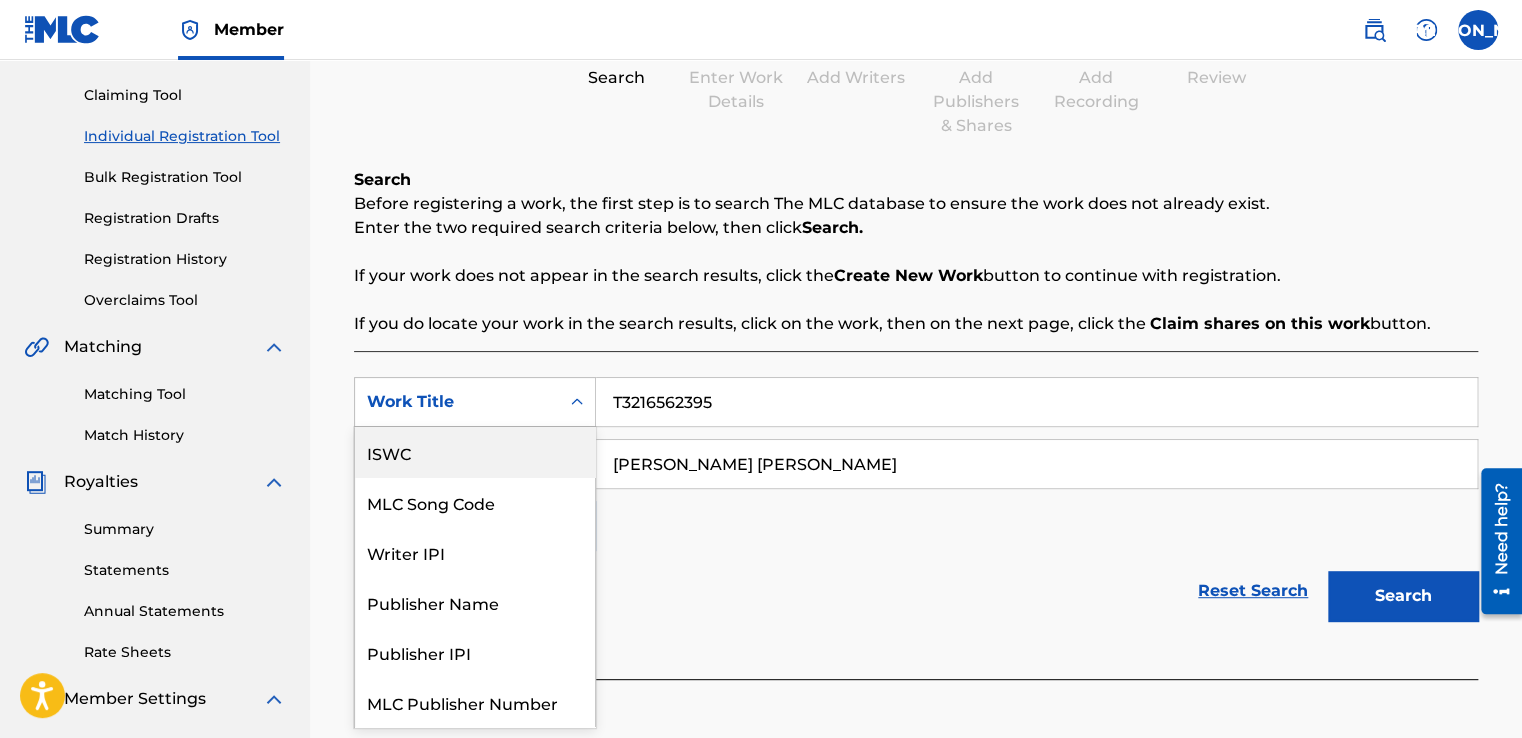 click on "ISWC" at bounding box center [475, 452] 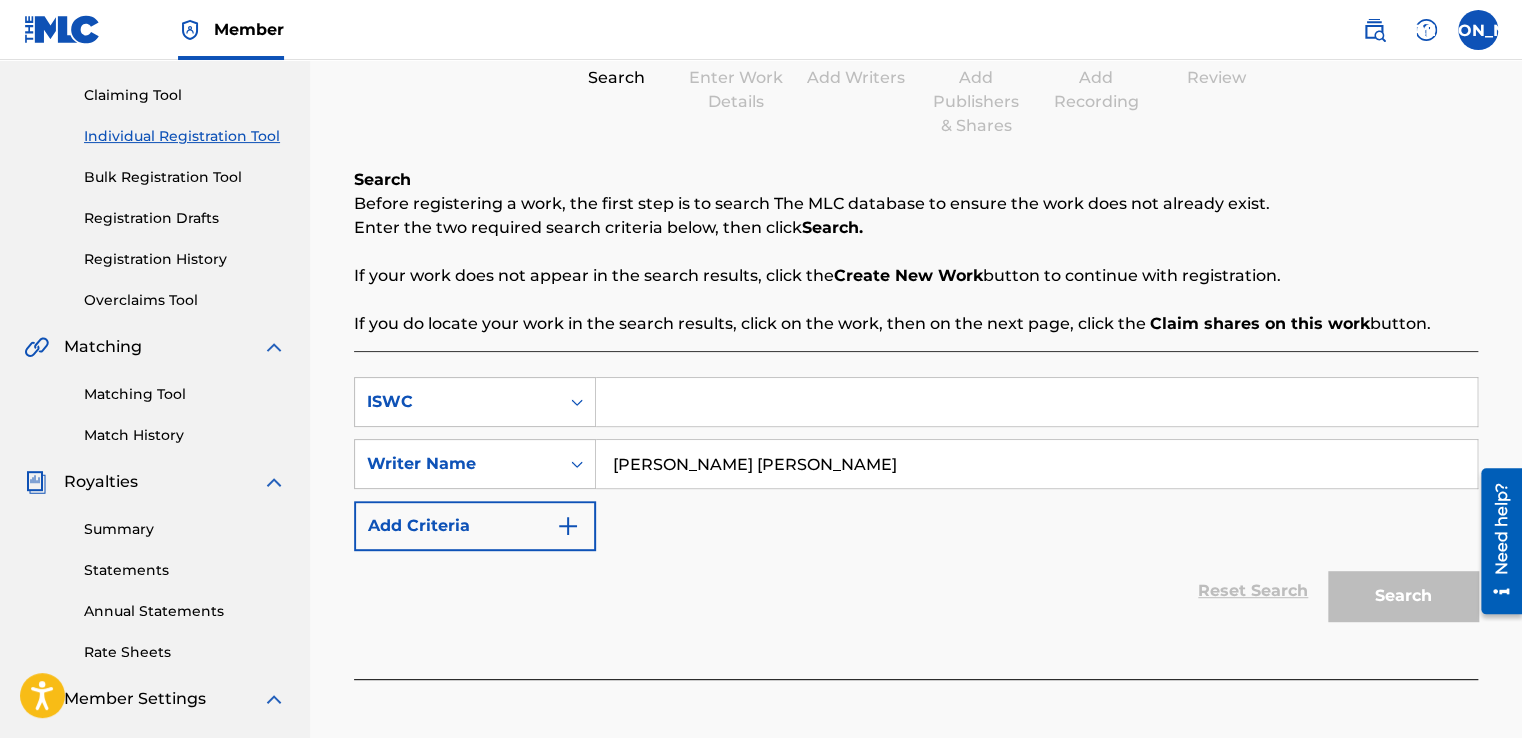 click on "Reset Search Search" at bounding box center (916, 591) 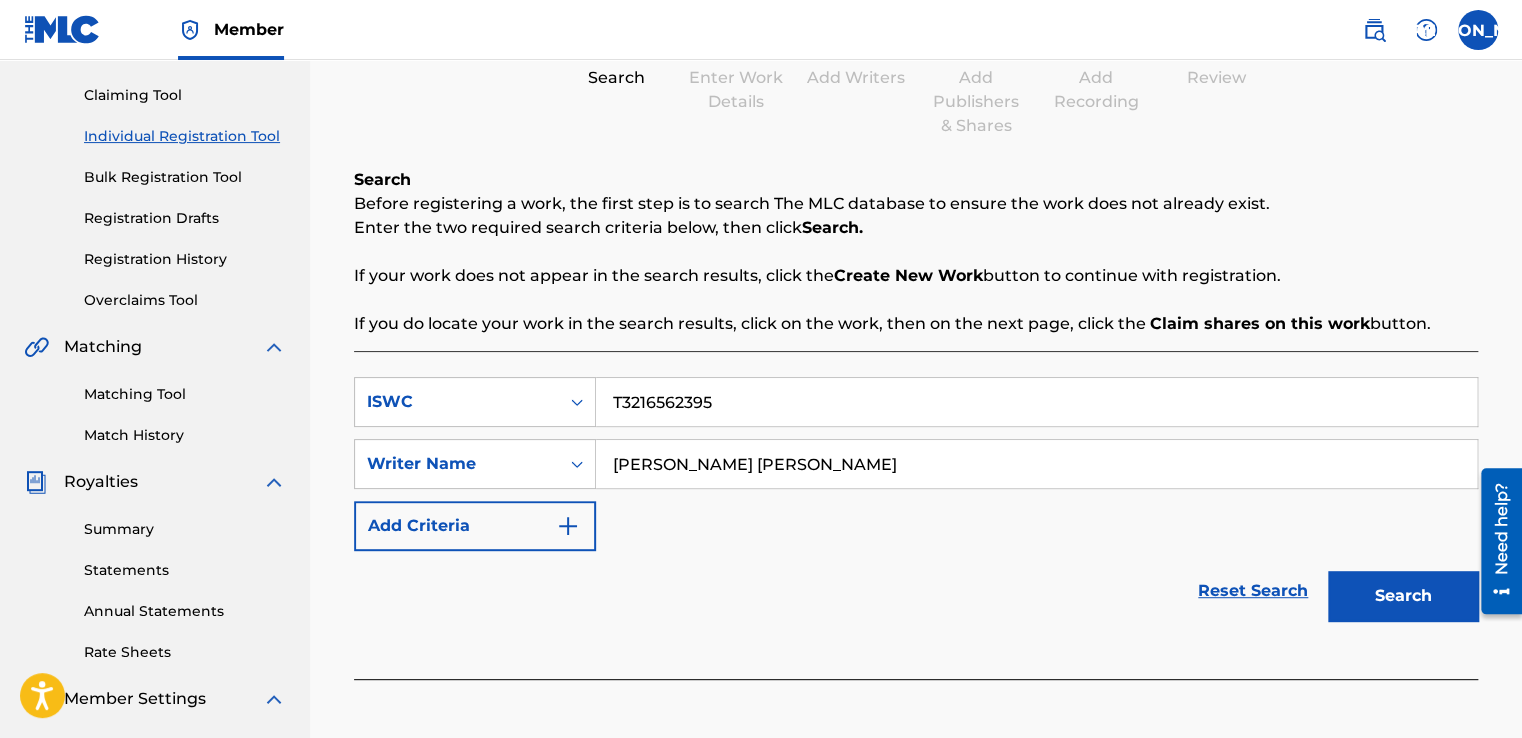 click on "Reset Search Search" at bounding box center [916, 591] 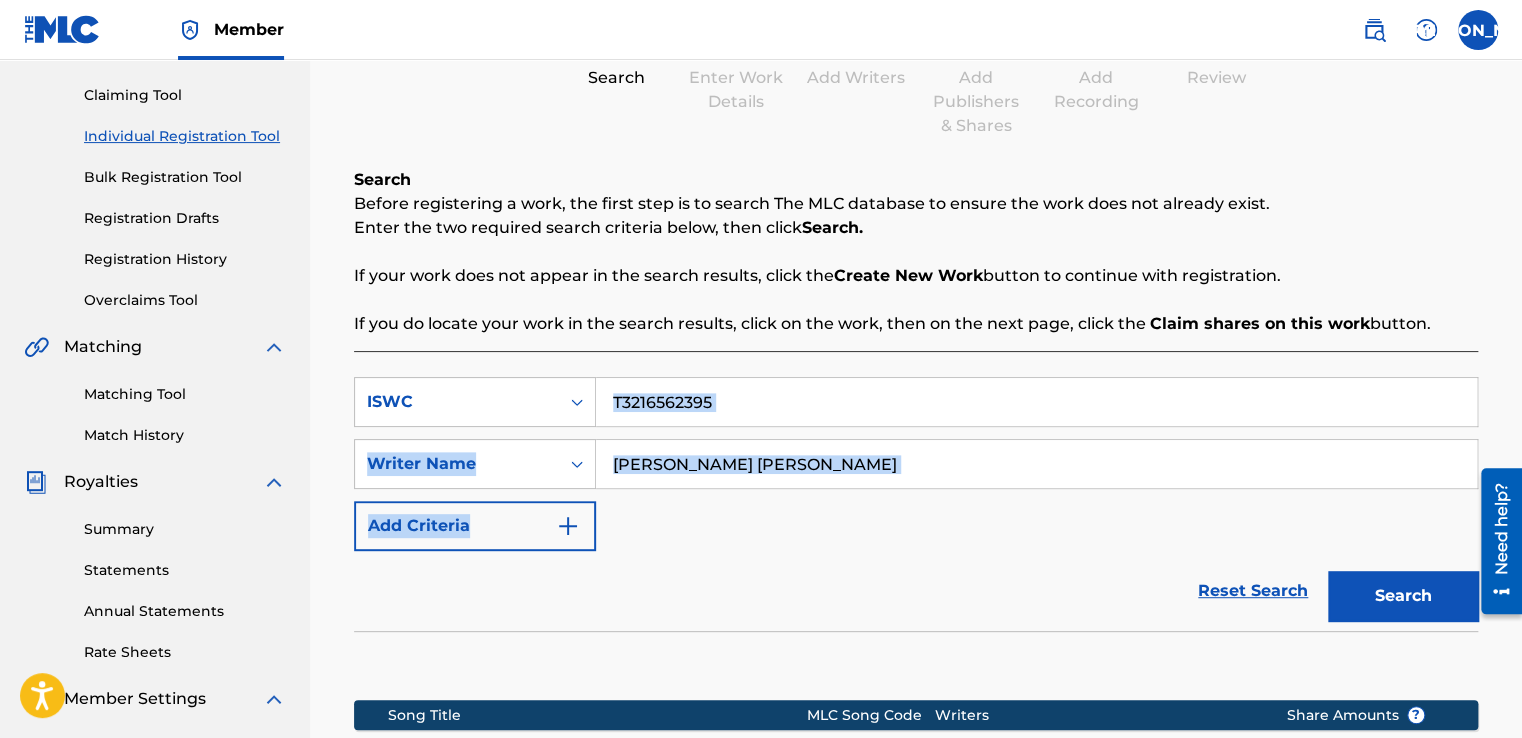 drag, startPoint x: 1520, startPoint y: 411, endPoint x: 1527, endPoint y: 490, distance: 79.30952 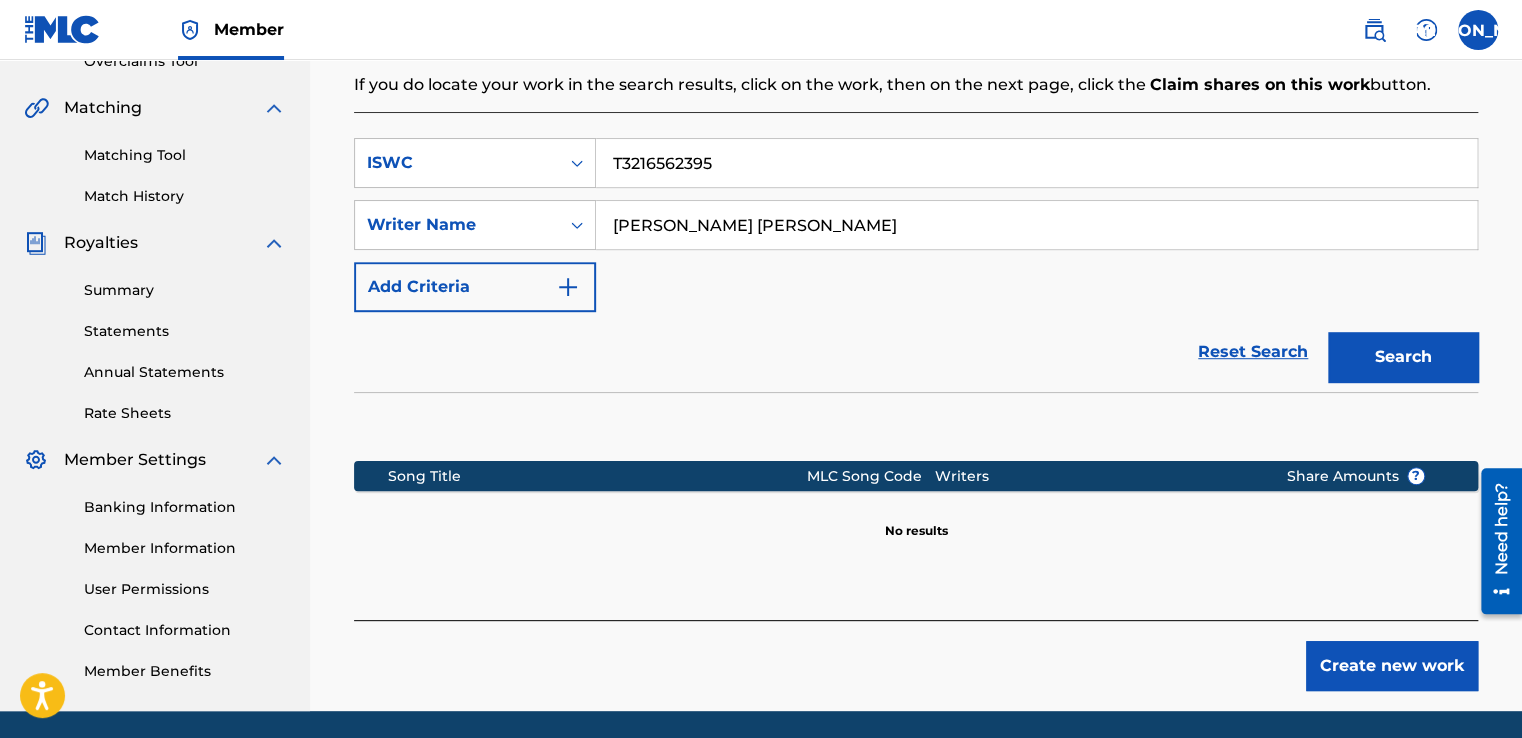 scroll, scrollTop: 442, scrollLeft: 0, axis: vertical 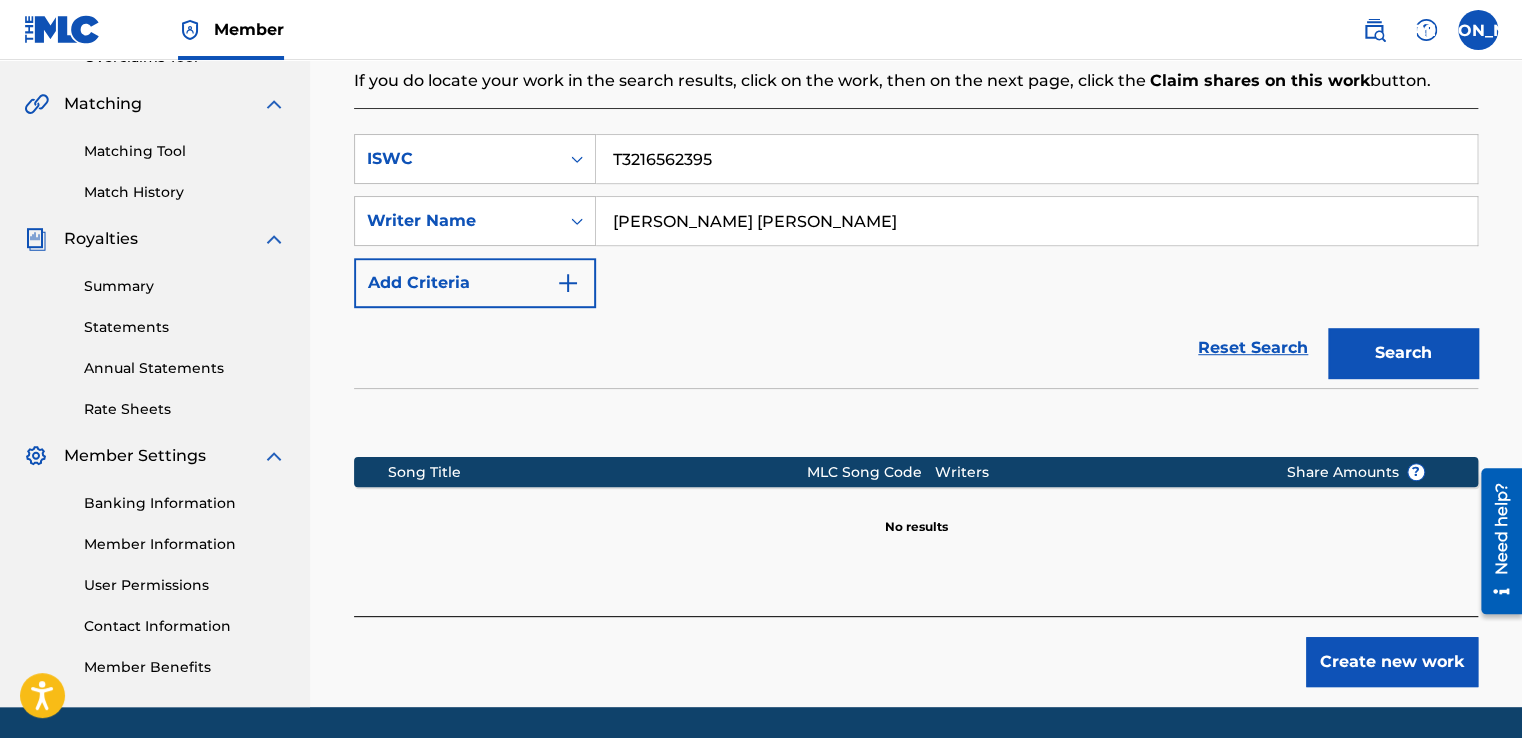 click on "[PERSON_NAME] [PERSON_NAME]" at bounding box center (1036, 221) 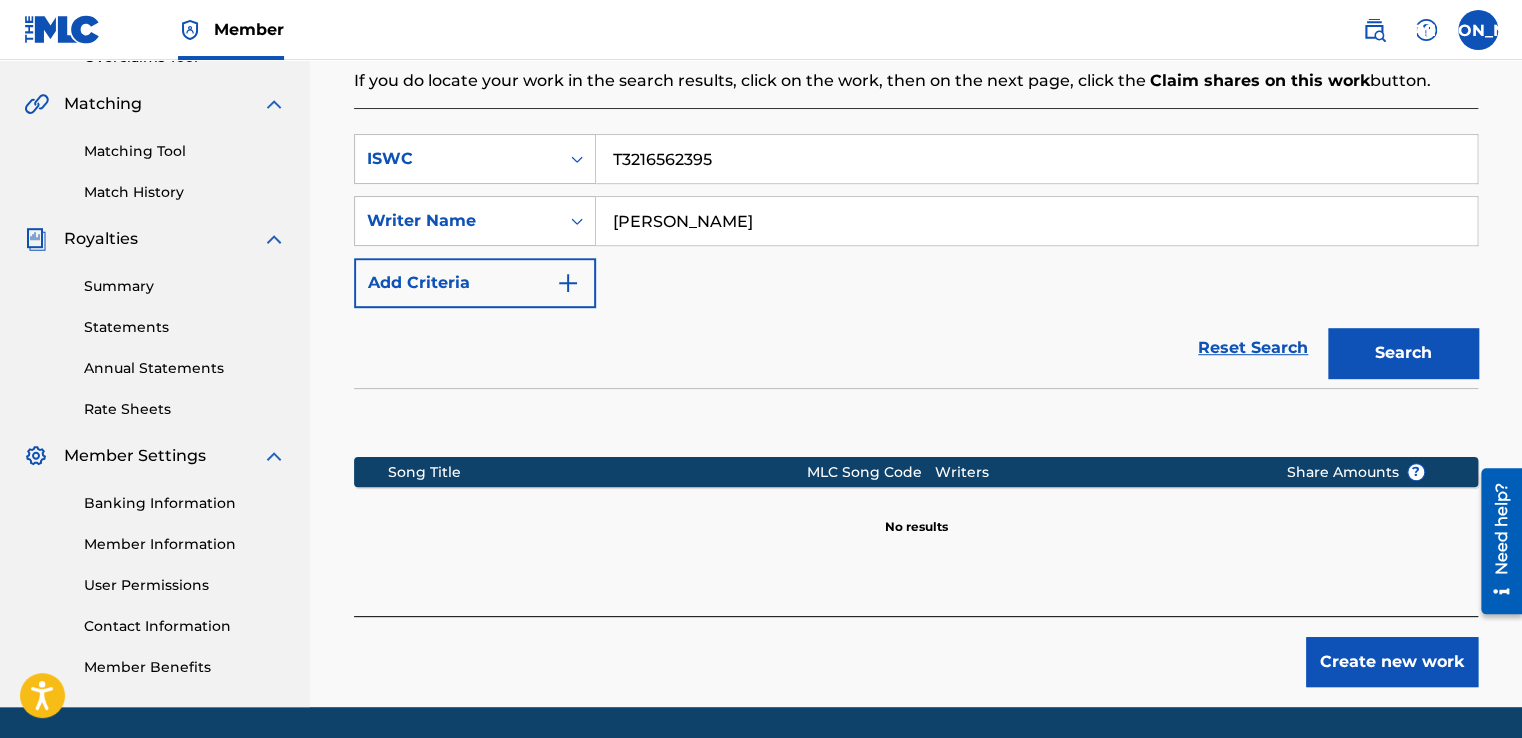 click on "SearchWithCriteriada908165-9c7d-463c-b049-7a9438968604 ISWC T3216562395 SearchWithCriteria40cba730-15fe-4f18-9e86-1e62caecfe65 Writer Name [PERSON_NAME] Add Criteria" at bounding box center (916, 221) 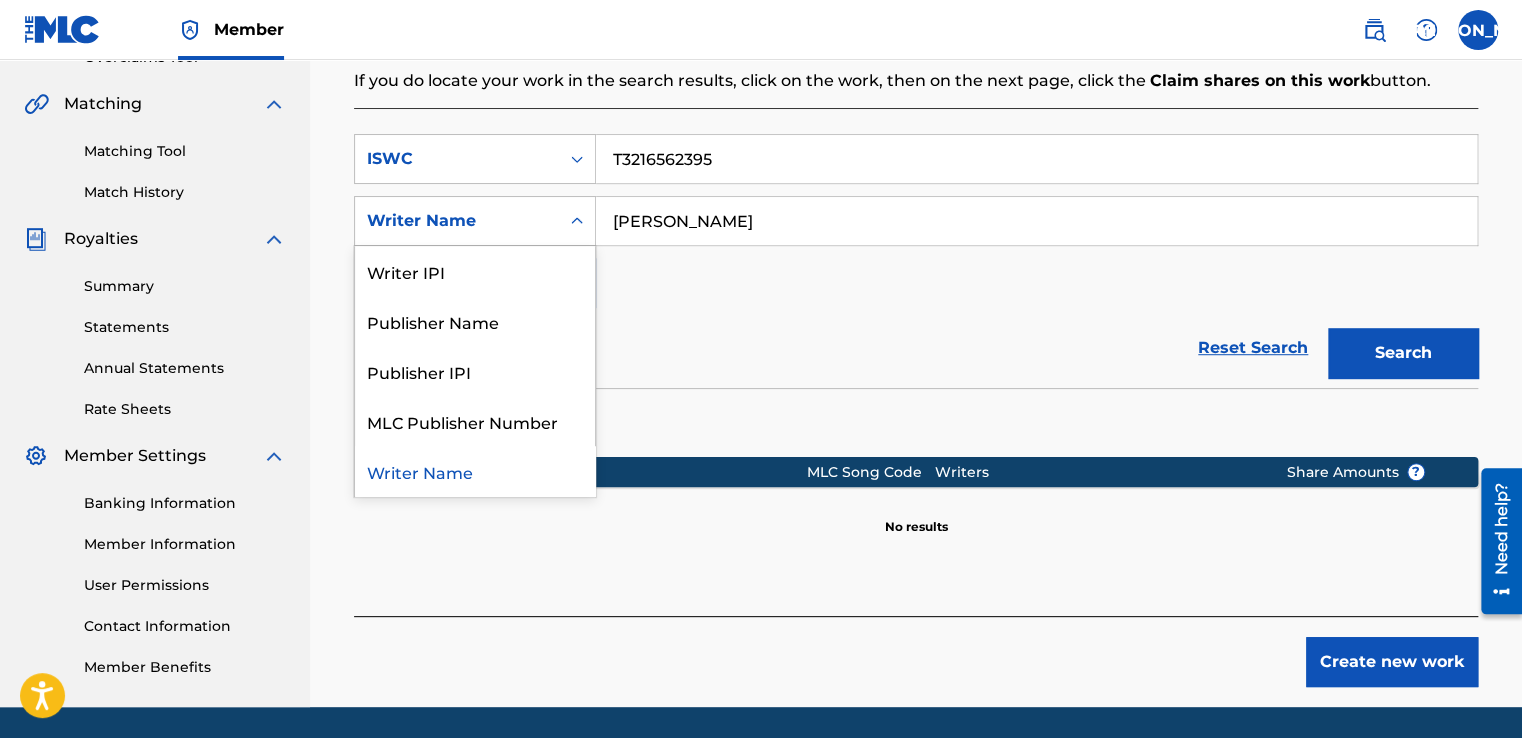 click 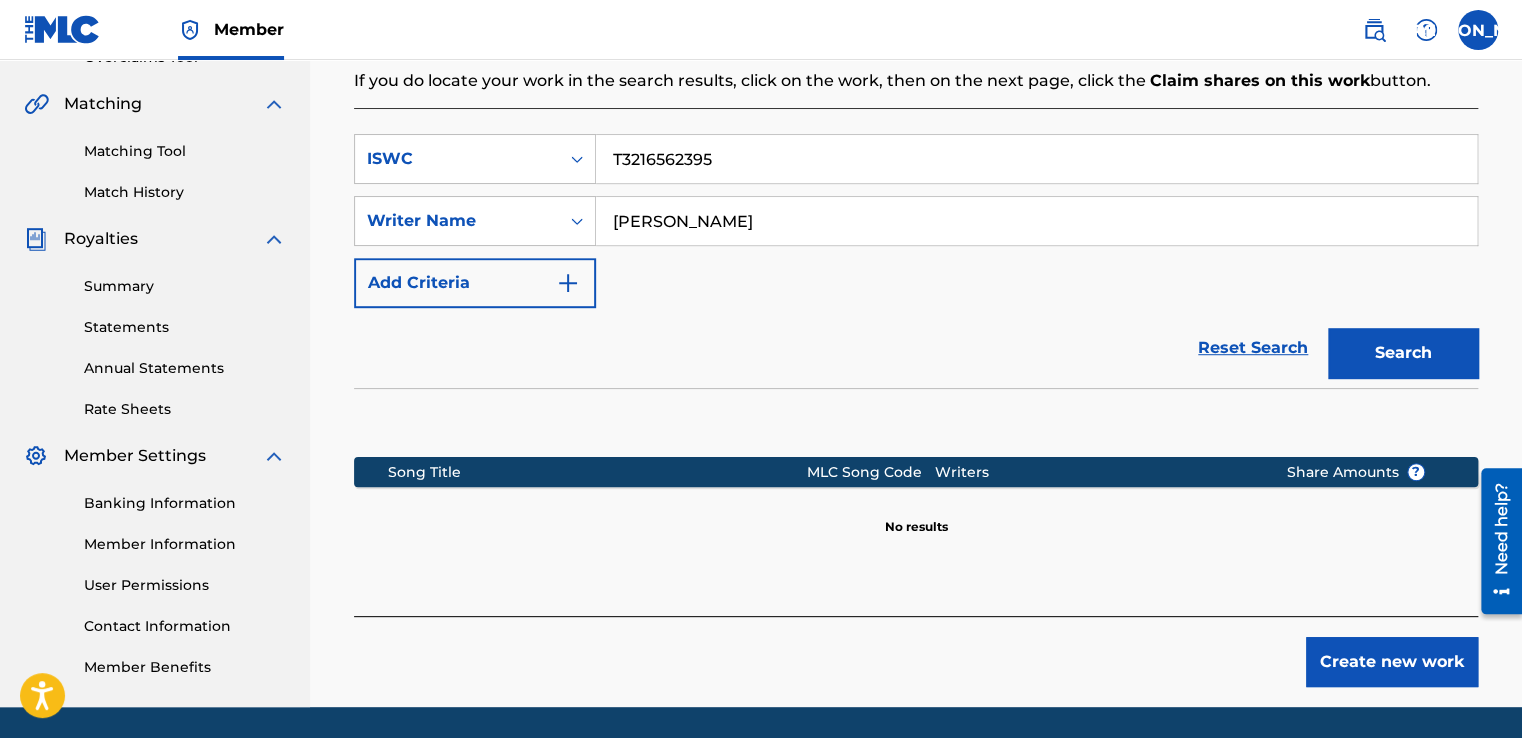 click on "Reset Search Search" at bounding box center (916, 348) 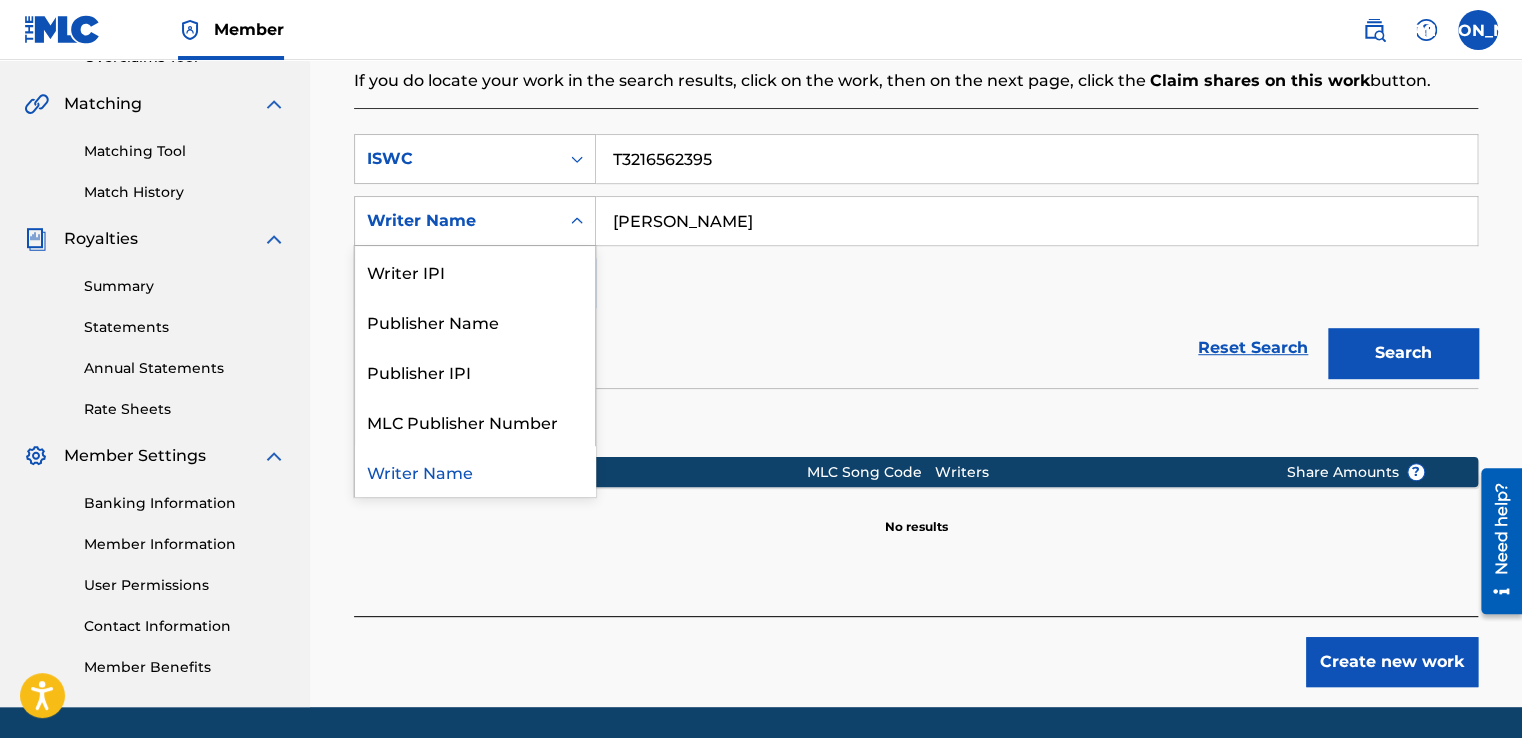 click 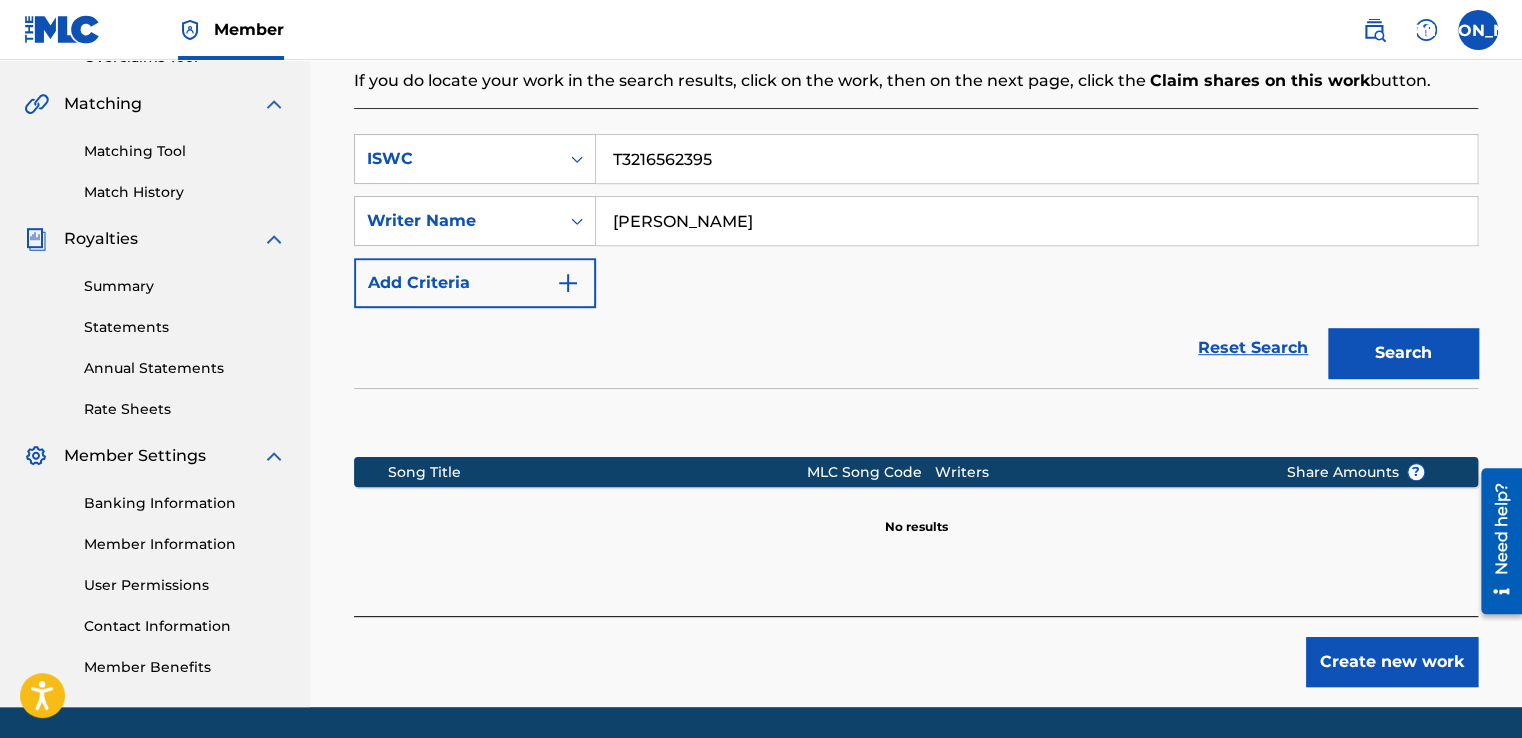 click on "Reset Search Search" at bounding box center (916, 348) 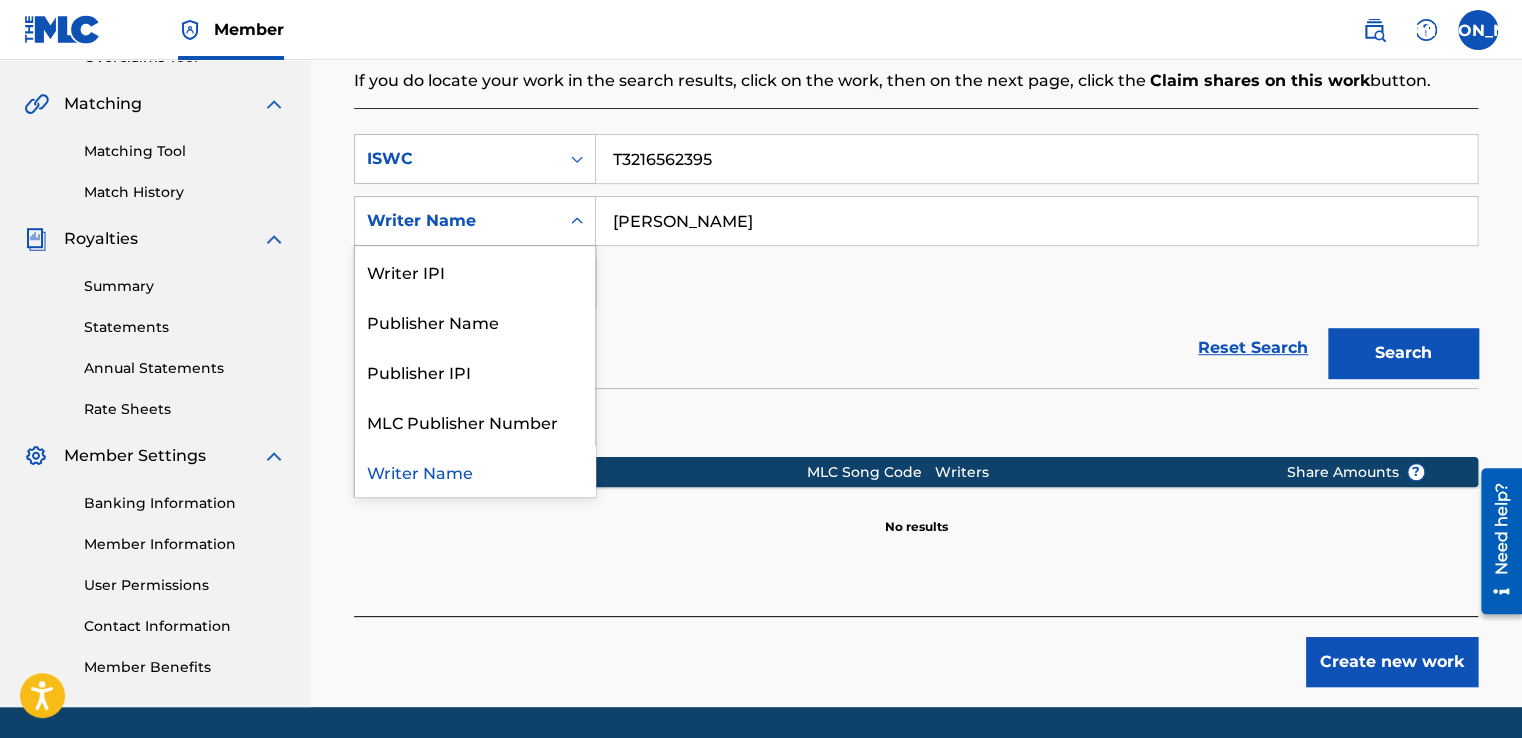 click 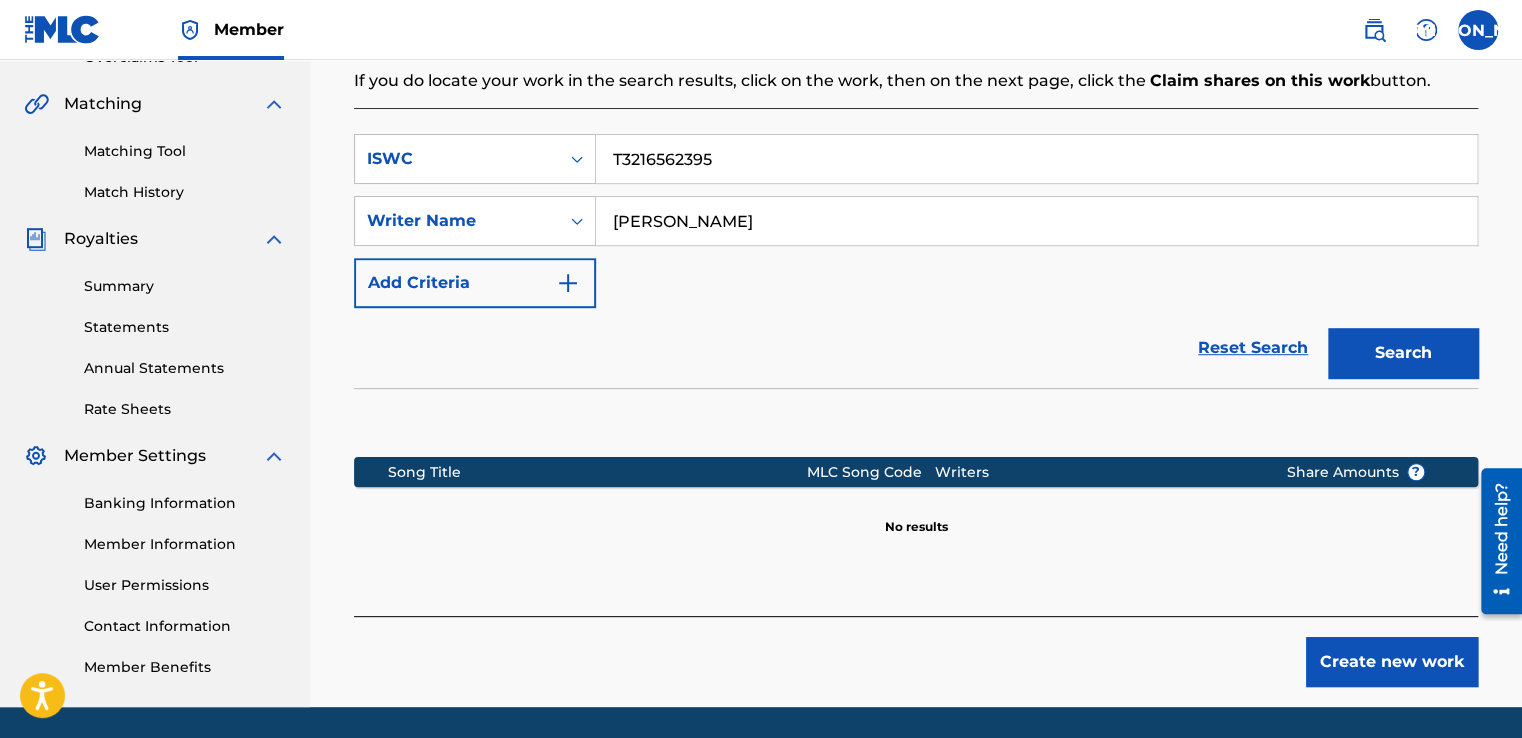 click on "SearchWithCriteriada908165-9c7d-463c-b049-7a9438968604 ISWC T3216562395 SearchWithCriteria40cba730-15fe-4f18-9e86-1e62caecfe65 Writer Name [PERSON_NAME] Add Criteria" at bounding box center (916, 221) 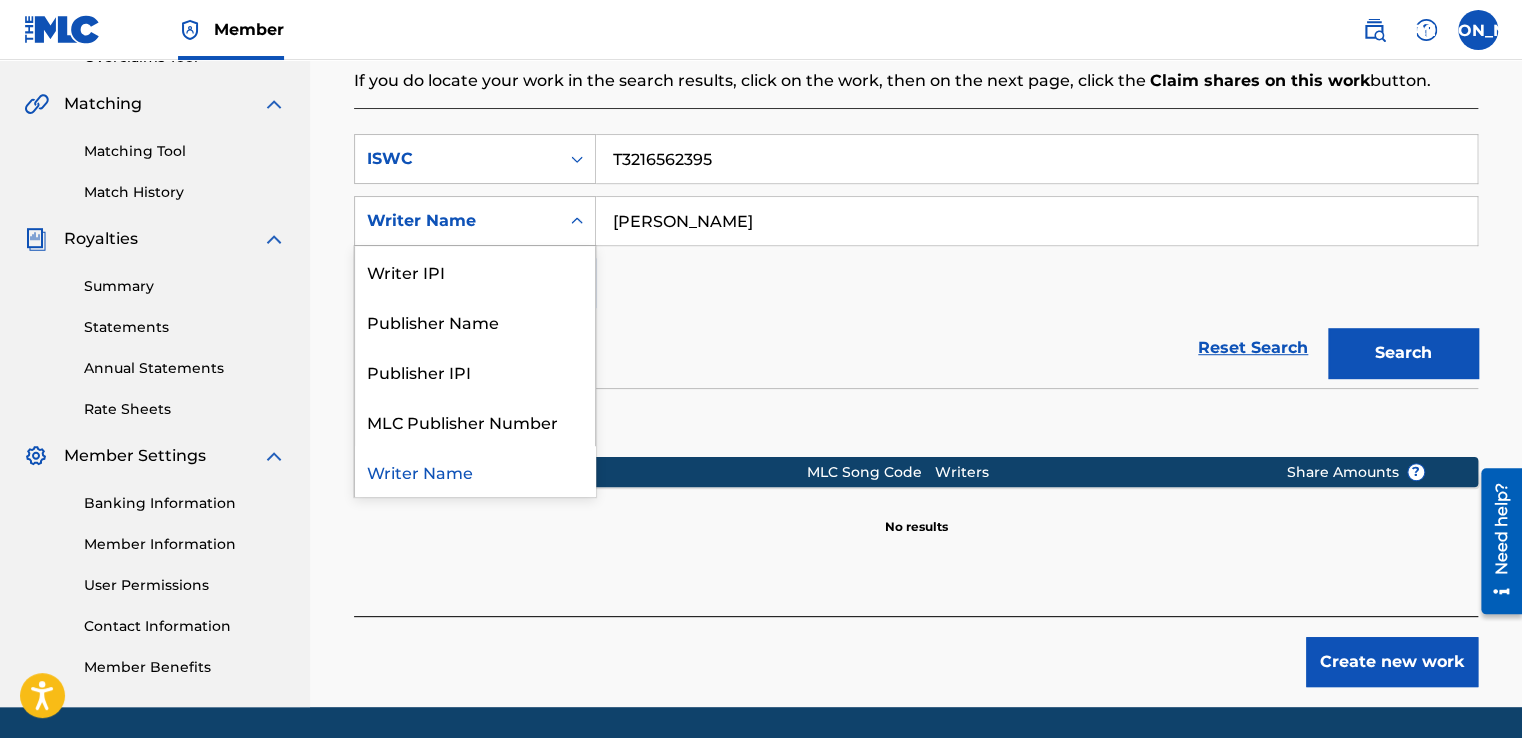 click 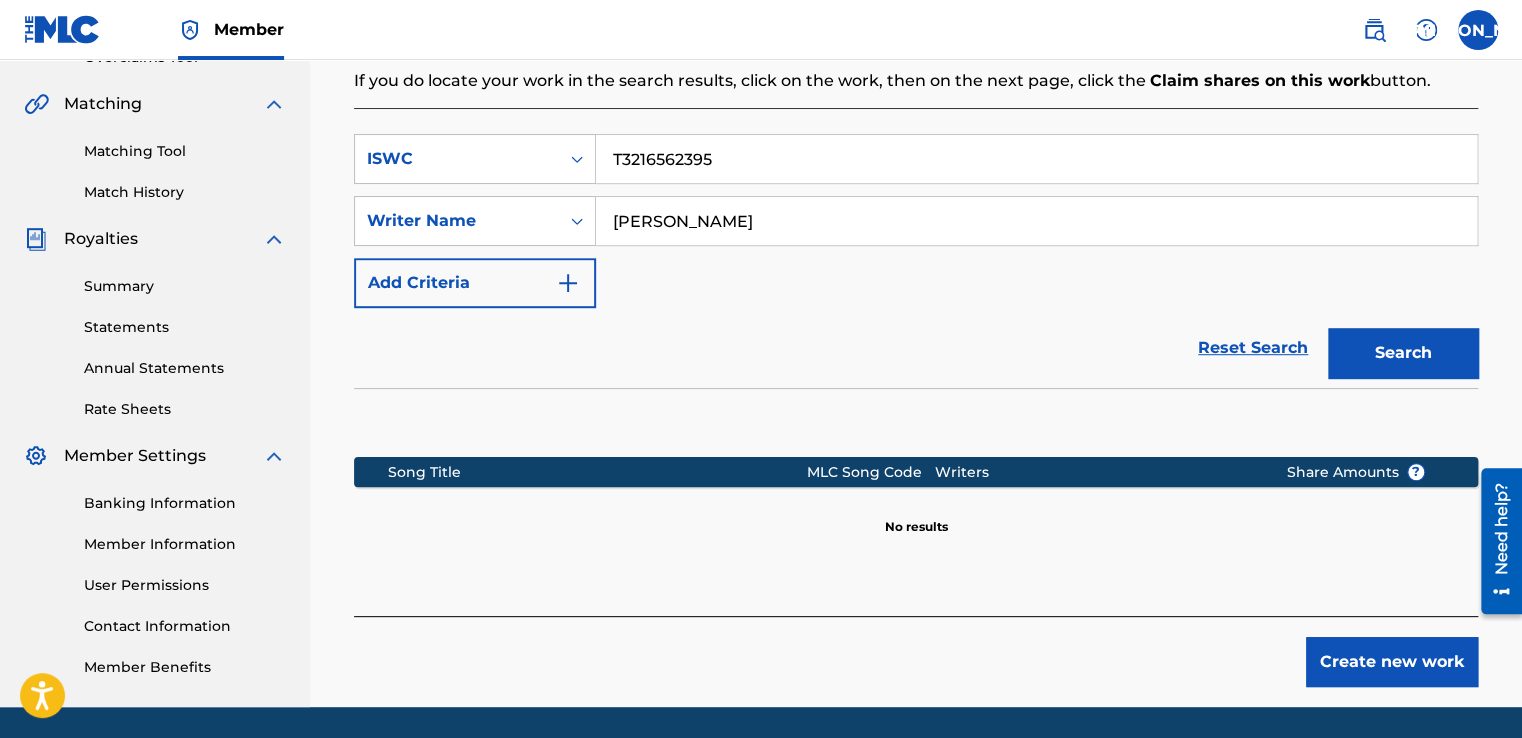 click on "Reset Search Search" at bounding box center (916, 348) 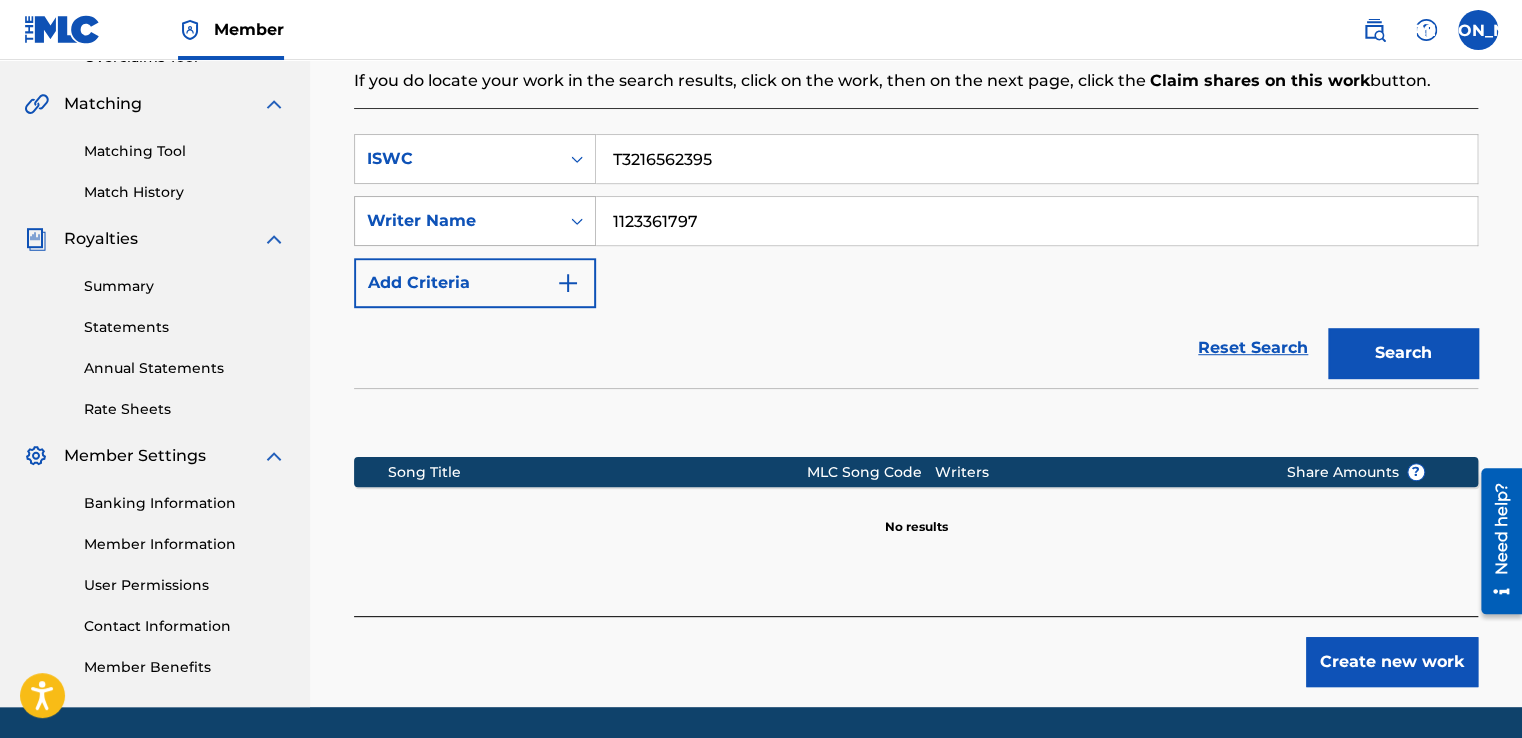 type on "1123361797" 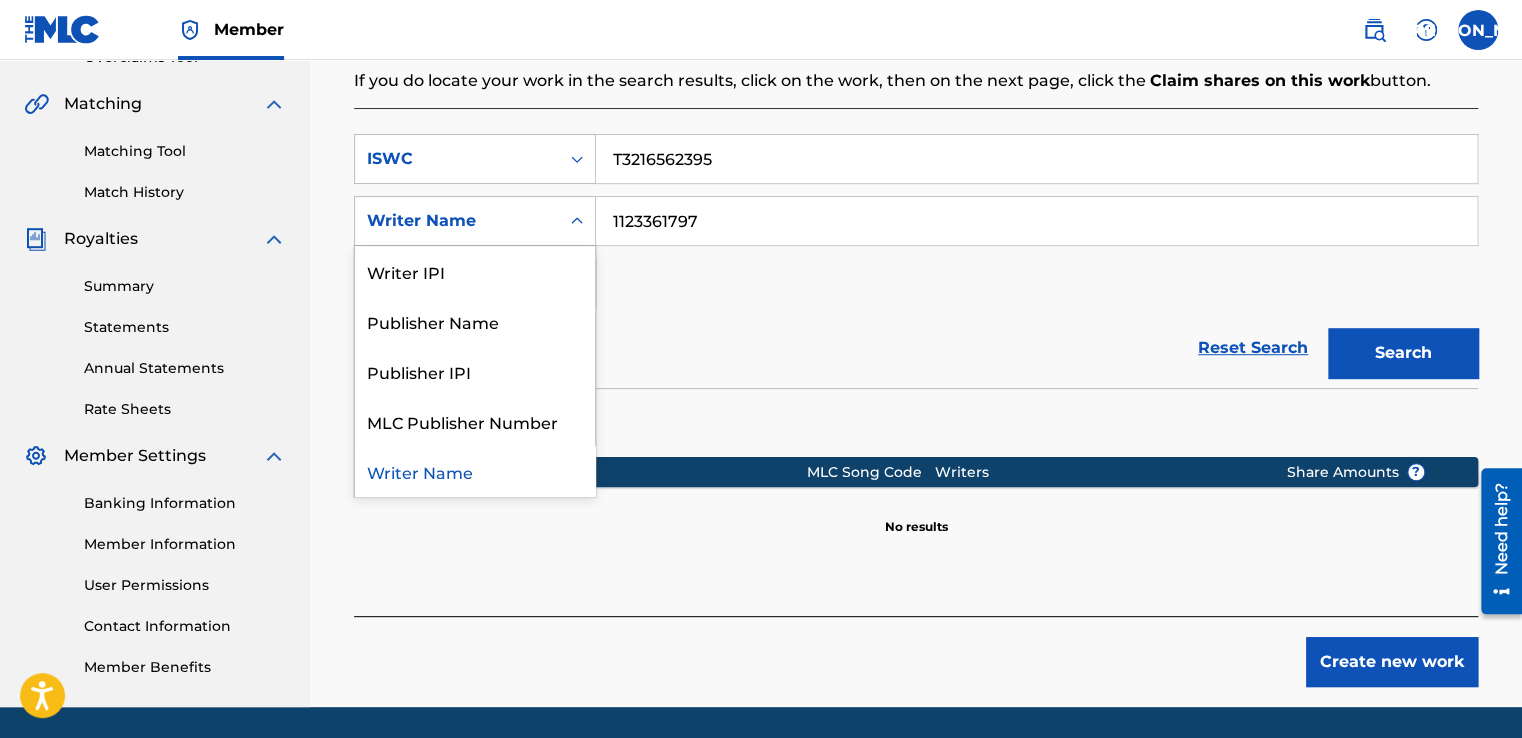 click 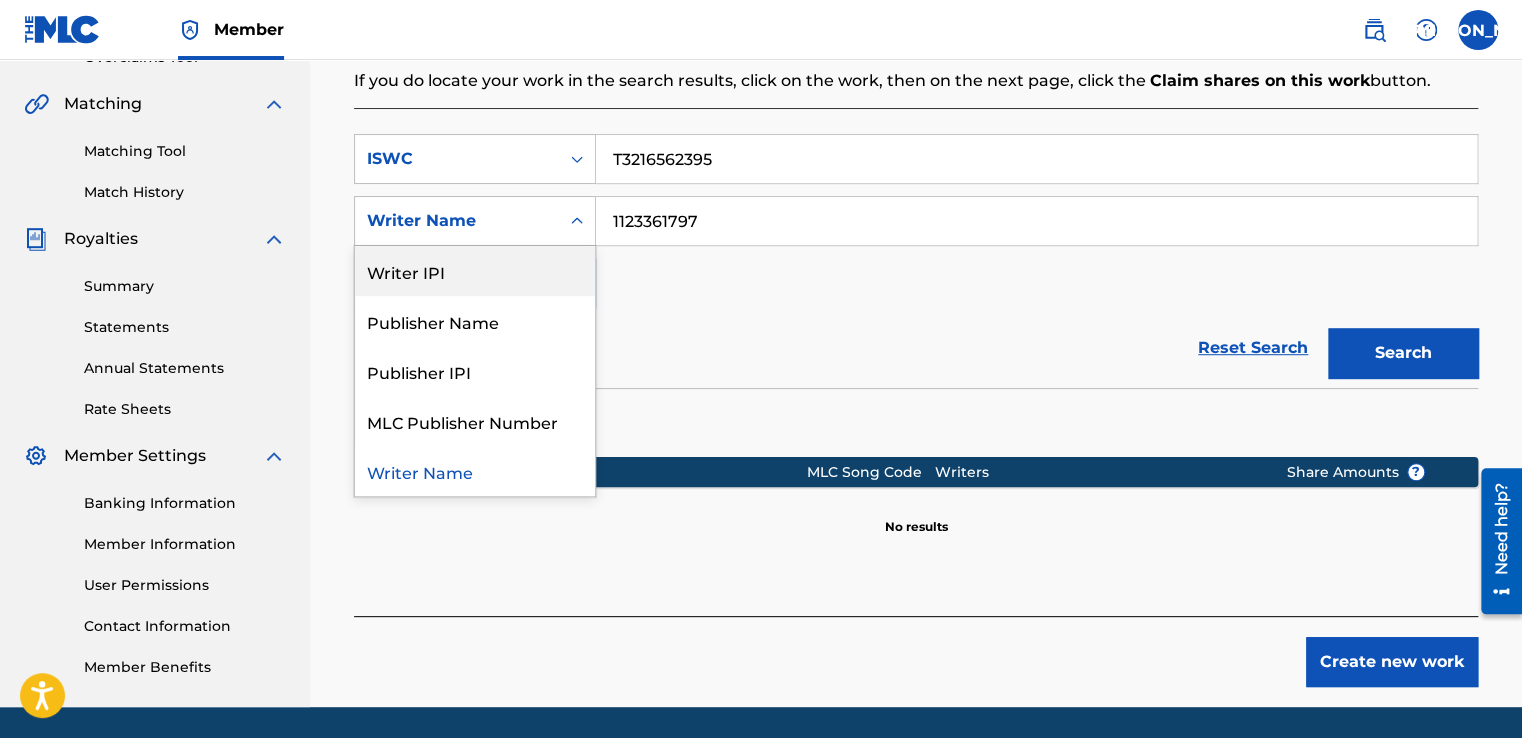 click on "Writer IPI" at bounding box center (475, 271) 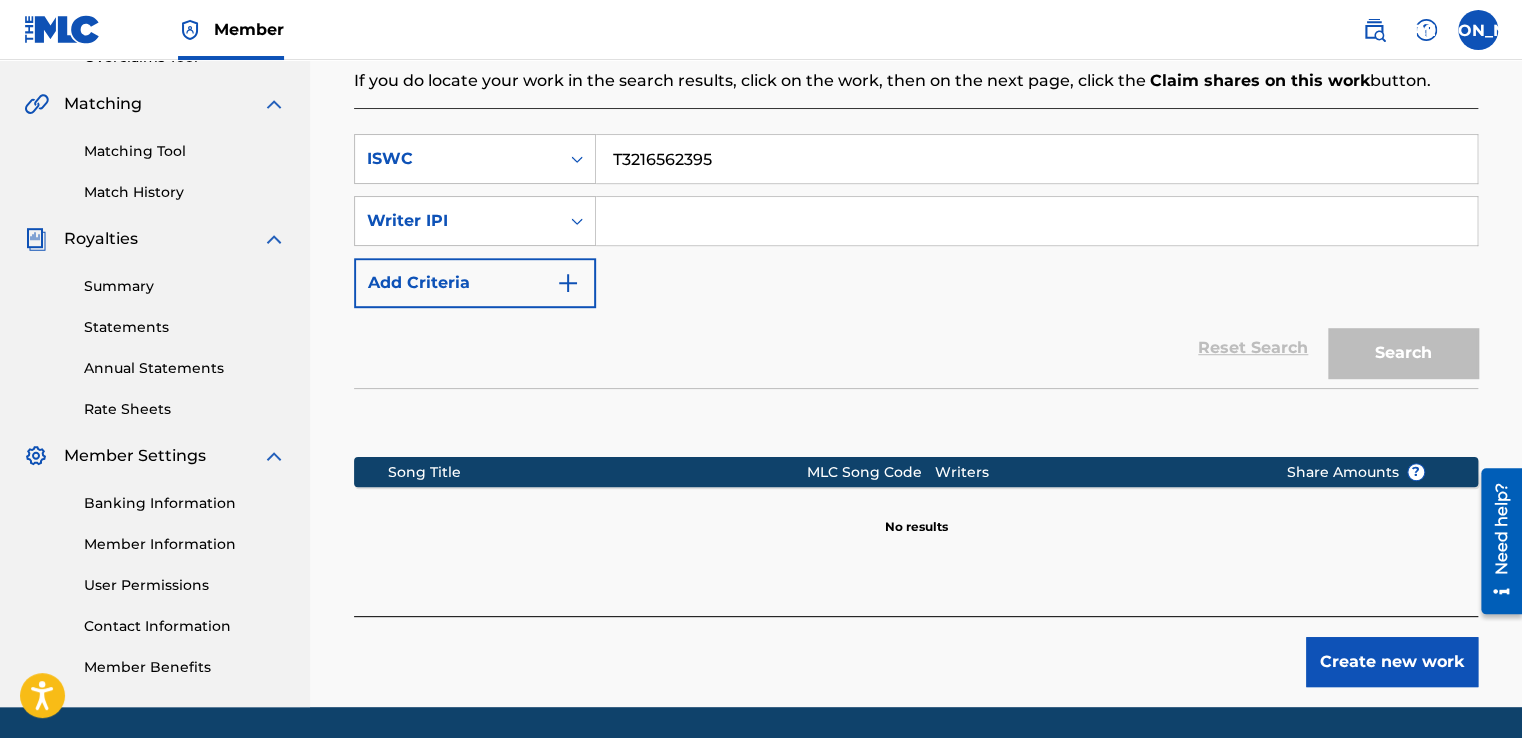 click at bounding box center (1036, 221) 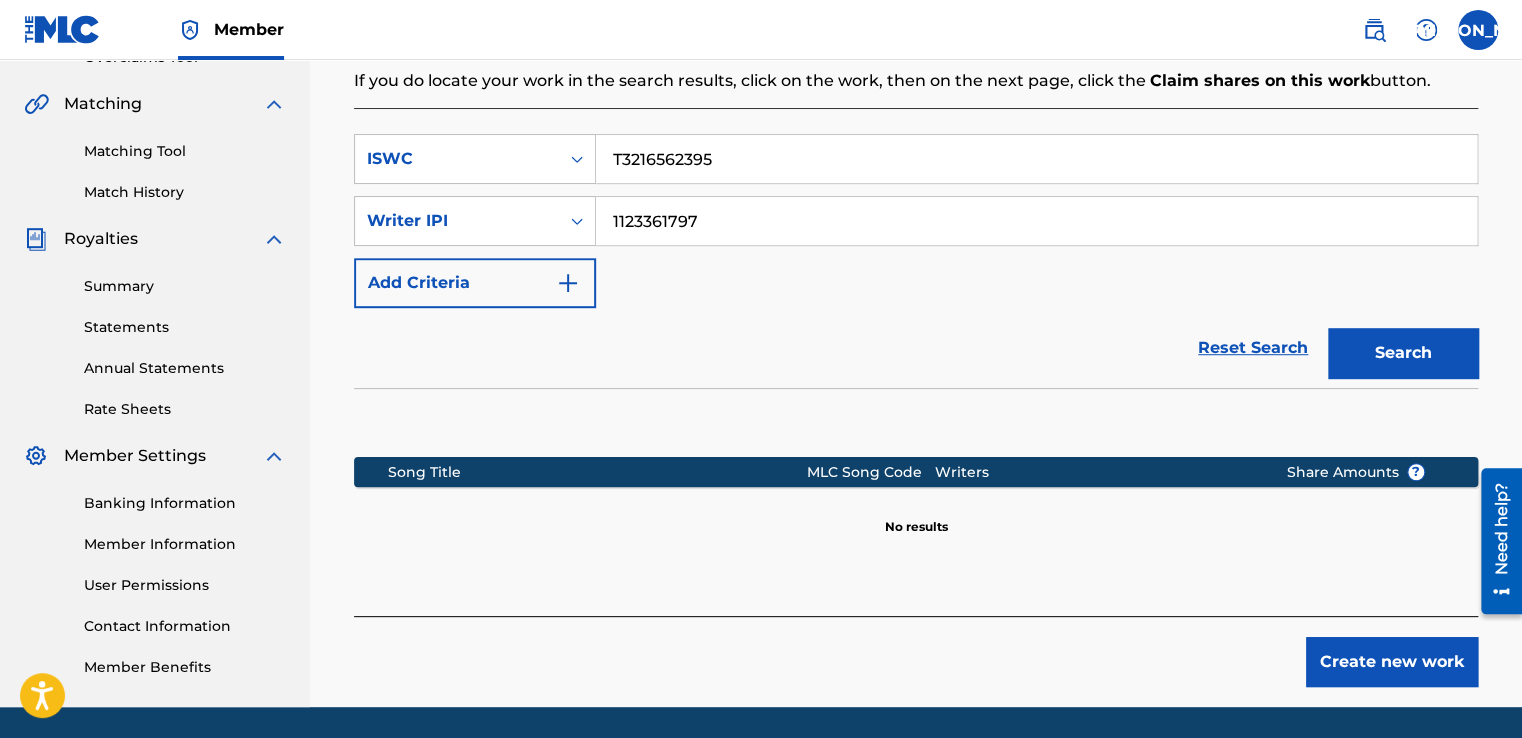 type on "1123361797" 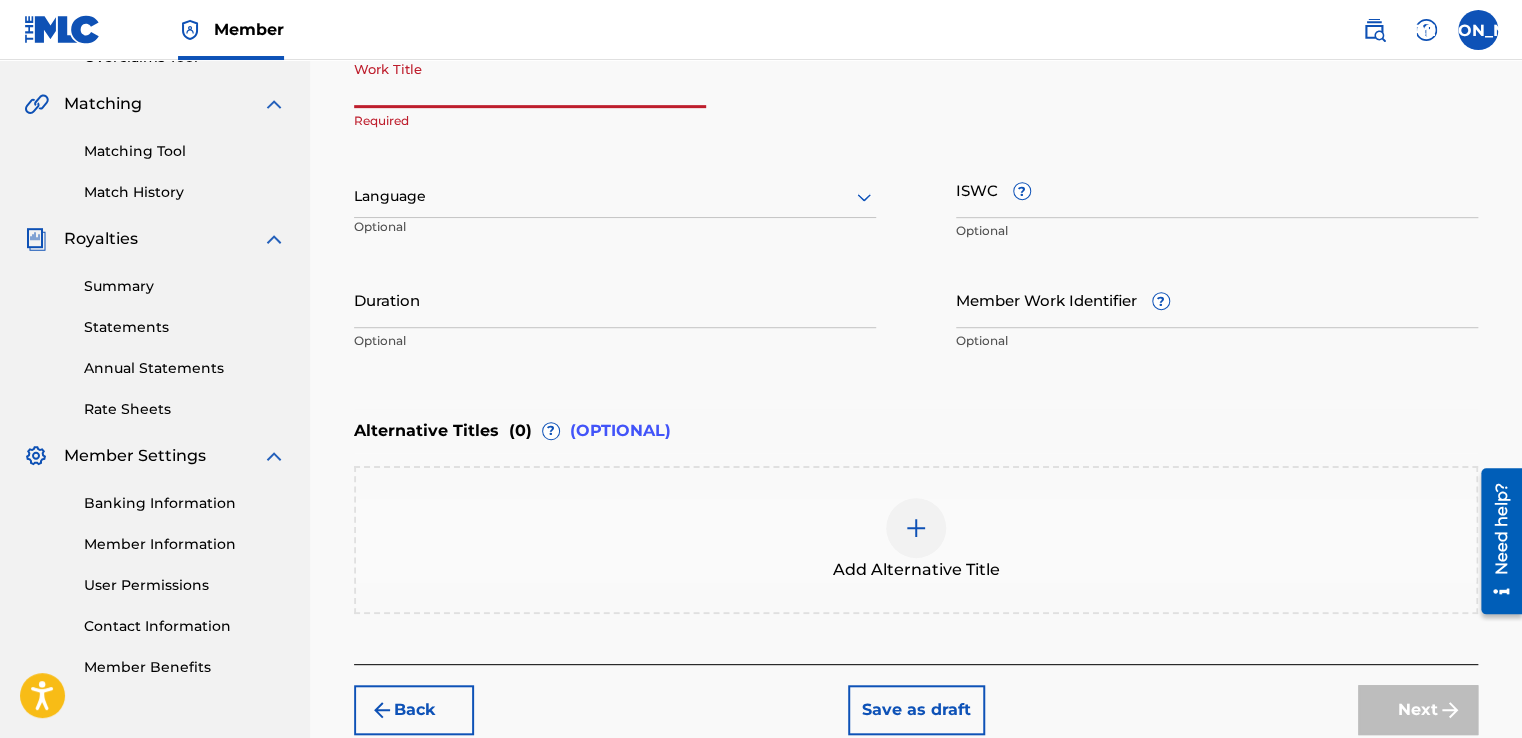 click on "Work Title" at bounding box center [530, 79] 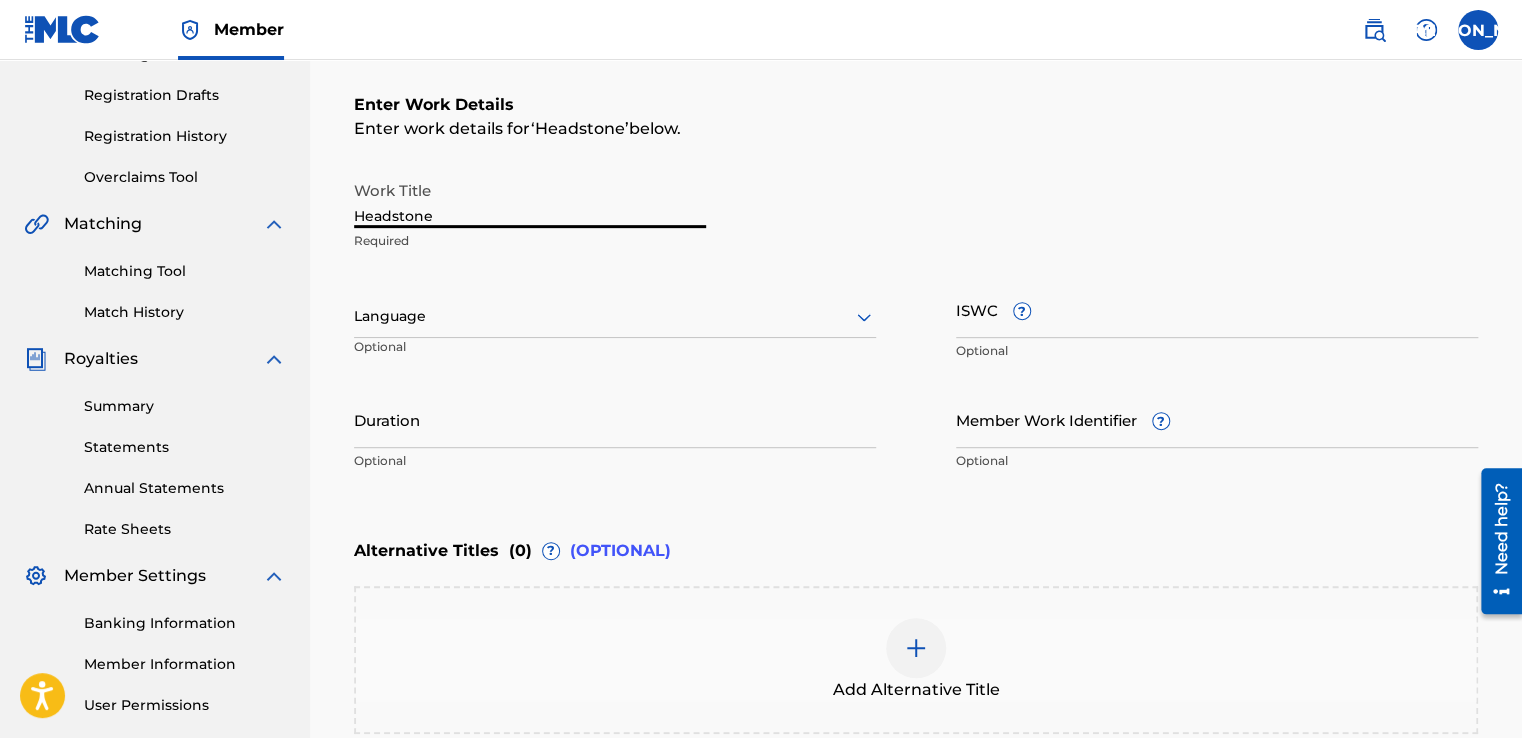 scroll, scrollTop: 328, scrollLeft: 0, axis: vertical 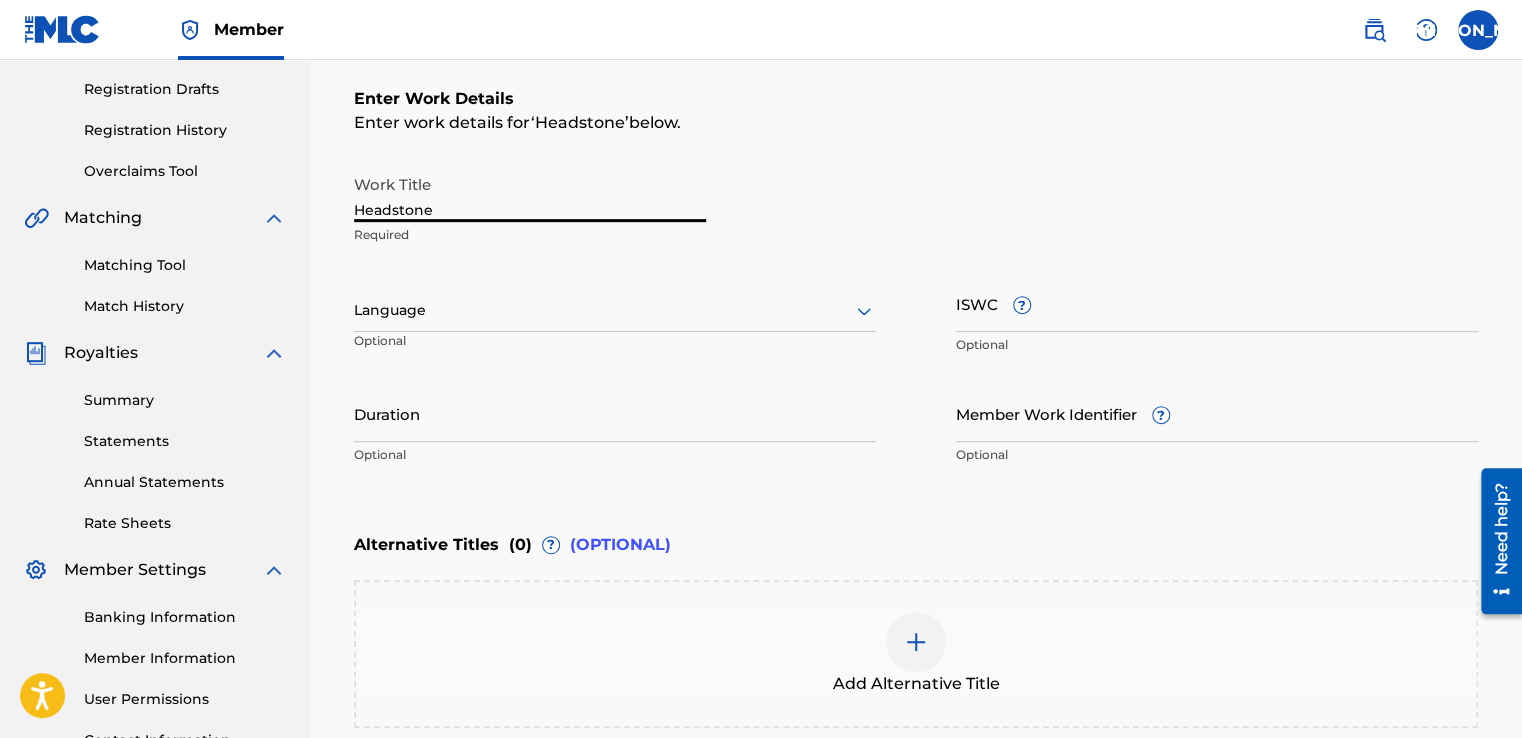type on "Headstone" 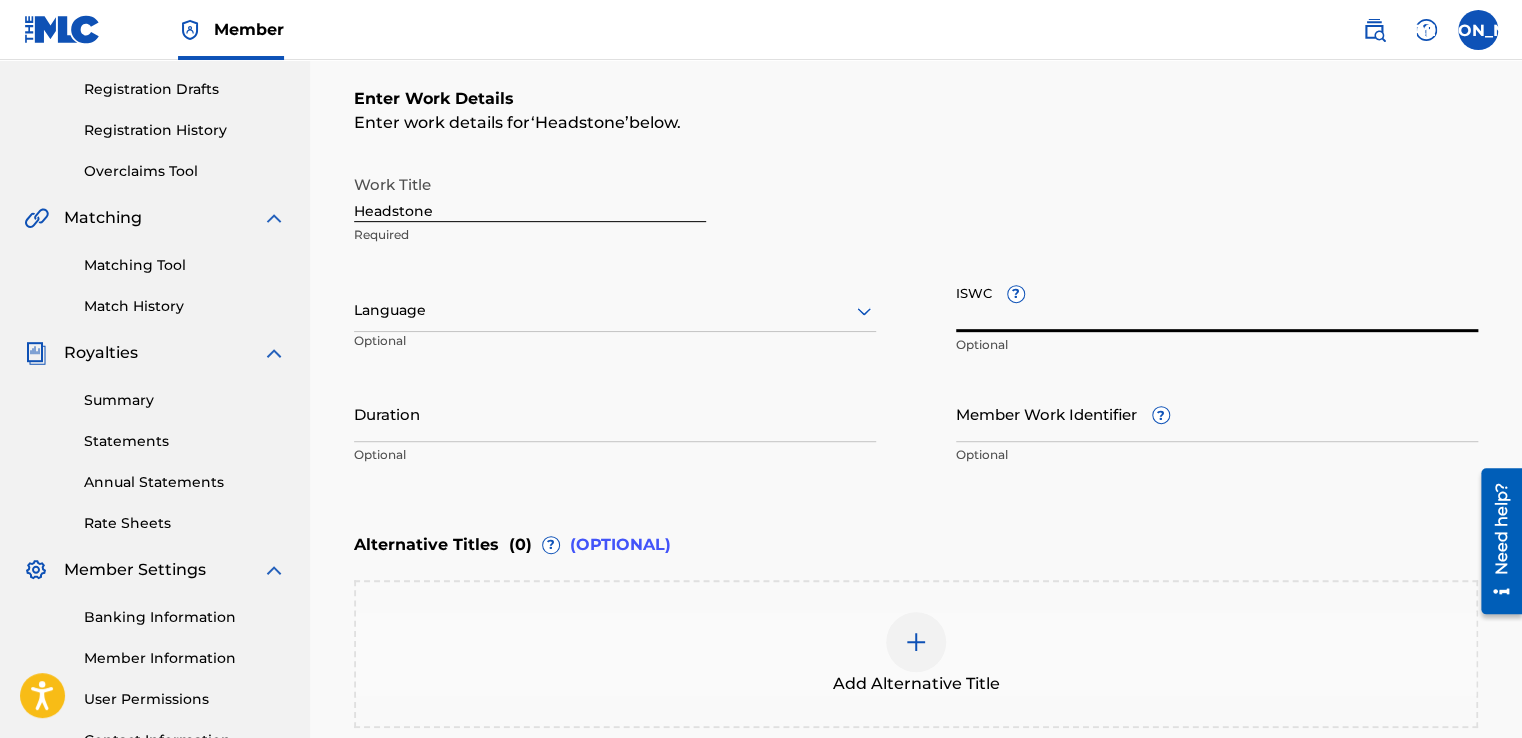 click on "ISWC   ?" at bounding box center (1217, 303) 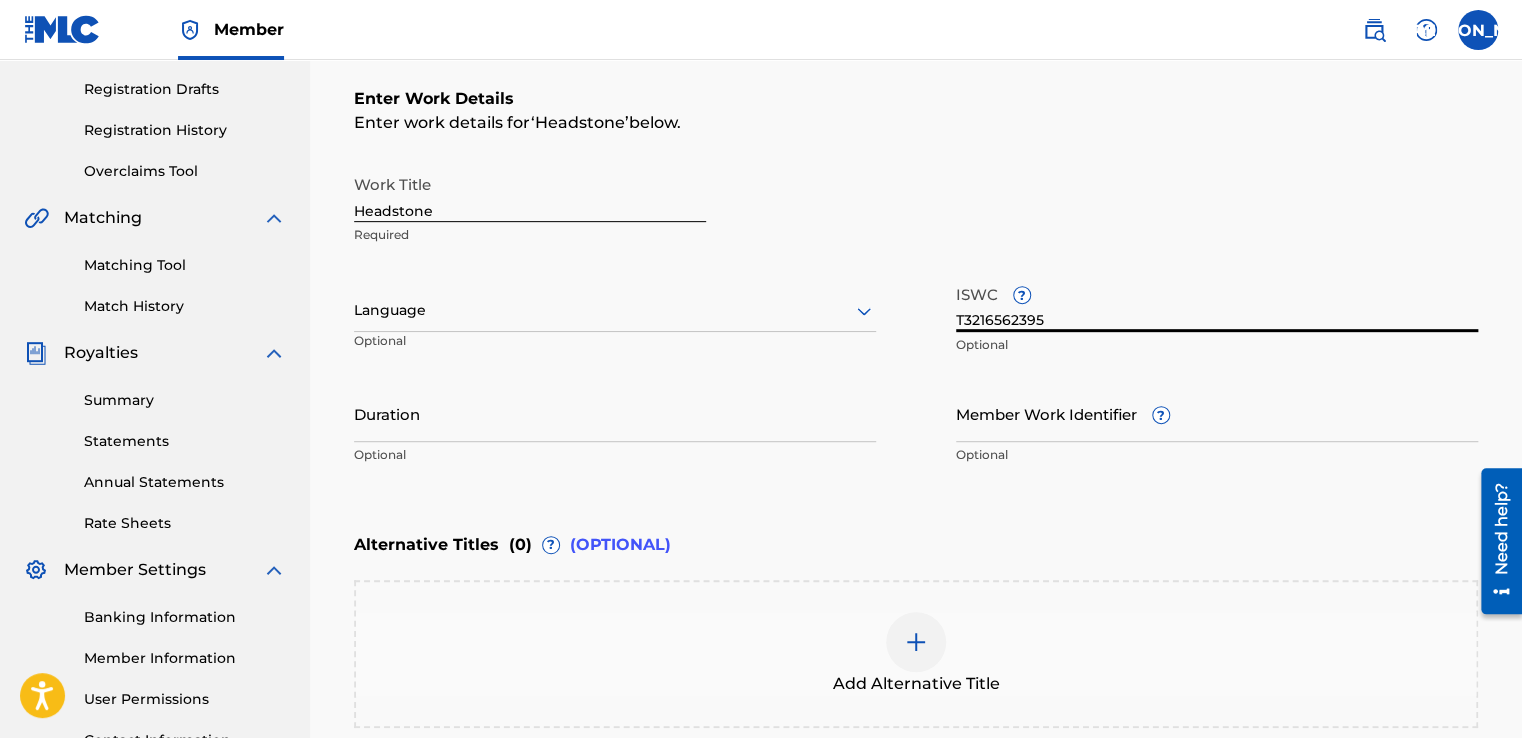 type on "T3216562395" 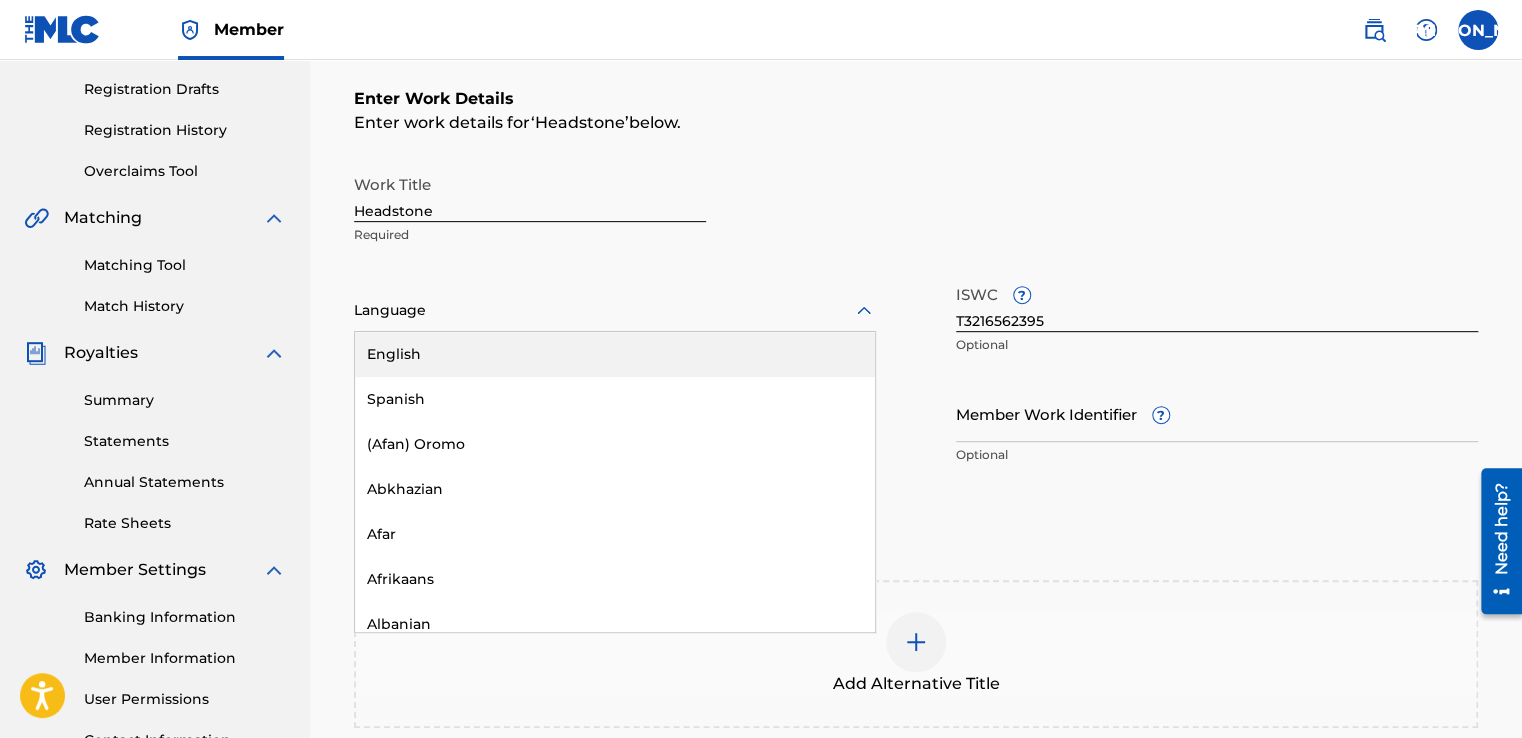click on "English" at bounding box center (615, 354) 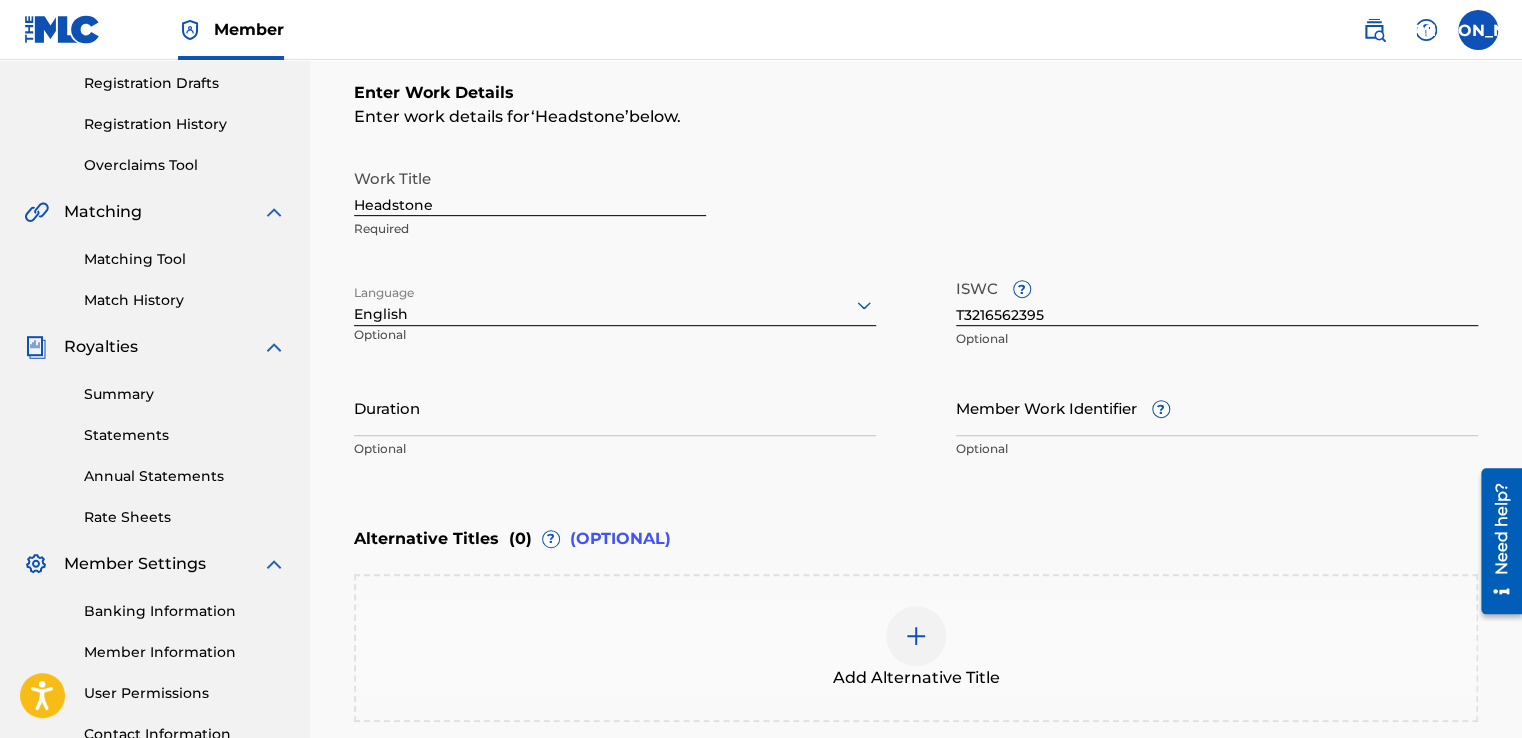 scroll, scrollTop: 325, scrollLeft: 0, axis: vertical 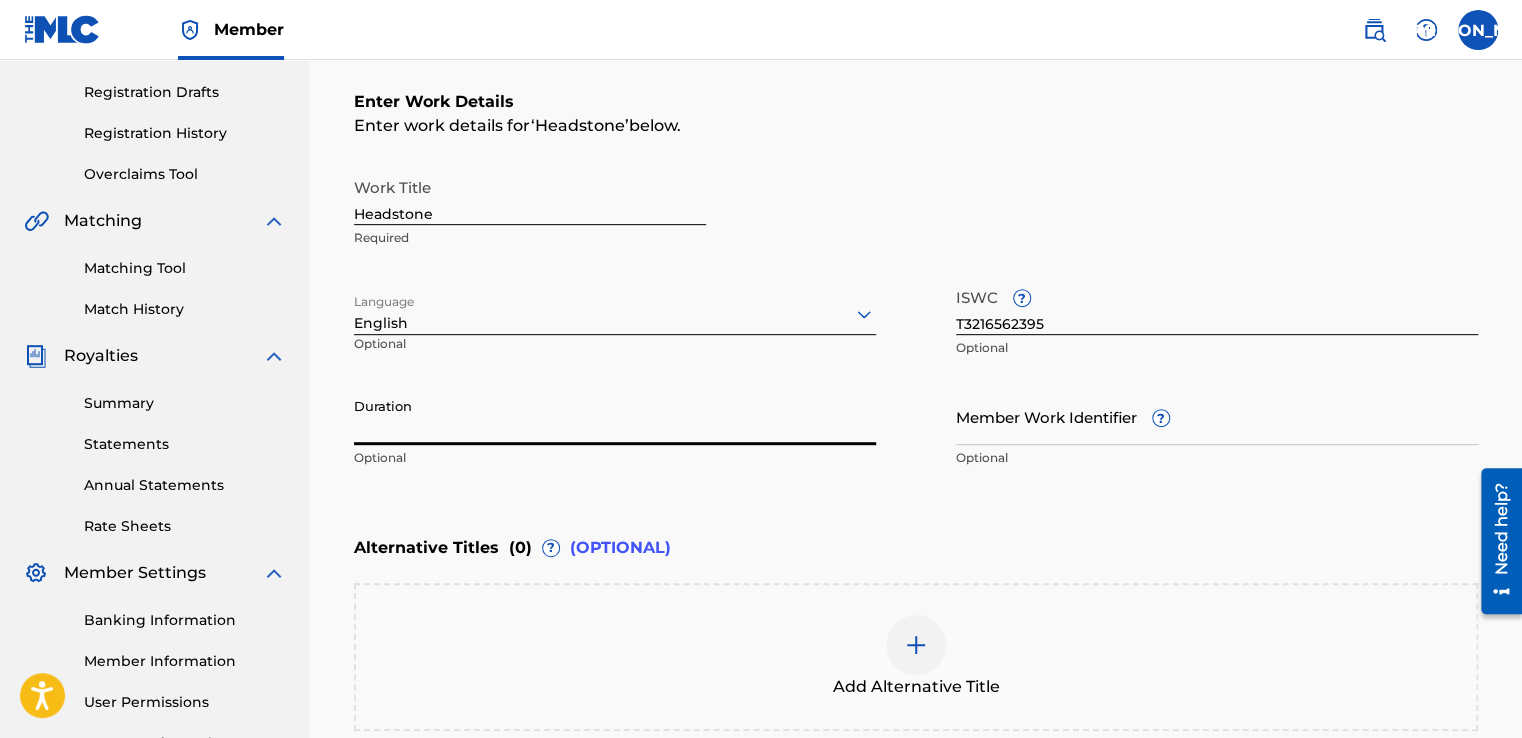 click on "Duration" at bounding box center (615, 416) 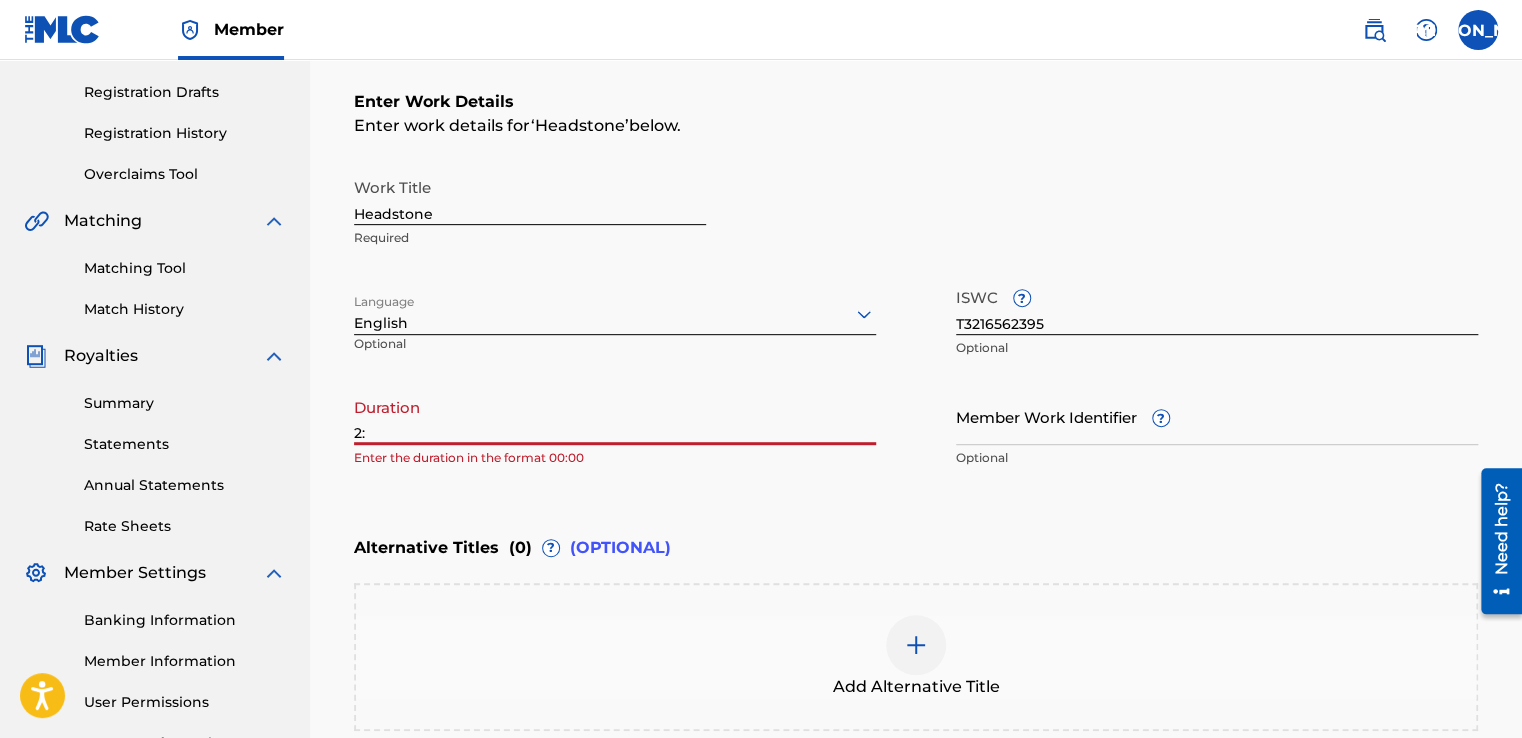 type on "2" 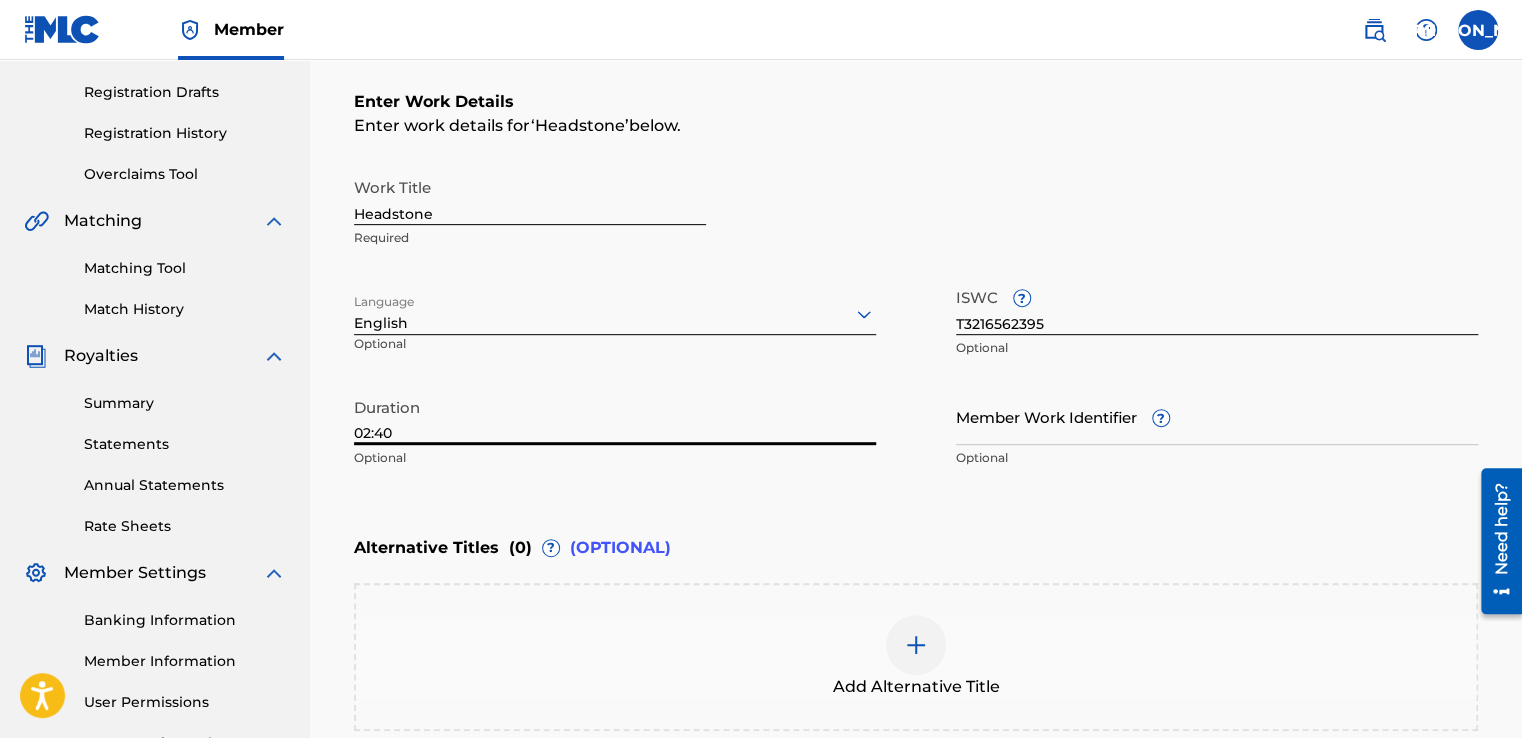 type on "02:40" 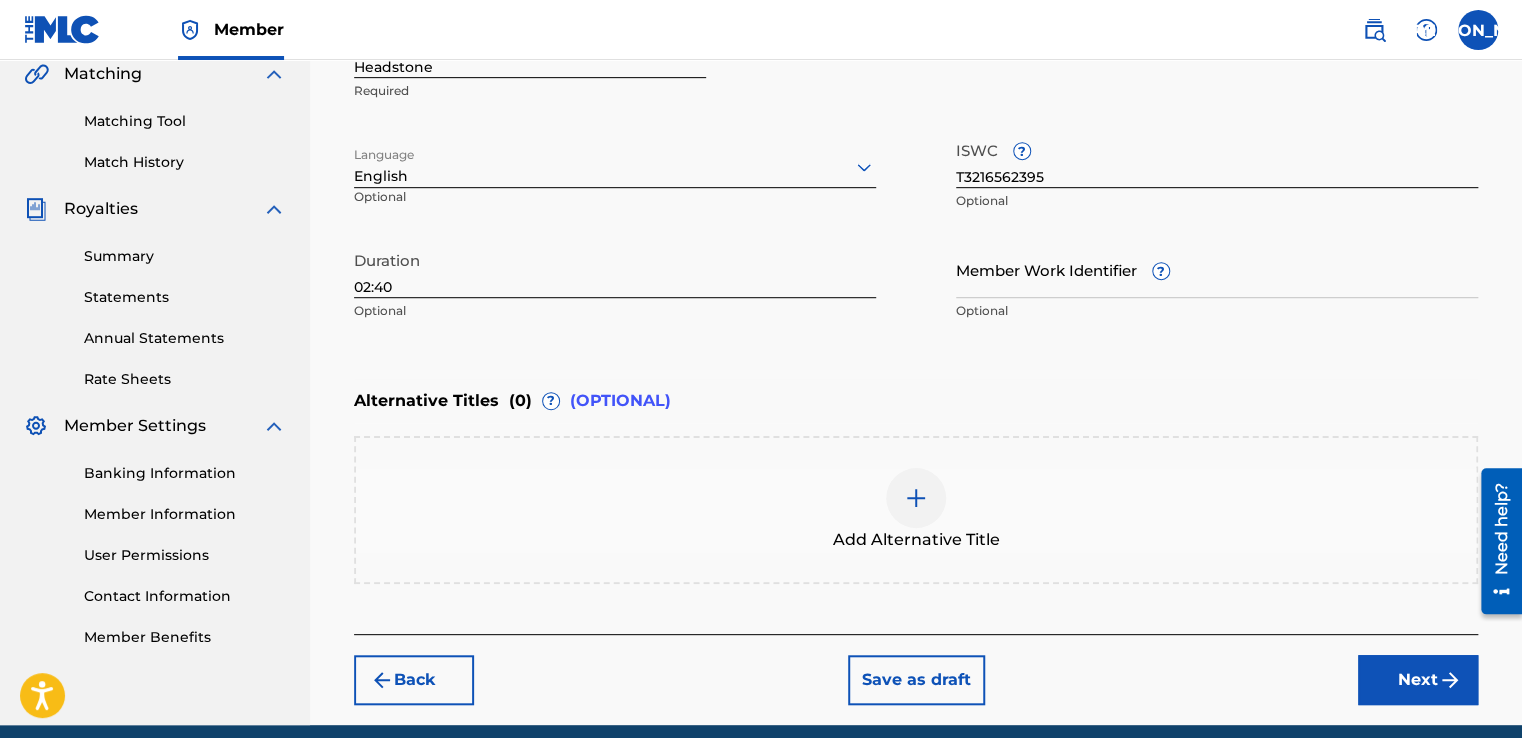scroll, scrollTop: 552, scrollLeft: 0, axis: vertical 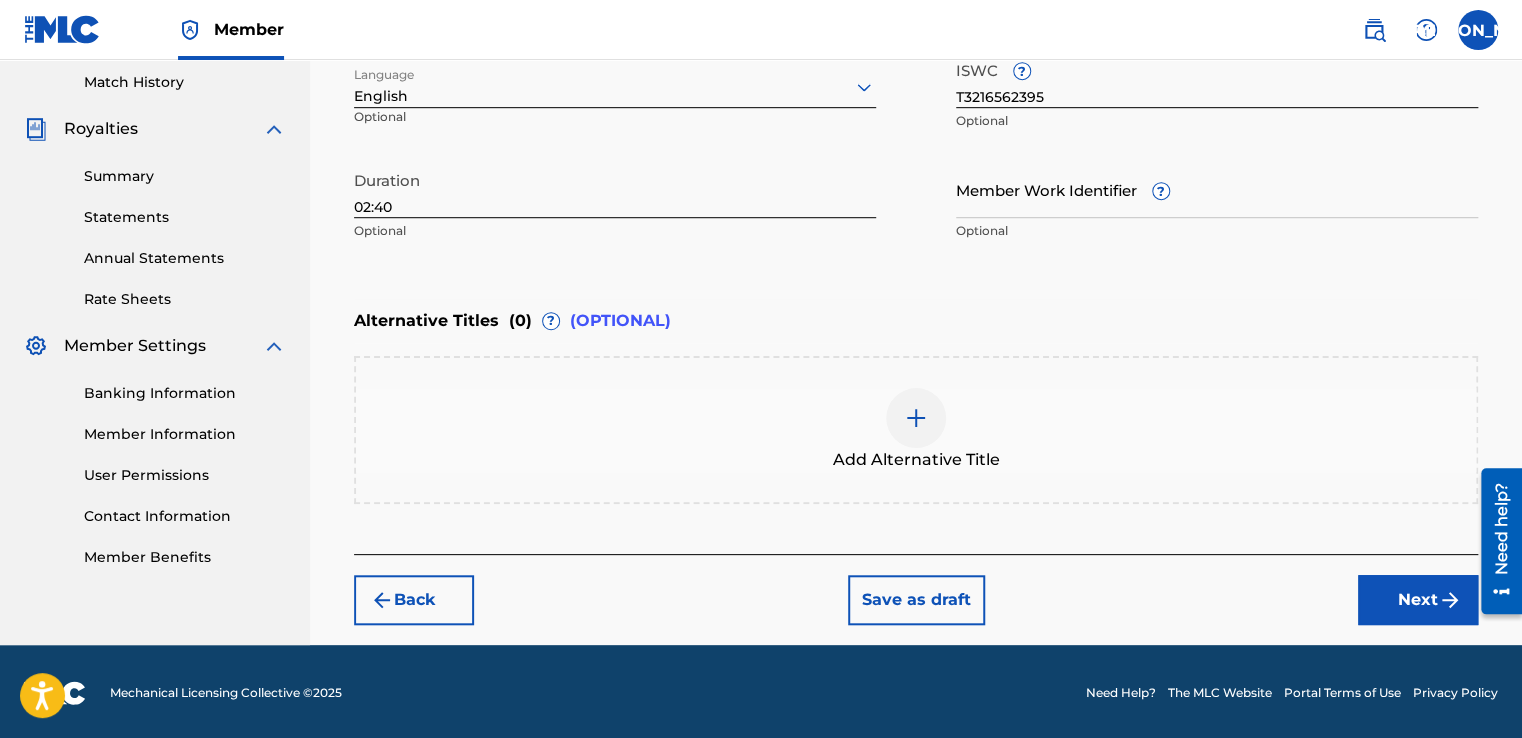 click on "Next" at bounding box center [1418, 600] 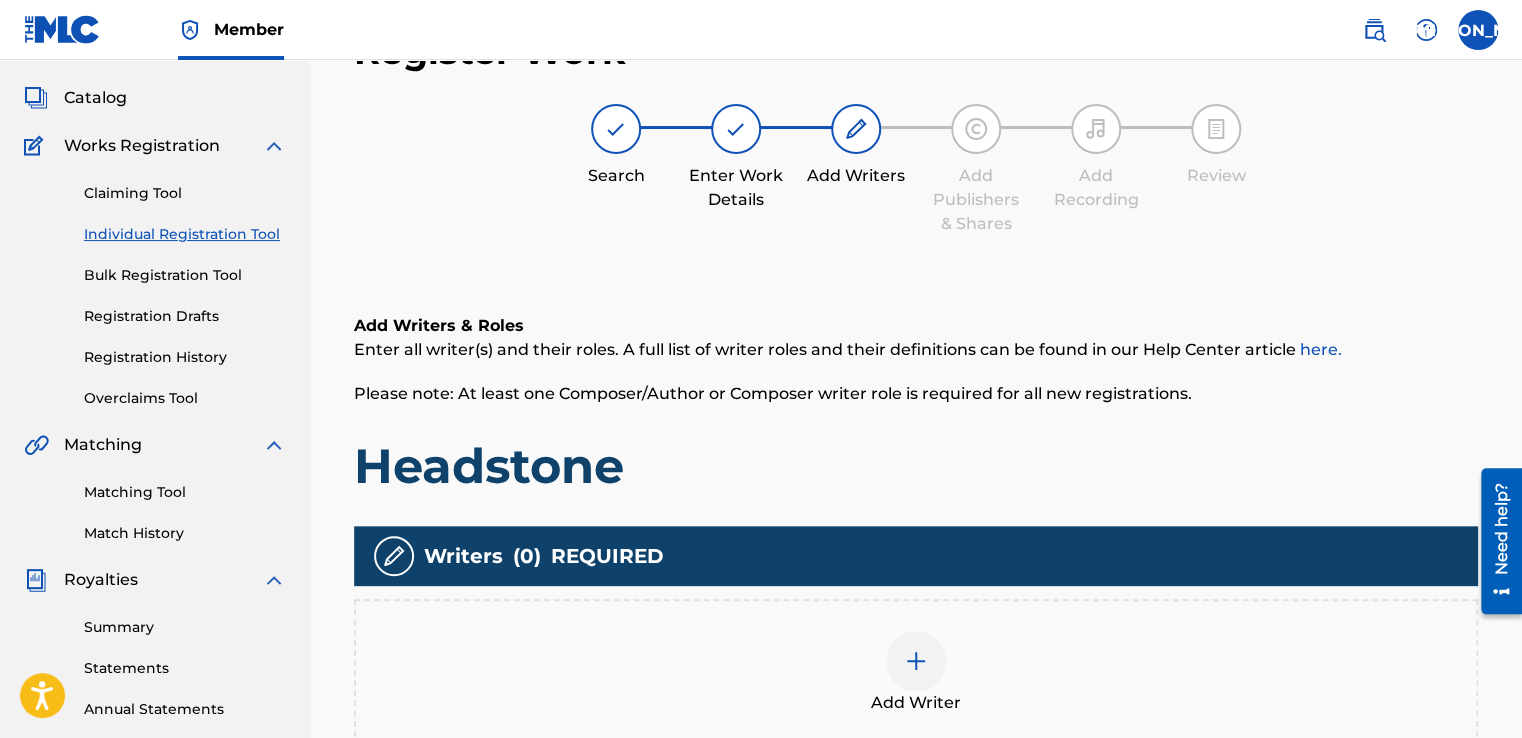 scroll, scrollTop: 90, scrollLeft: 0, axis: vertical 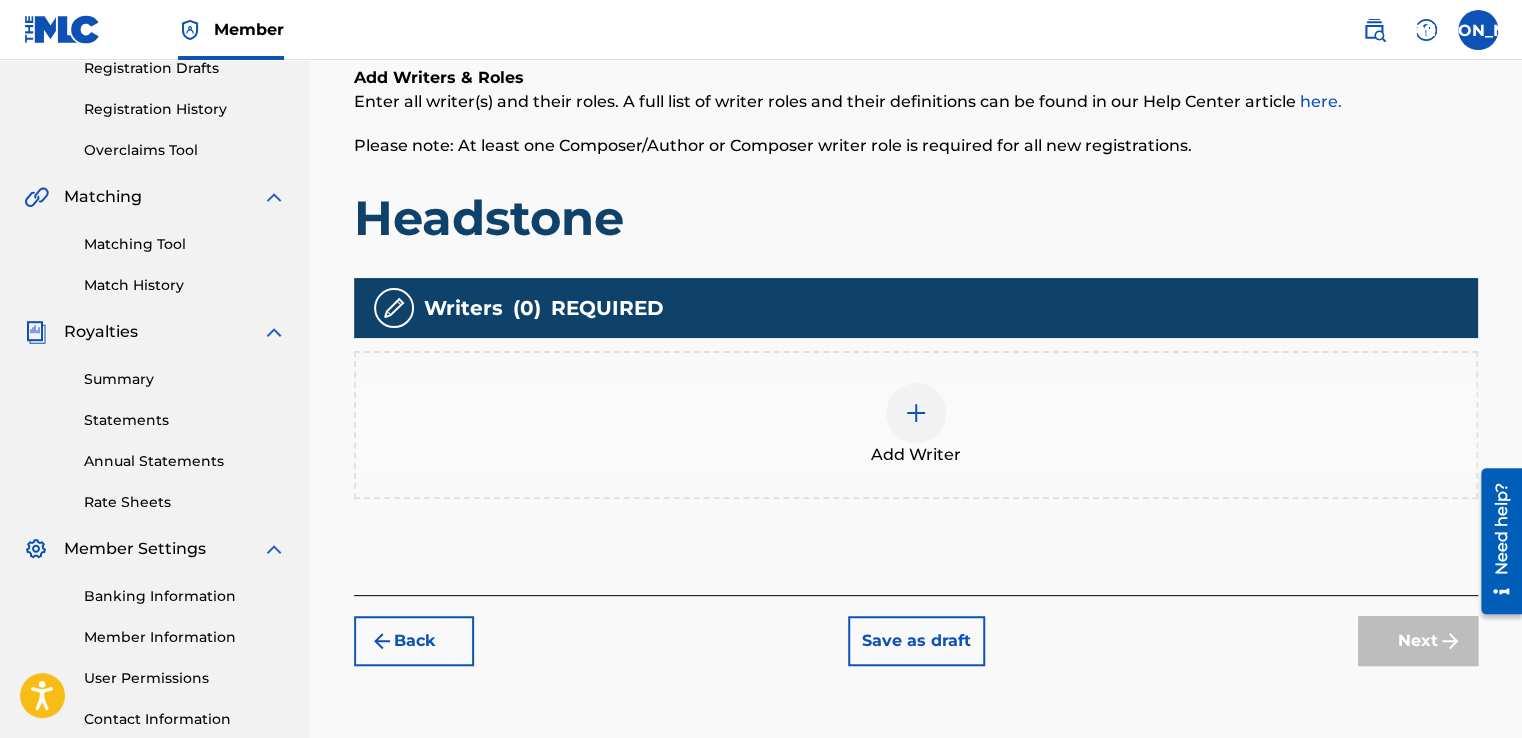 click at bounding box center (916, 413) 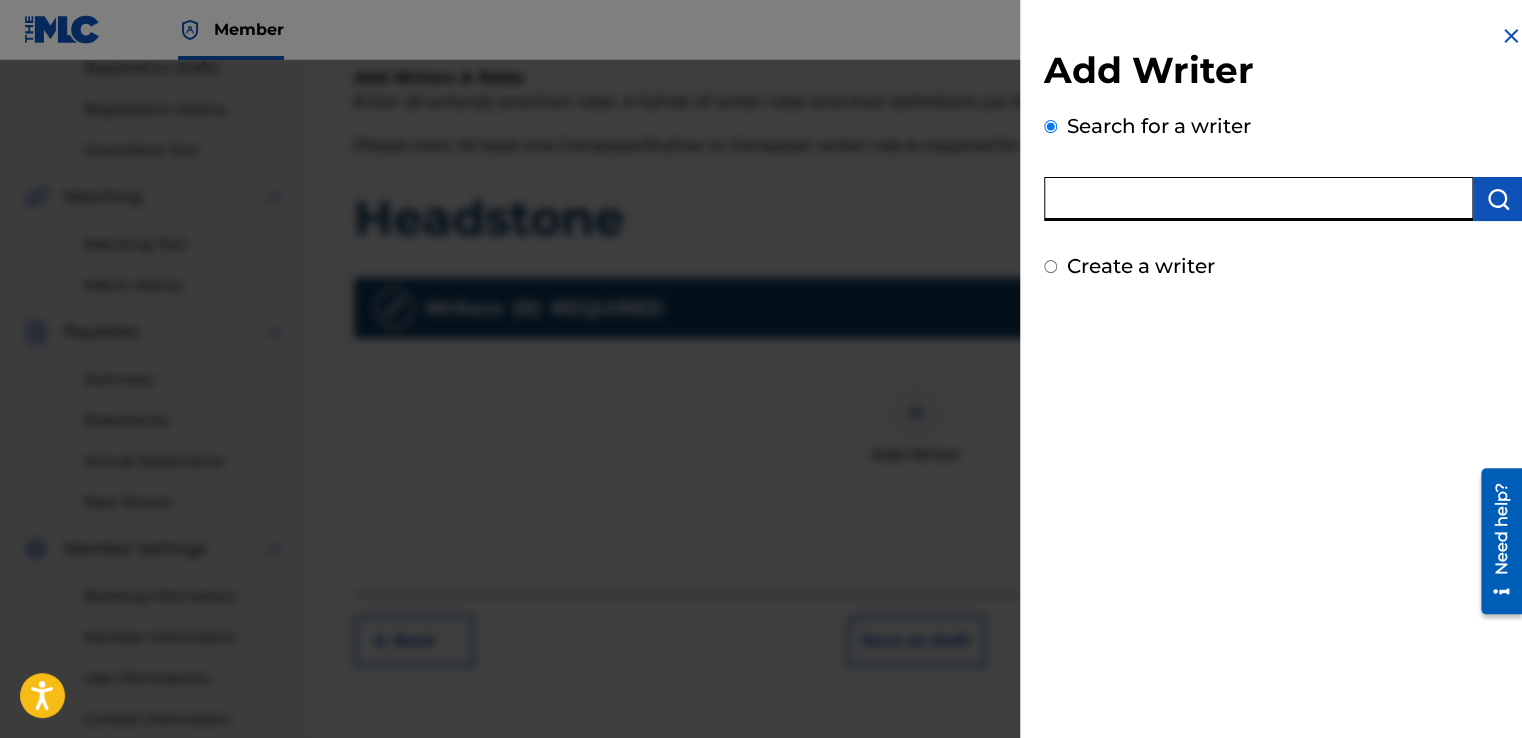 click at bounding box center [1258, 199] 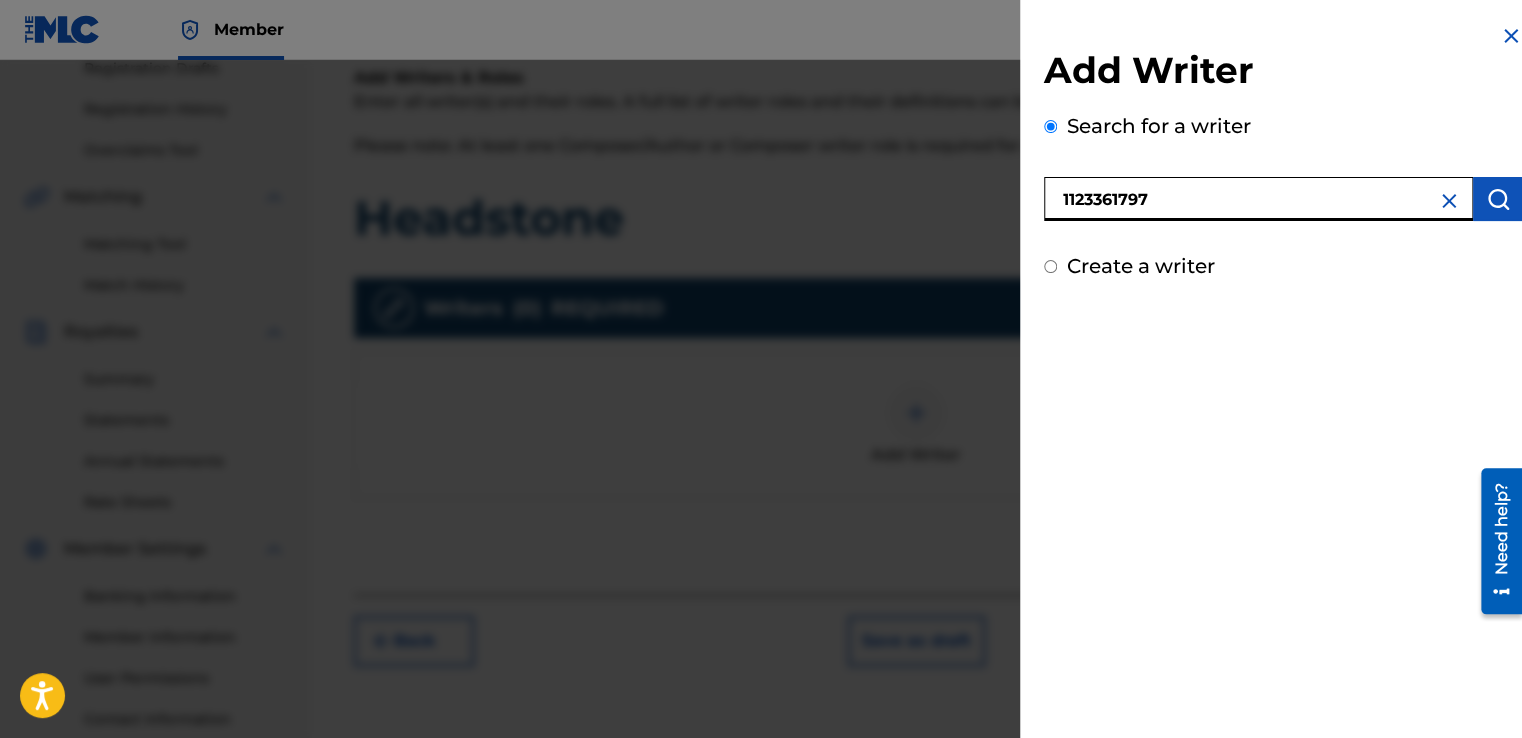 type on "1123361797" 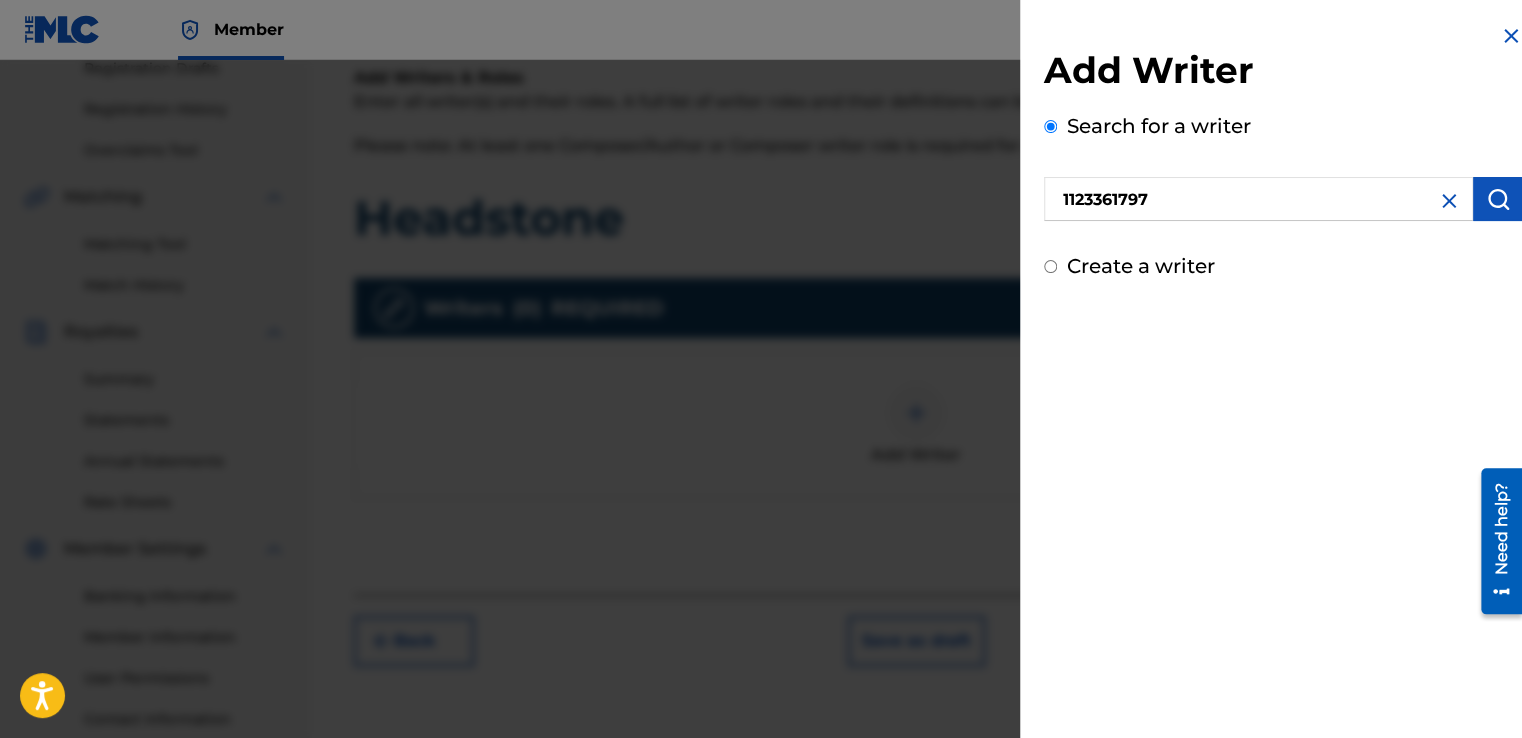 click at bounding box center (1498, 199) 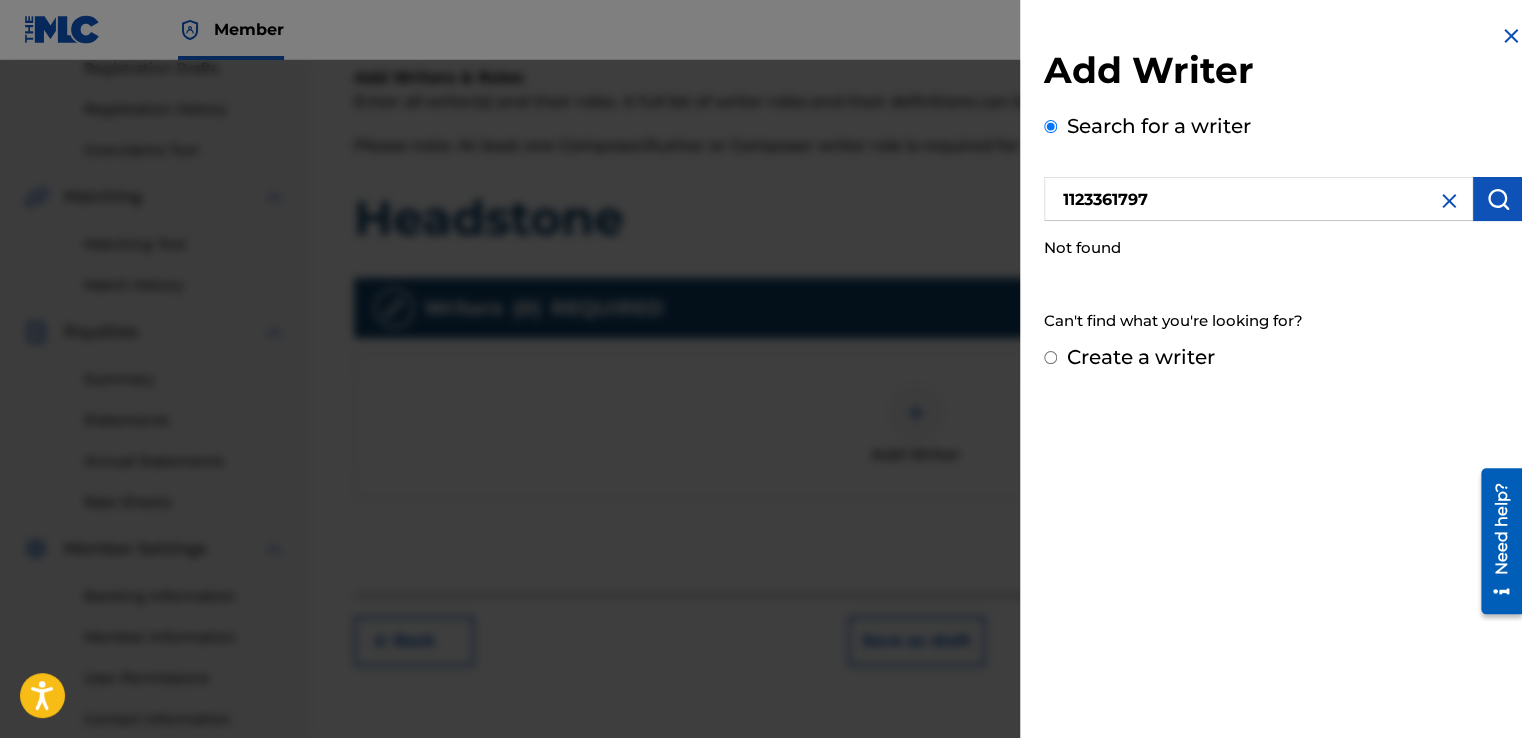 click on "Create a writer" at bounding box center [1141, 357] 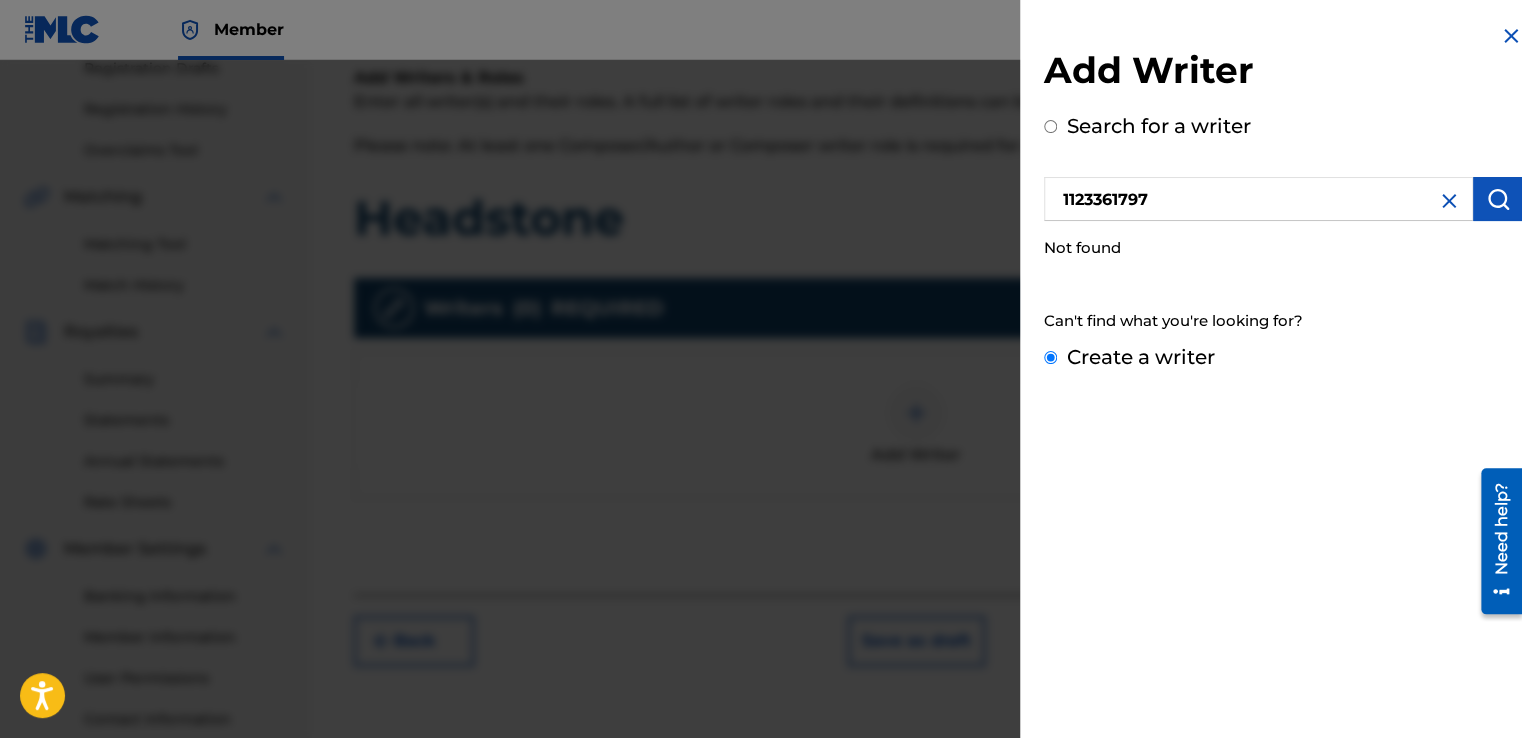 click on "Create a writer" at bounding box center [1050, 357] 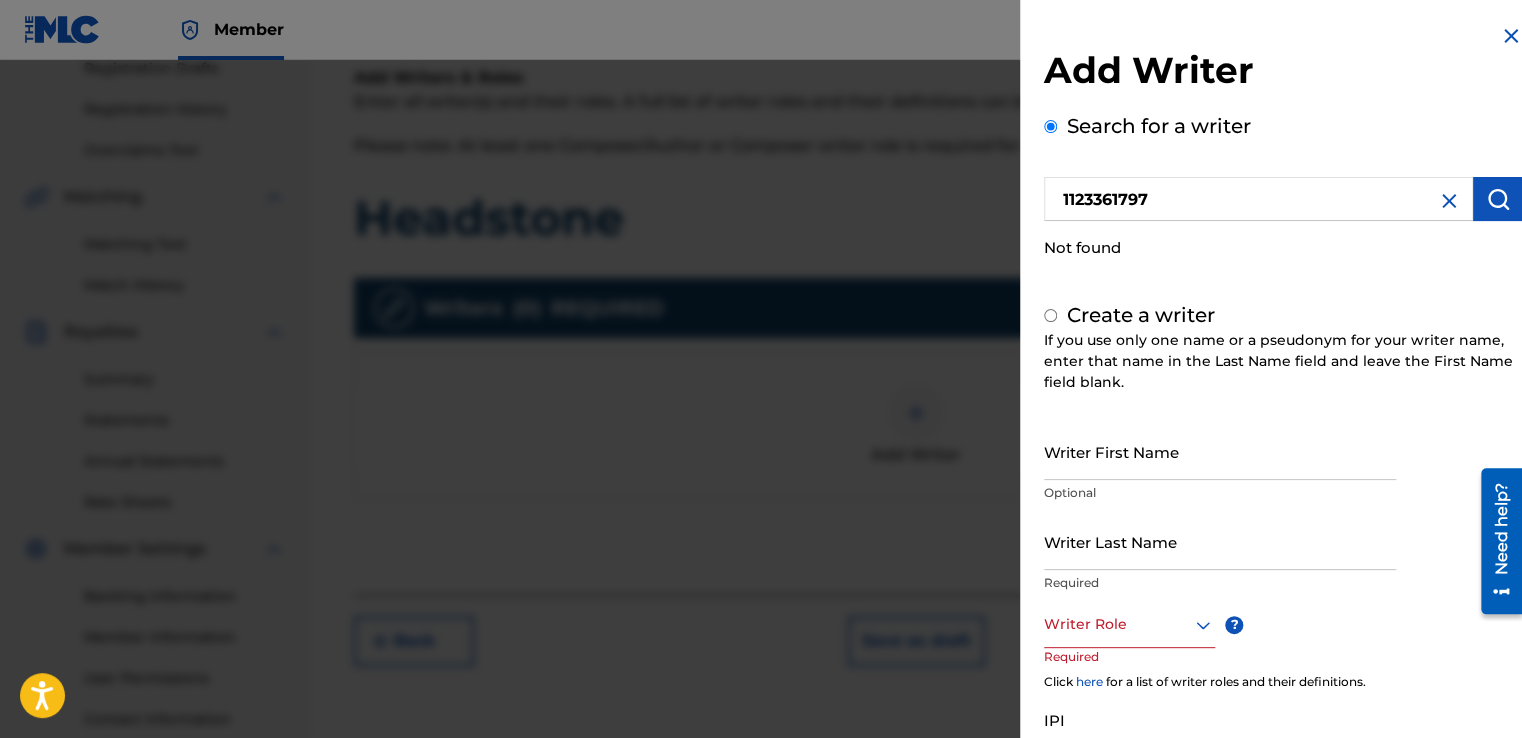radio on "false" 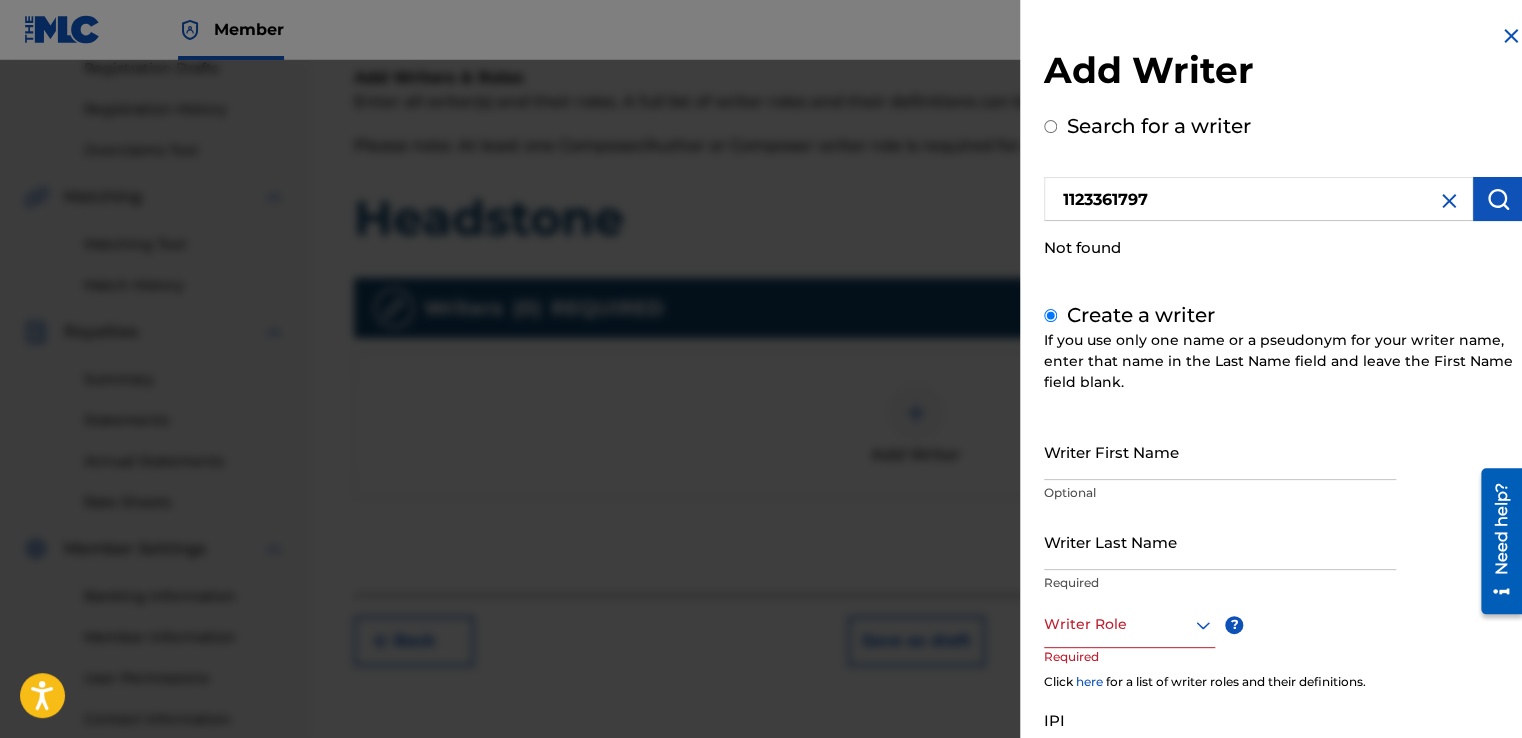 click on "Writer First Name" at bounding box center [1220, 451] 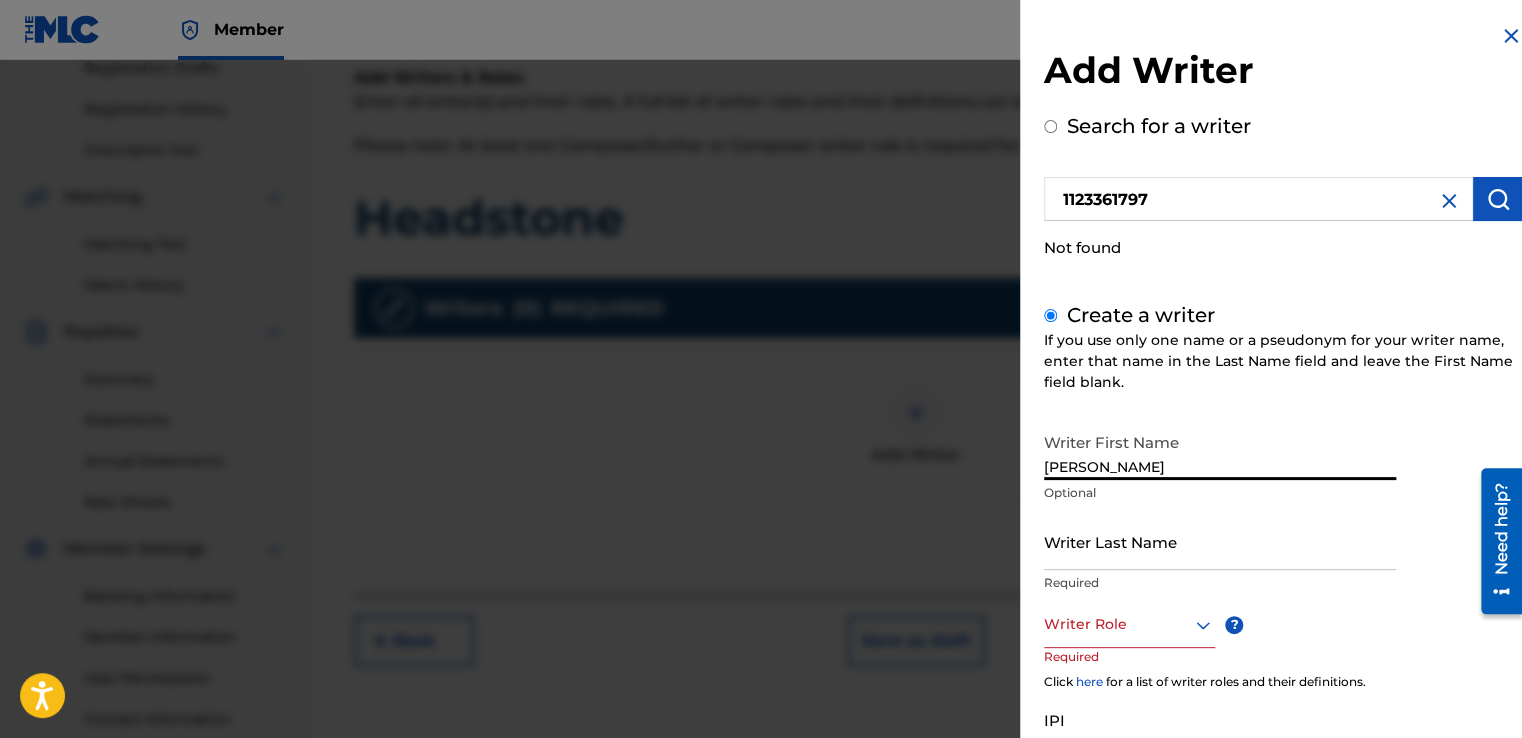 type on "[PERSON_NAME]" 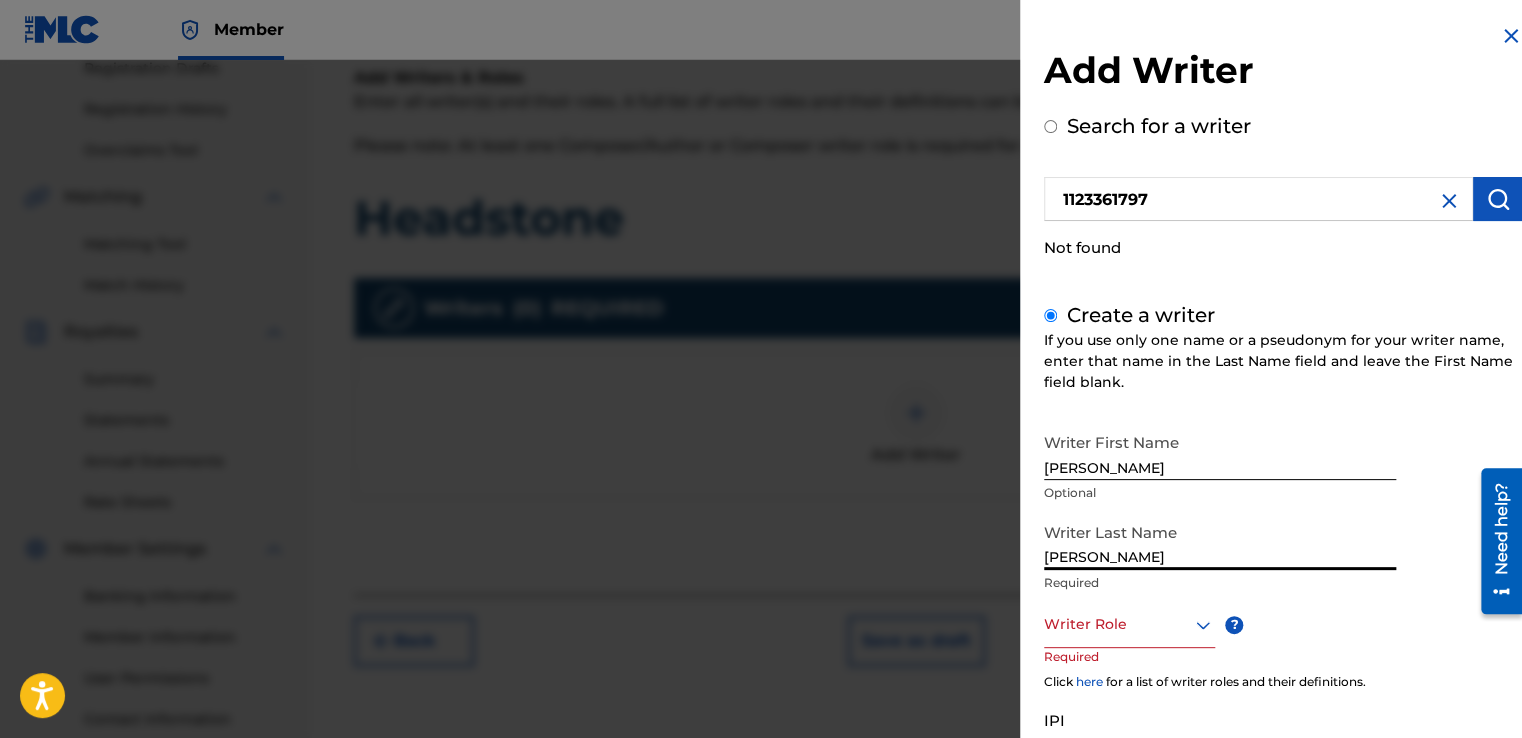type on "[PERSON_NAME]" 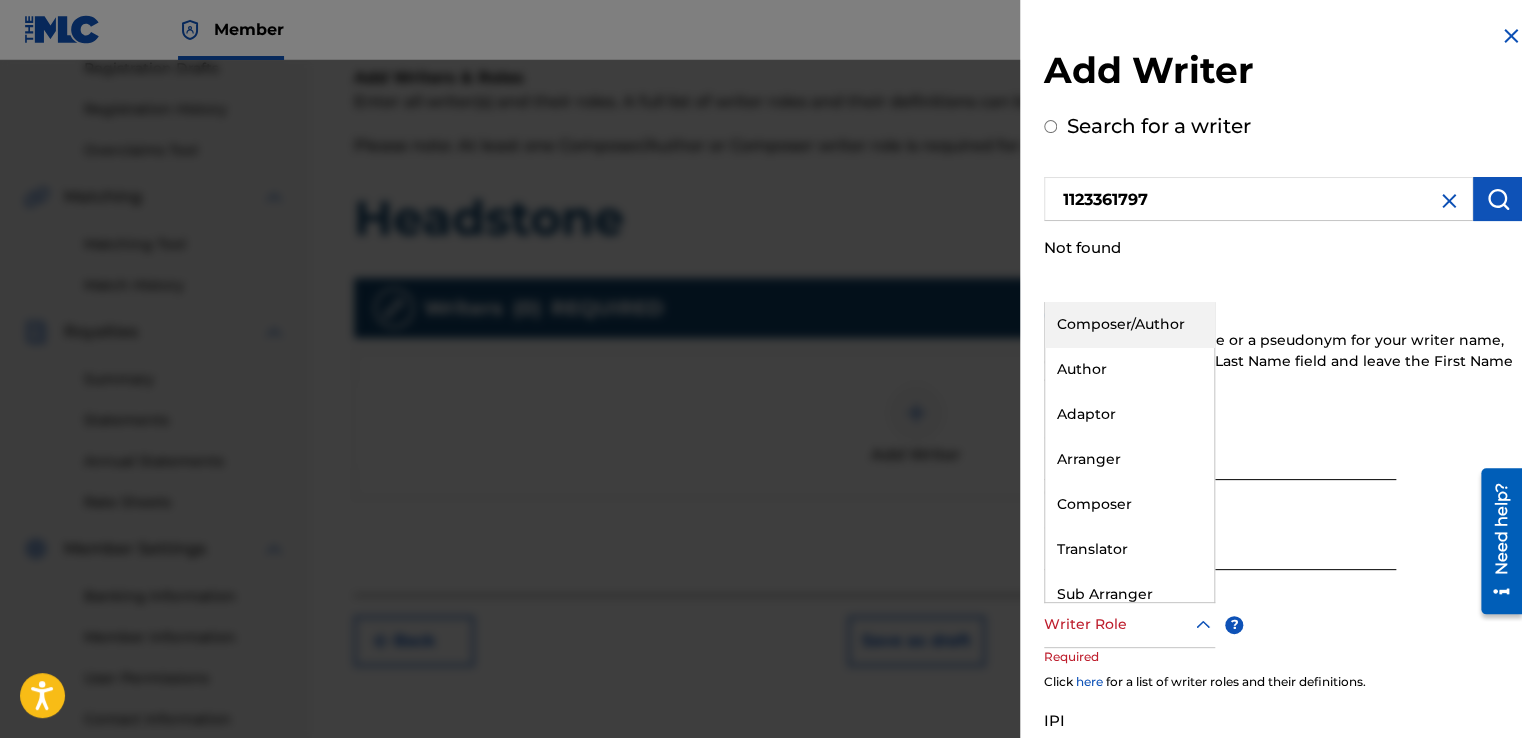 click at bounding box center [1129, 624] 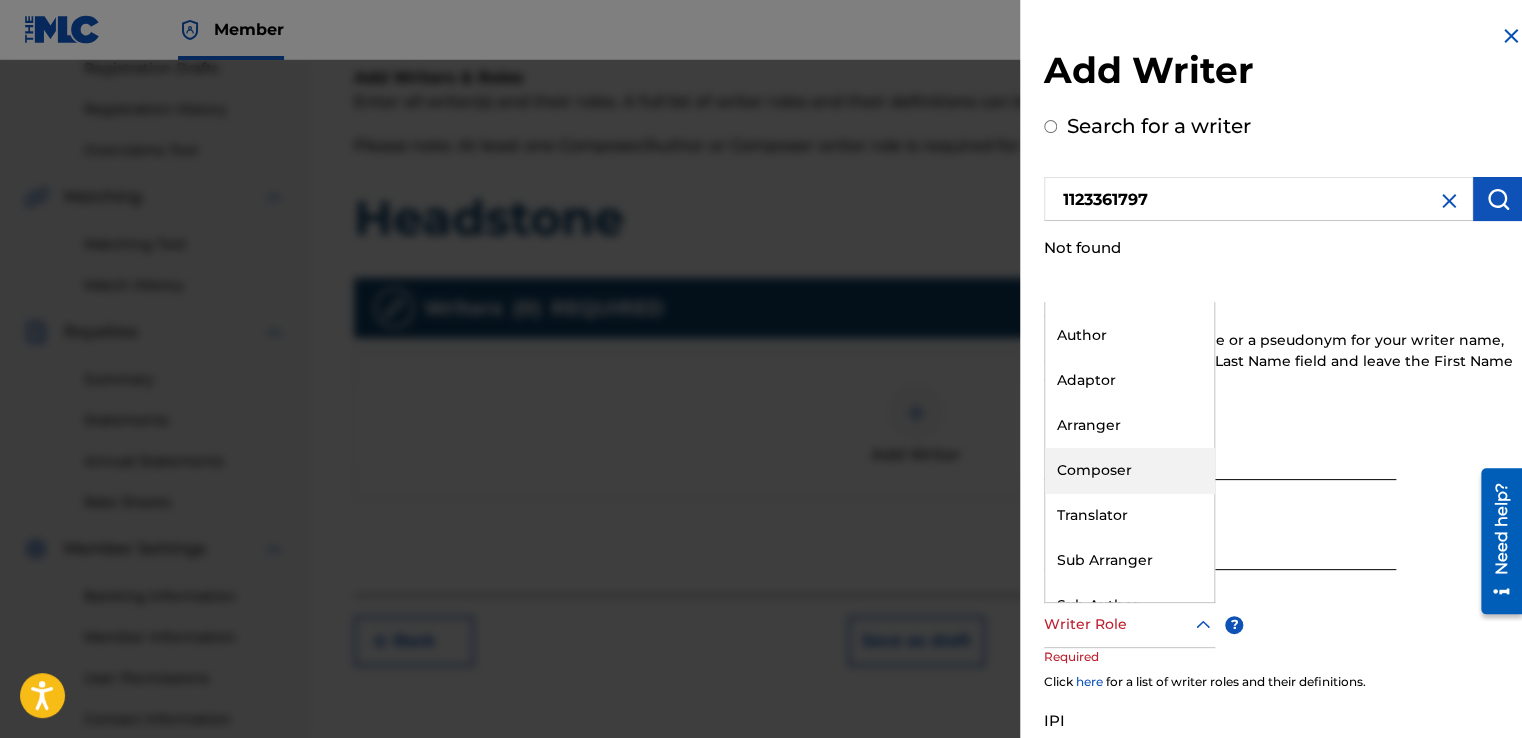 scroll, scrollTop: 0, scrollLeft: 0, axis: both 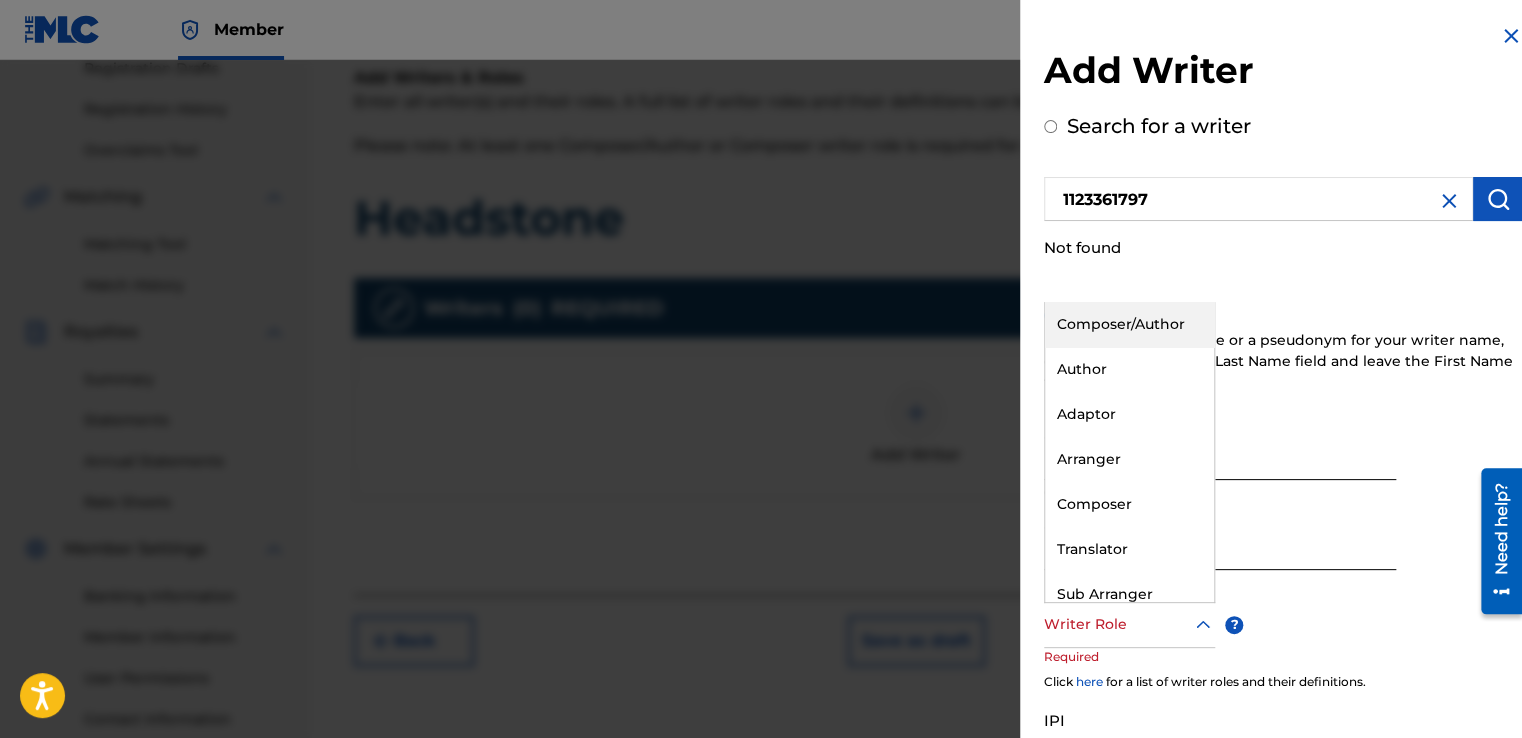 click on "Composer/Author" at bounding box center [1129, 324] 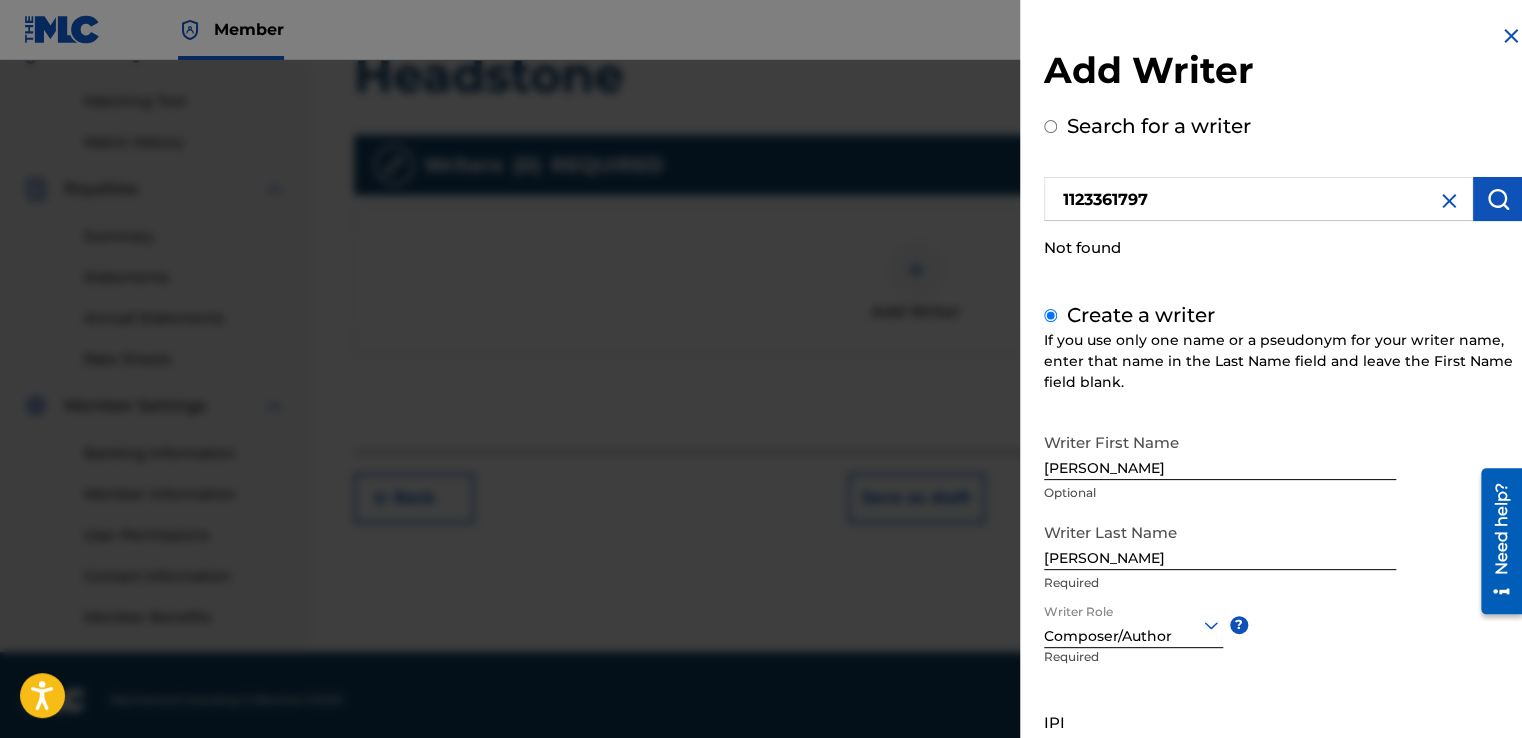 scroll, scrollTop: 501, scrollLeft: 0, axis: vertical 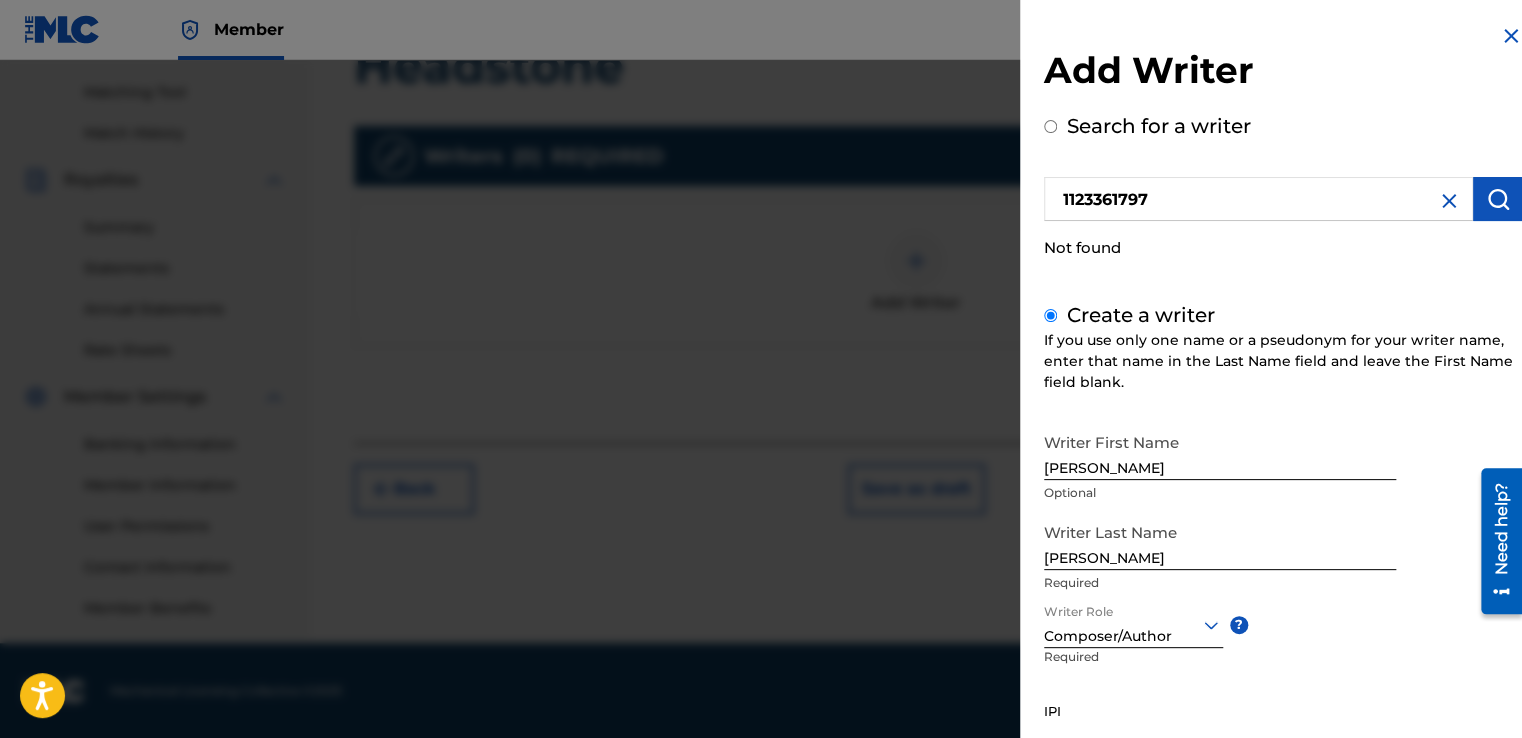 click on "IPI" at bounding box center [1220, 721] 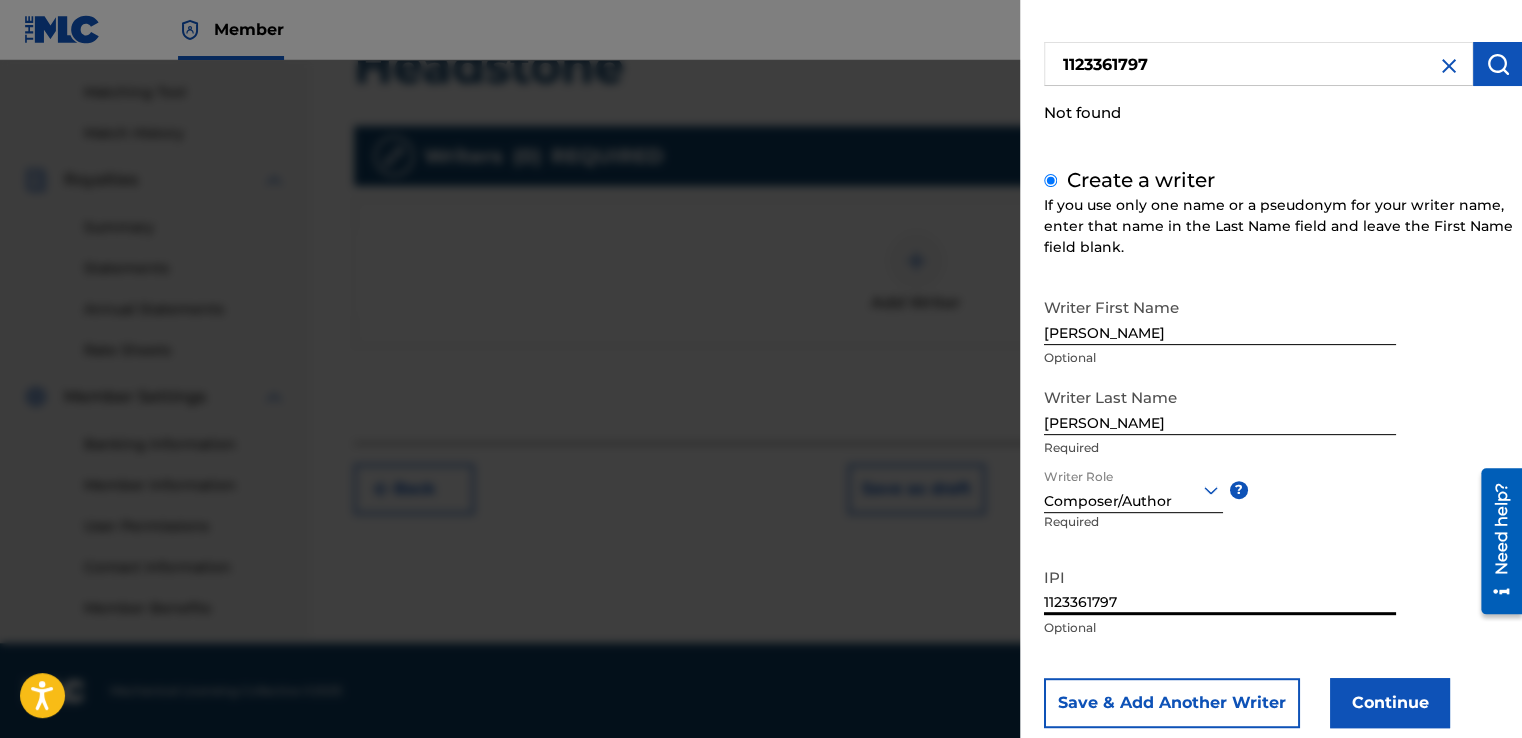scroll, scrollTop: 178, scrollLeft: 0, axis: vertical 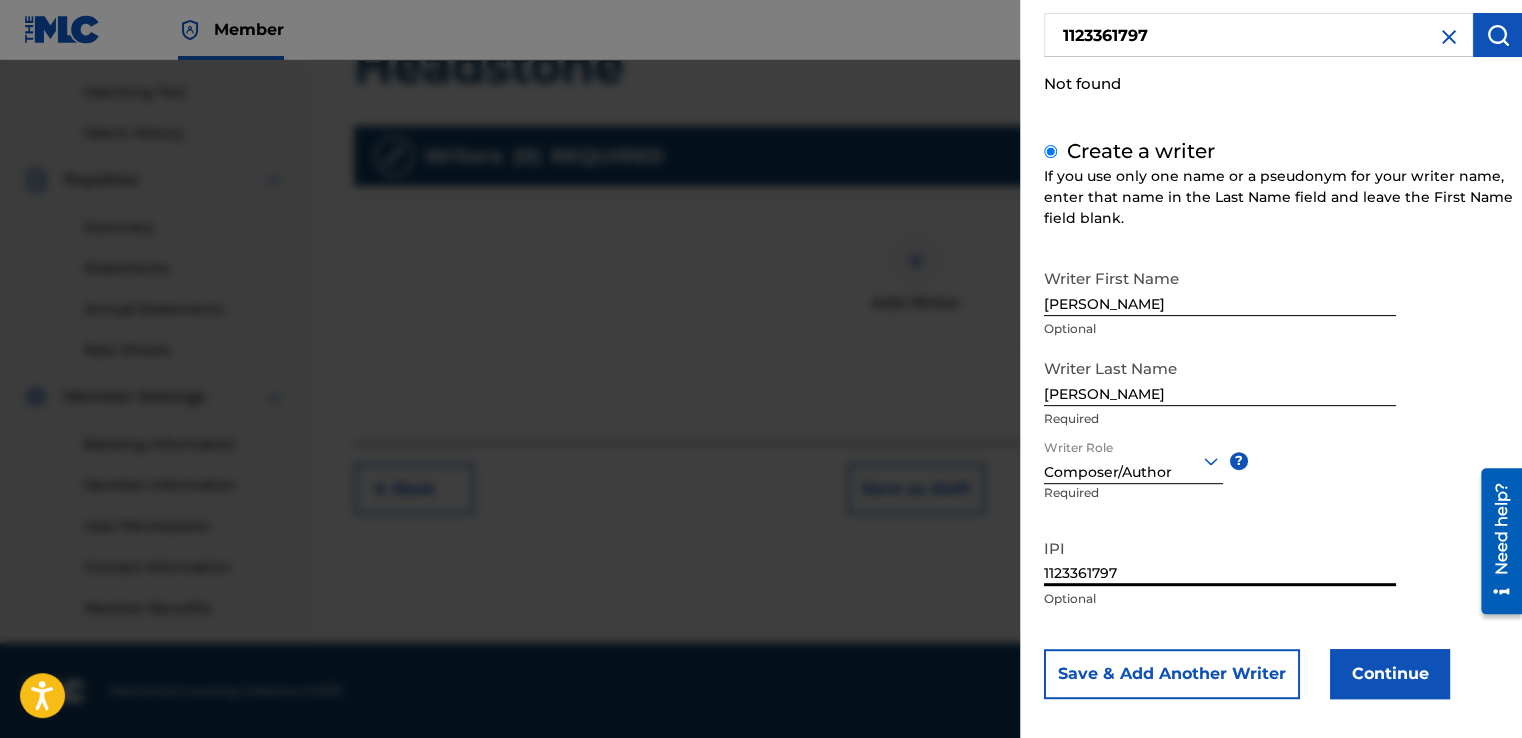 type on "1123361797" 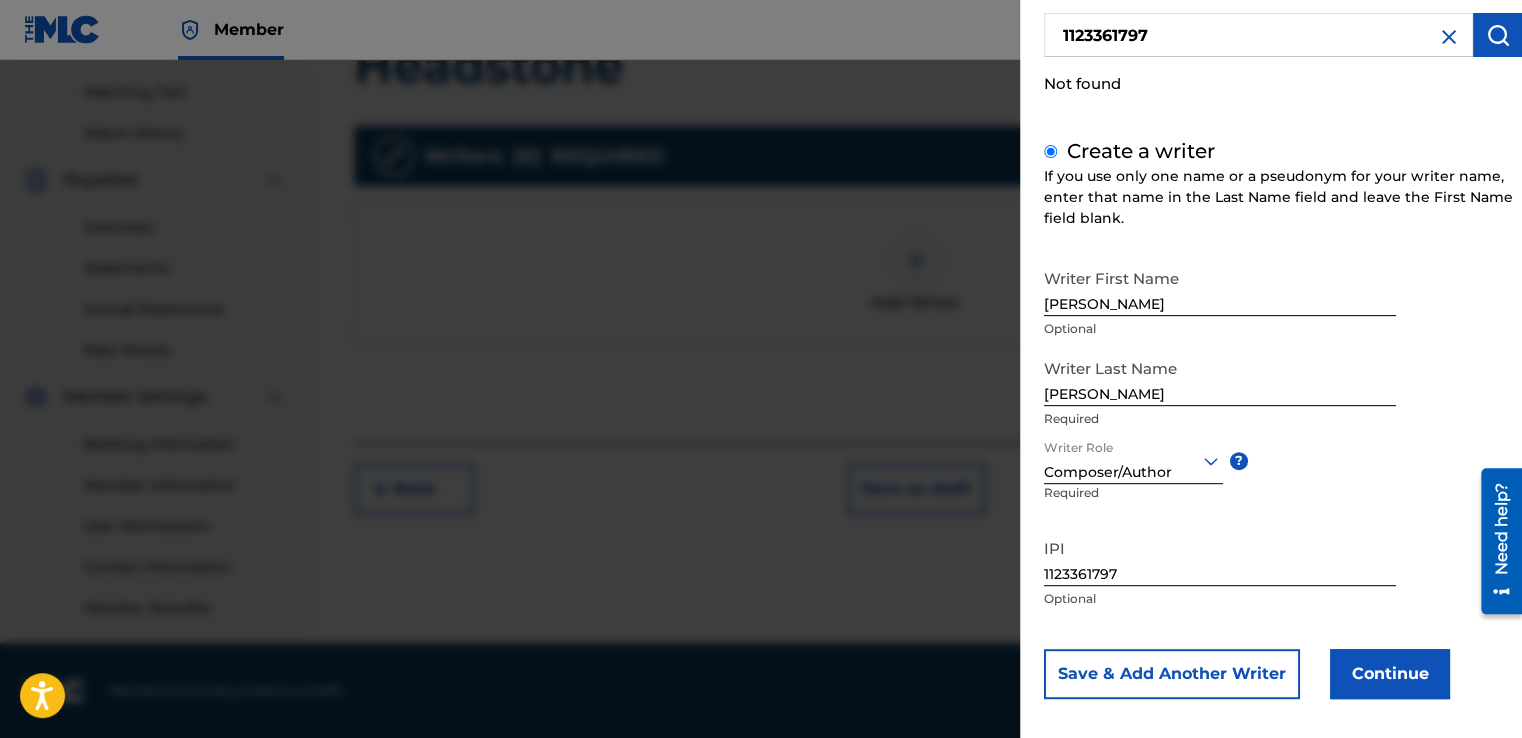 click on "Continue" at bounding box center (1390, 674) 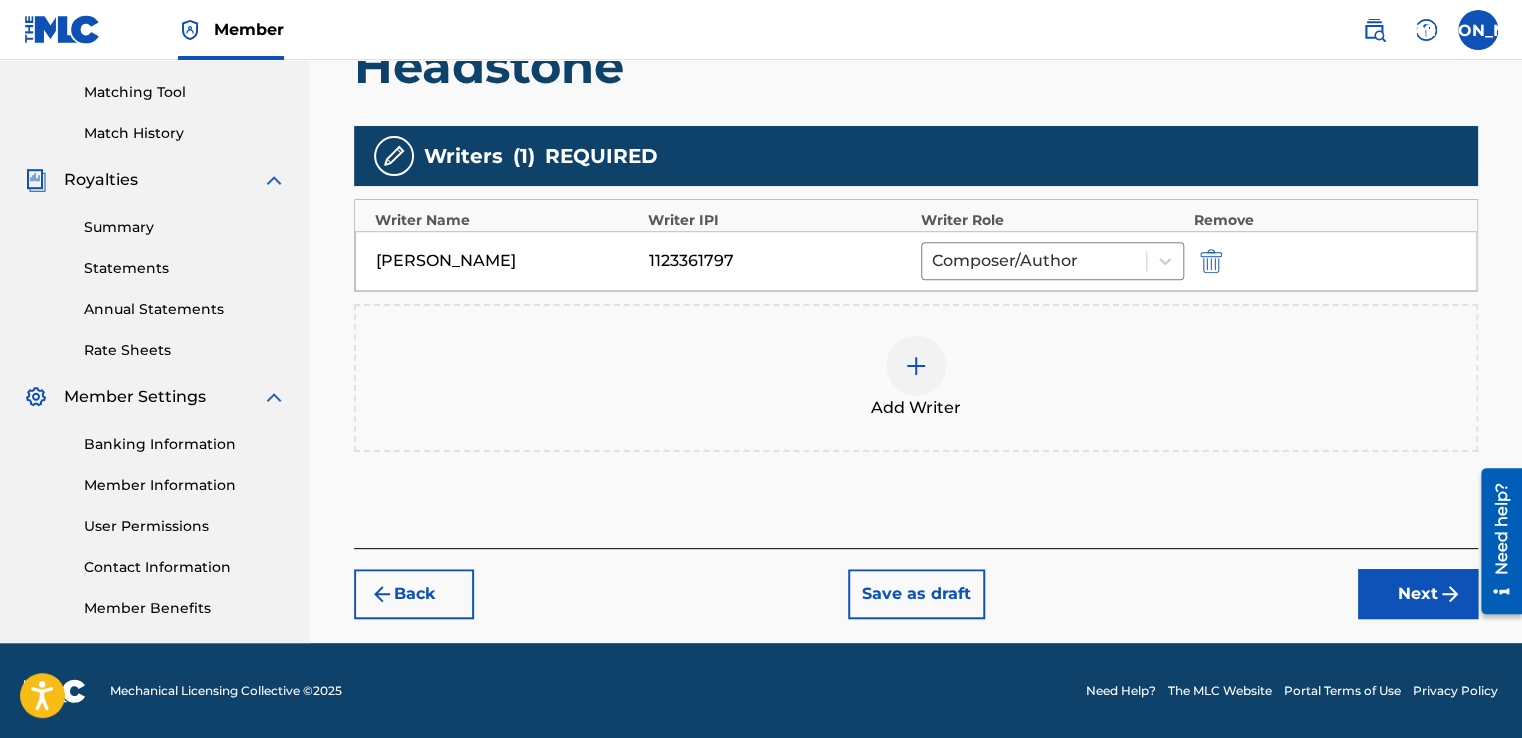 click on "Next" at bounding box center (1418, 594) 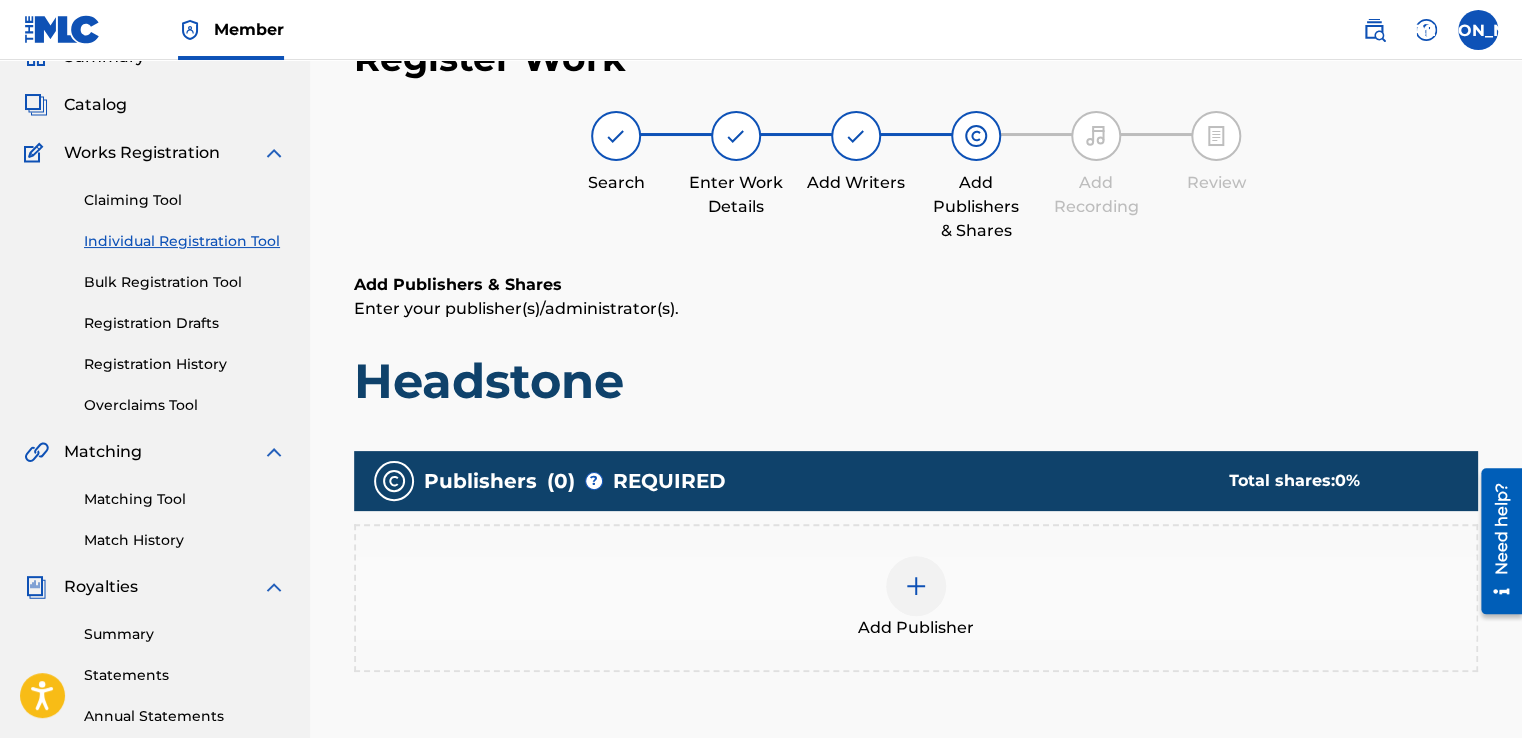 scroll, scrollTop: 90, scrollLeft: 0, axis: vertical 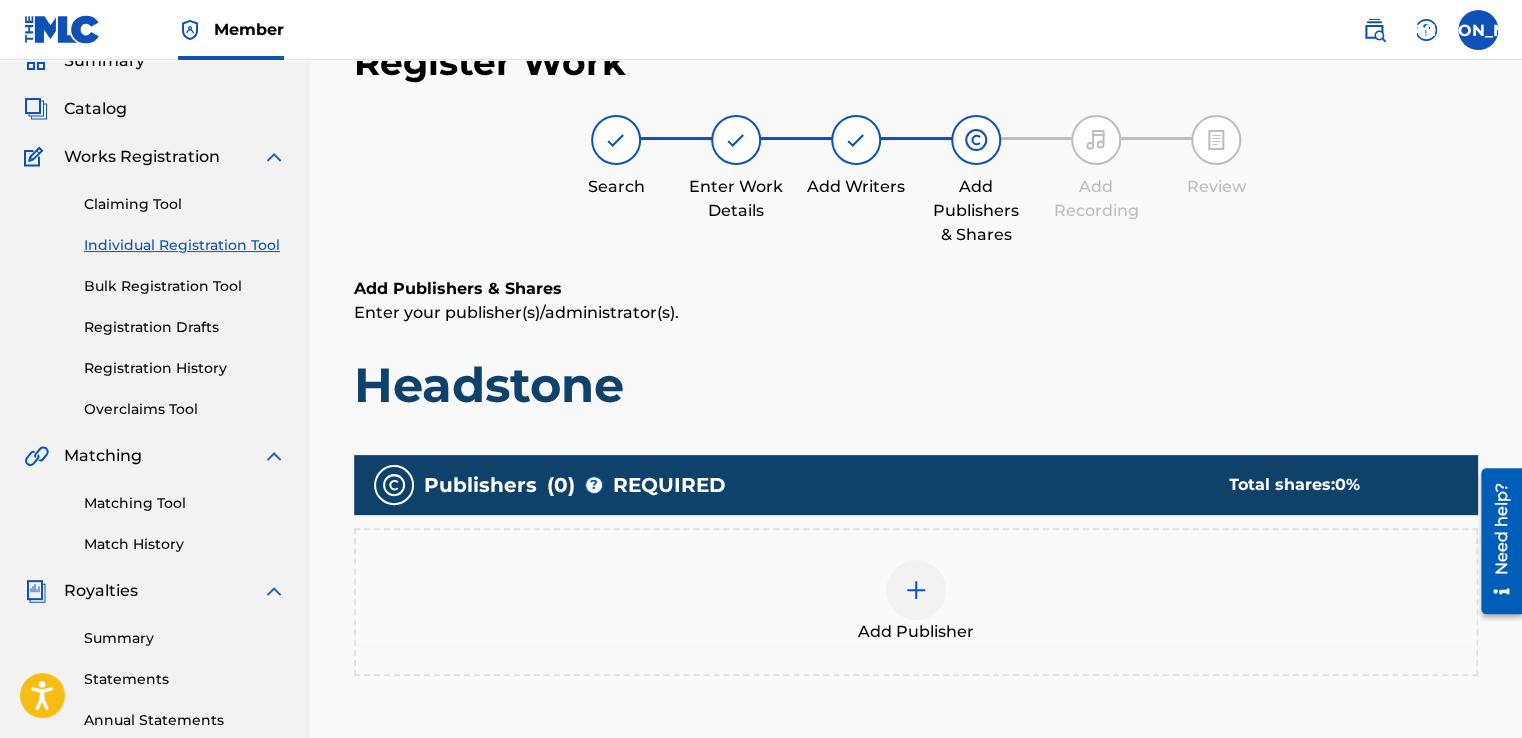 click at bounding box center [916, 590] 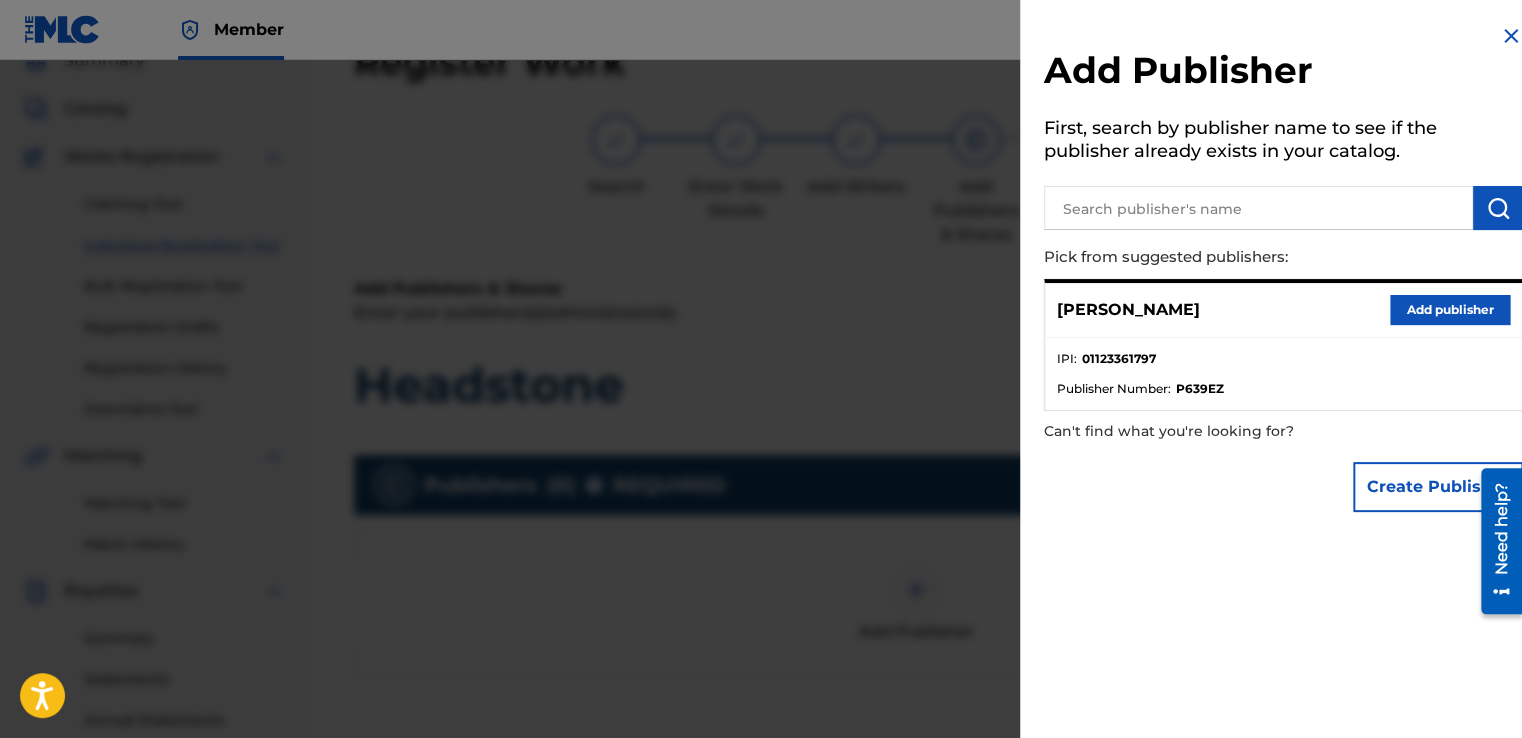 click on "Add publisher" at bounding box center (1450, 310) 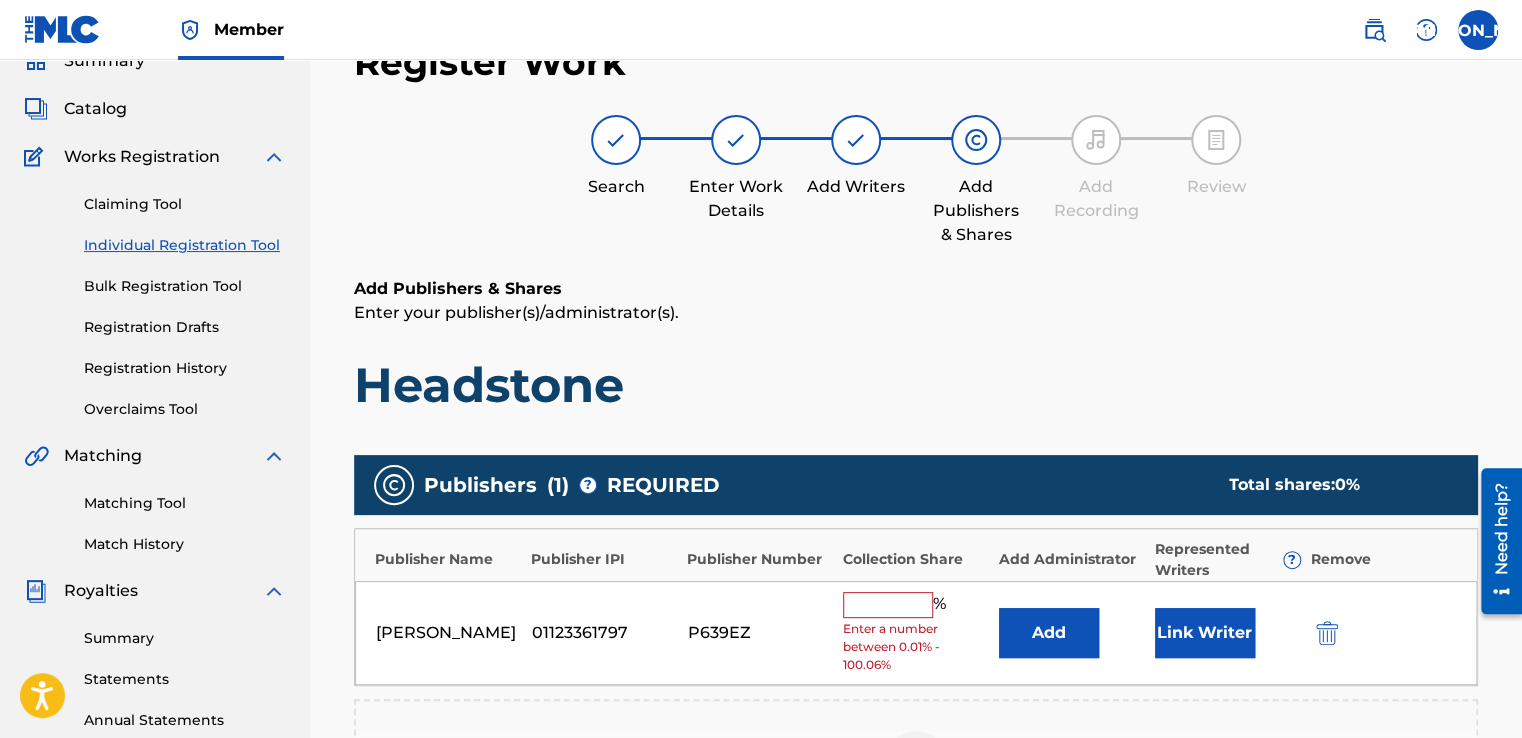 click at bounding box center (888, 605) 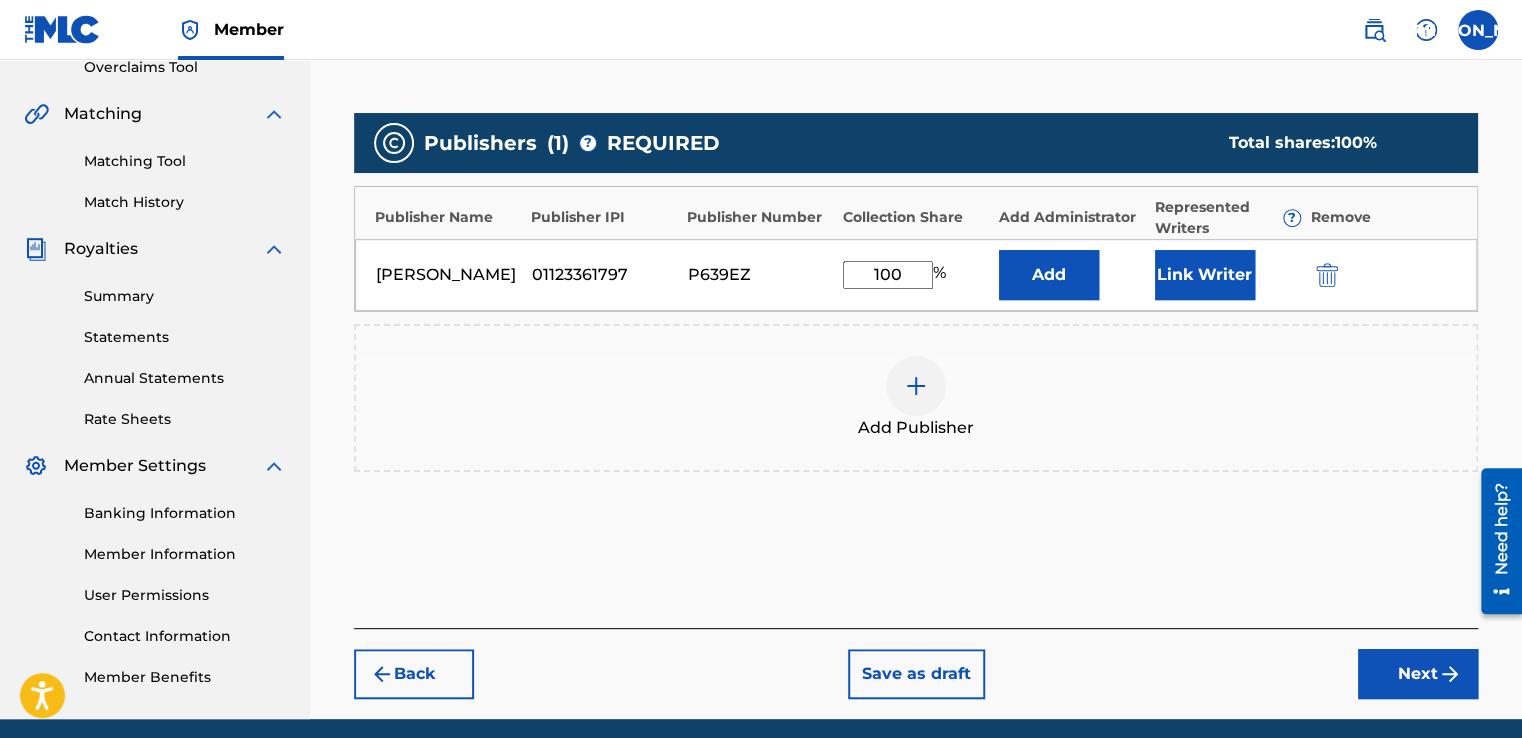 scroll, scrollTop: 444, scrollLeft: 0, axis: vertical 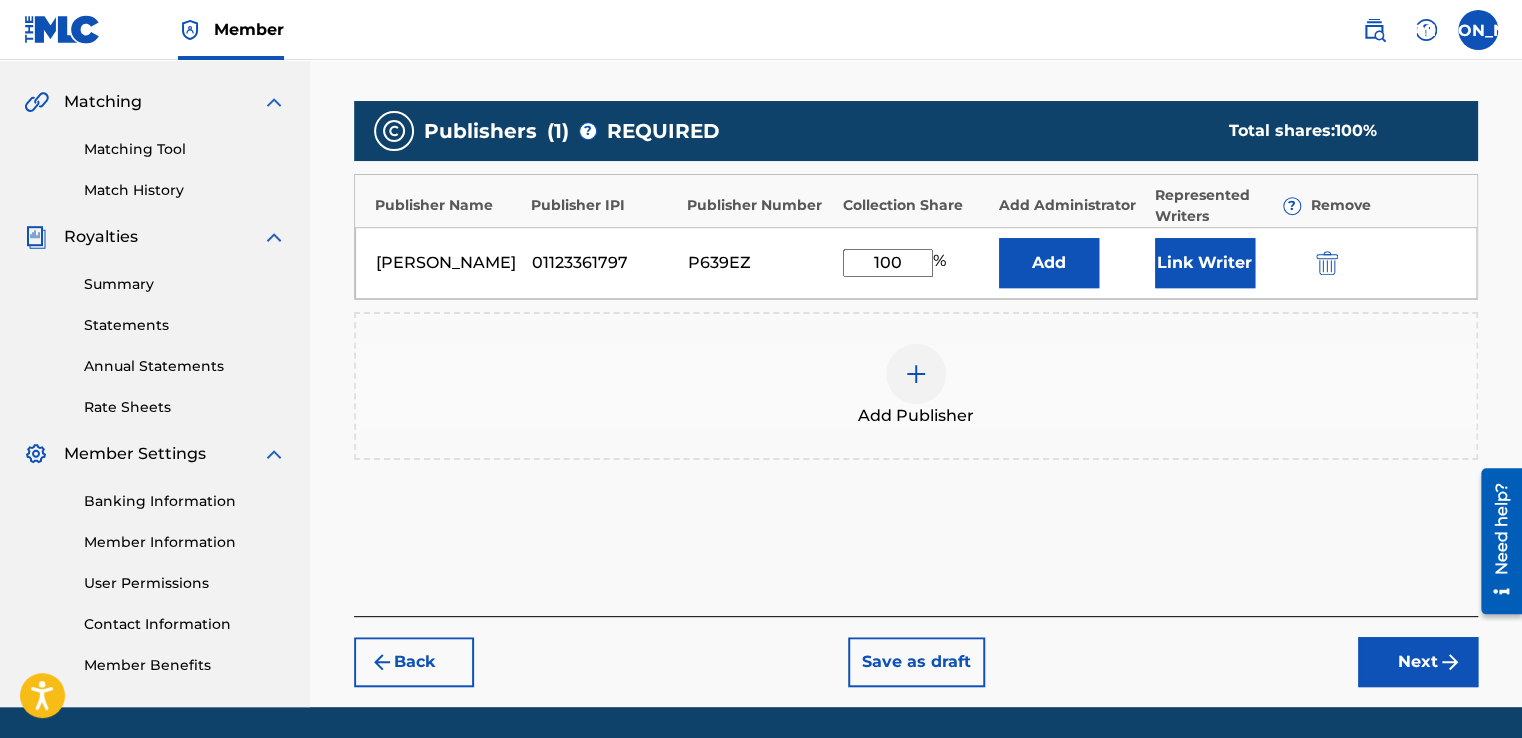 type on "100" 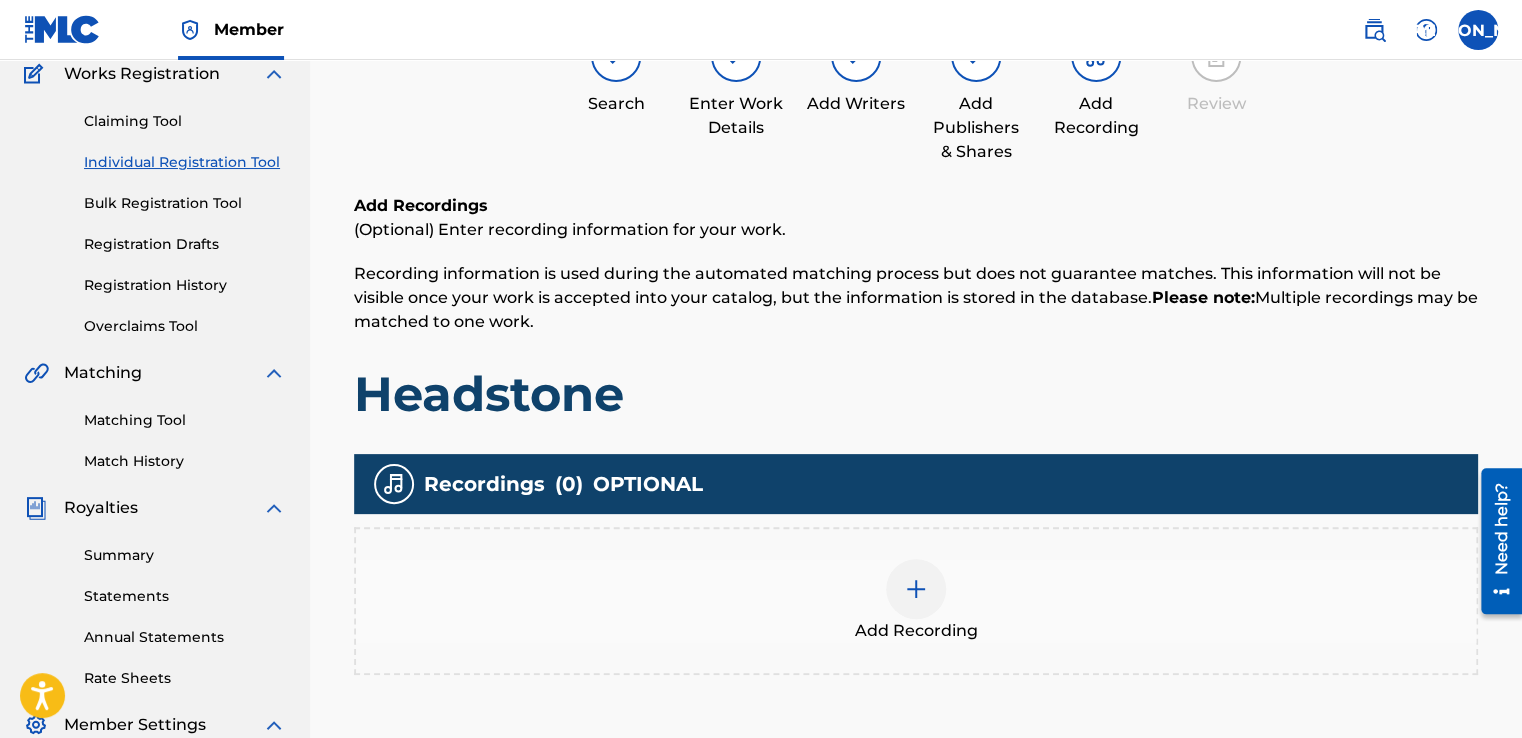 scroll, scrollTop: 90, scrollLeft: 0, axis: vertical 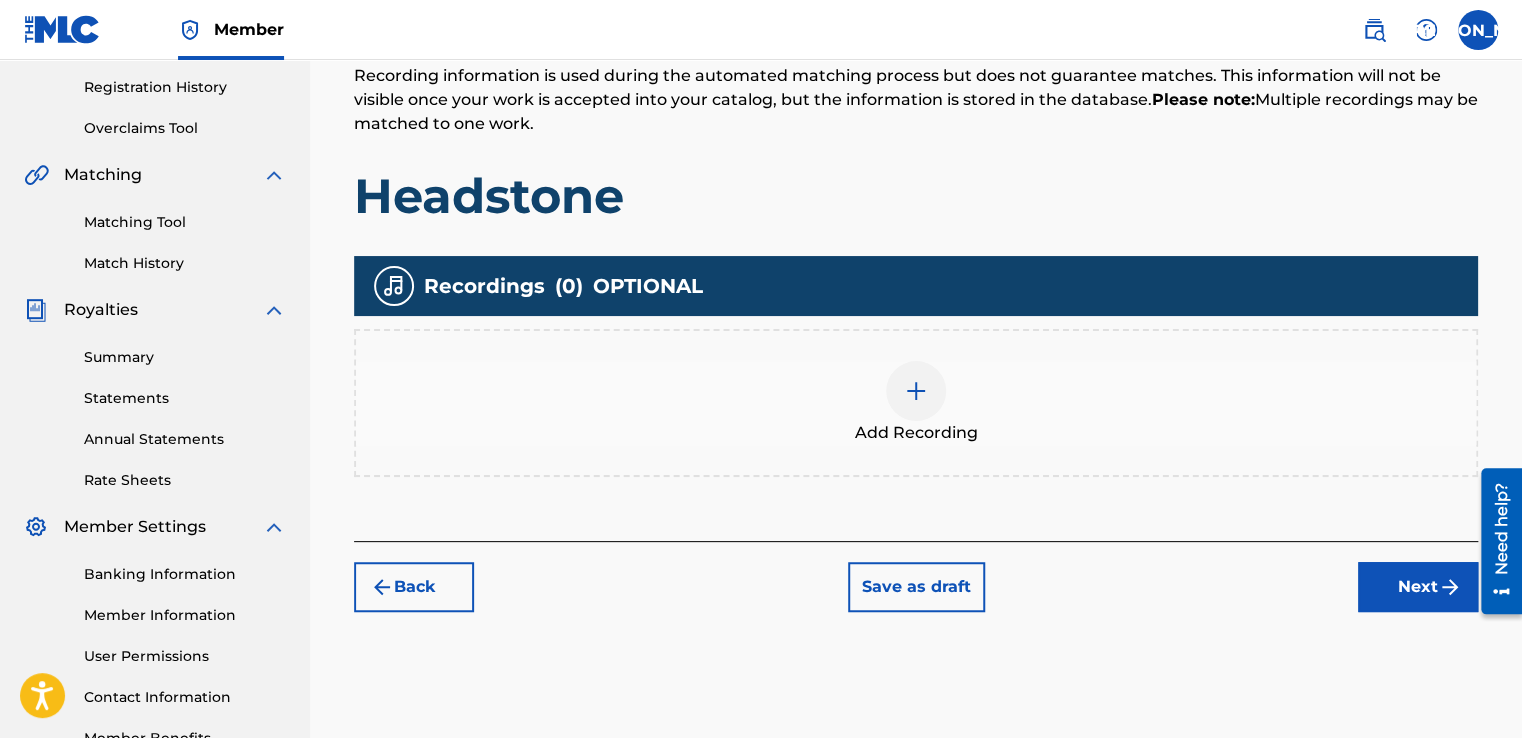 click on "Next" at bounding box center [1418, 587] 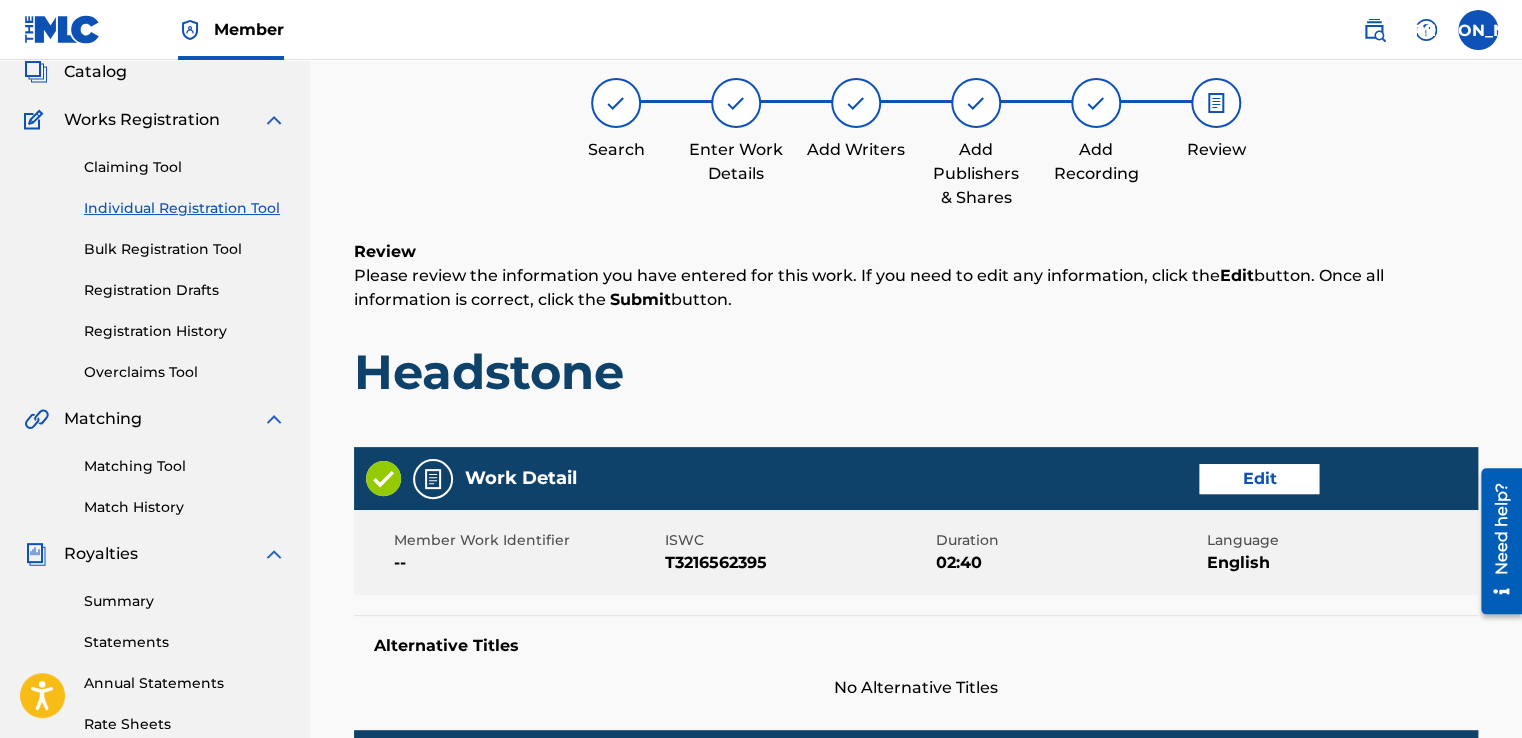 scroll, scrollTop: 90, scrollLeft: 0, axis: vertical 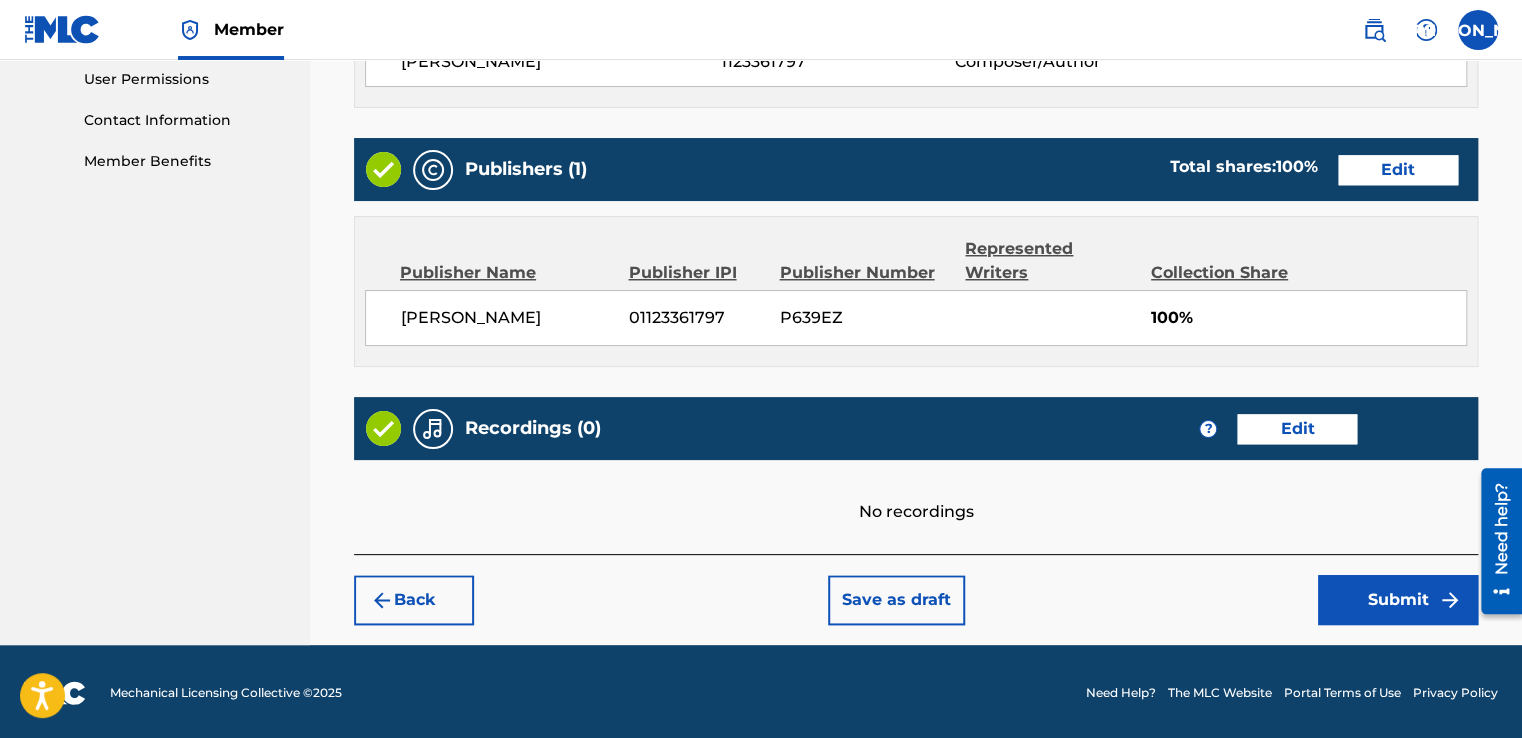 click on "Submit" at bounding box center (1398, 600) 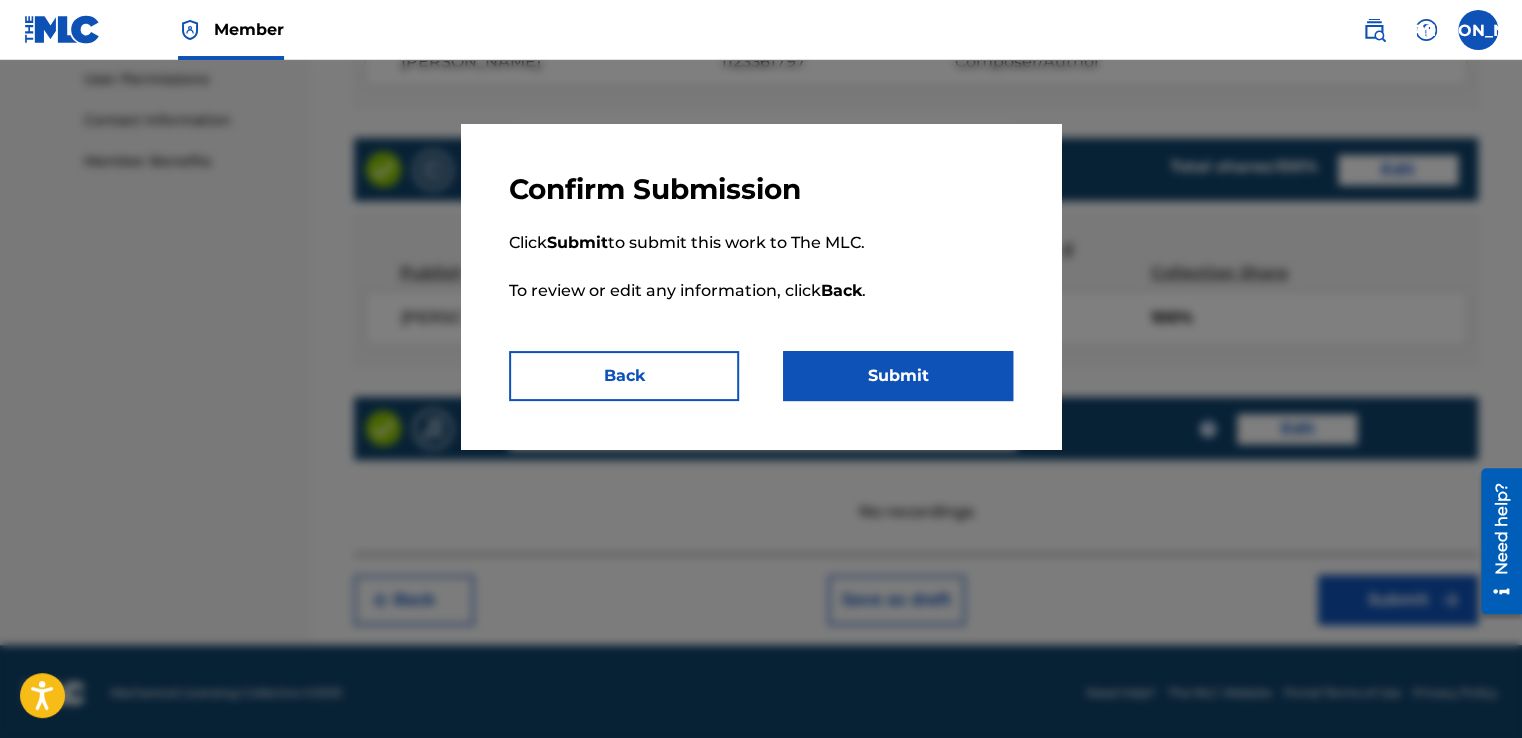 click on "Submit" at bounding box center (898, 376) 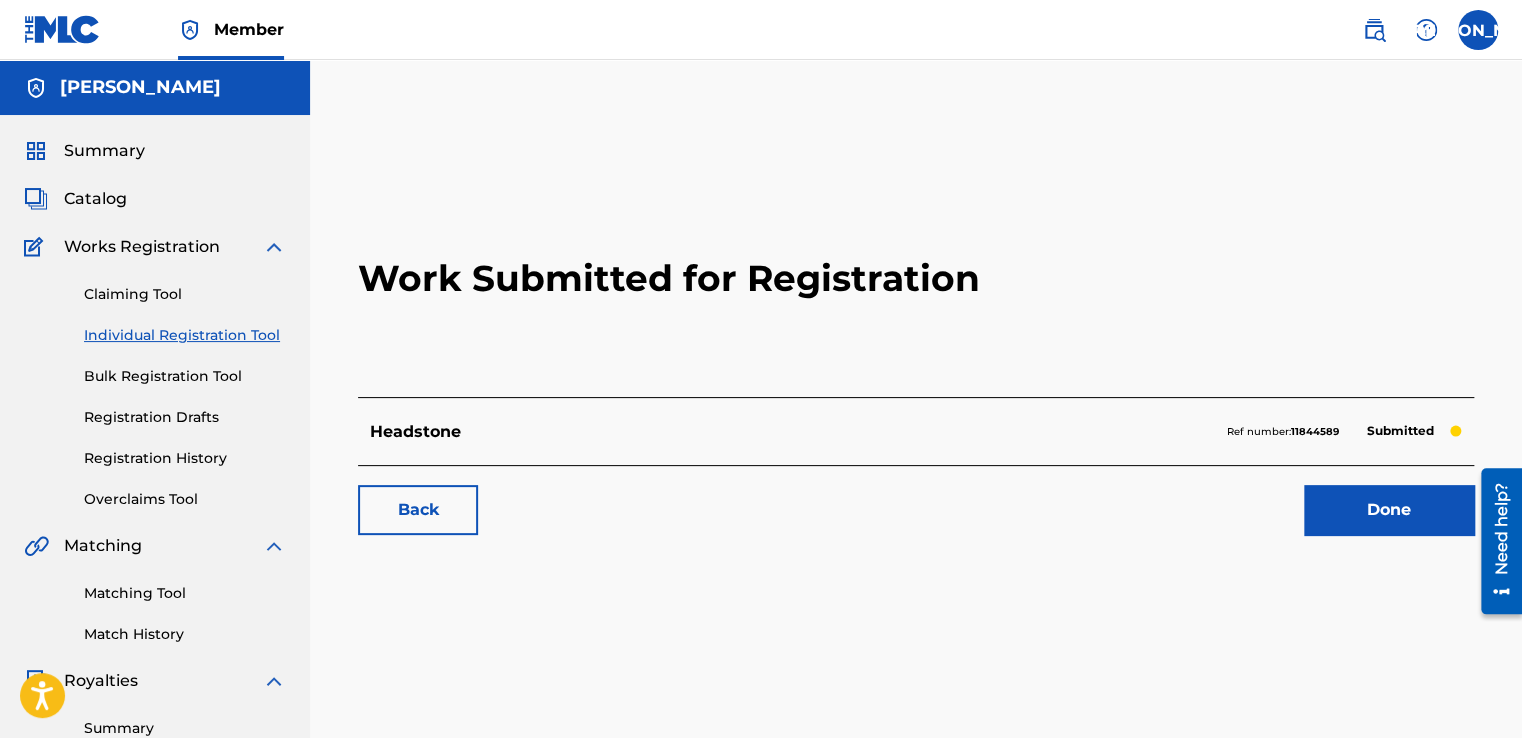 click on "Done" at bounding box center [1389, 510] 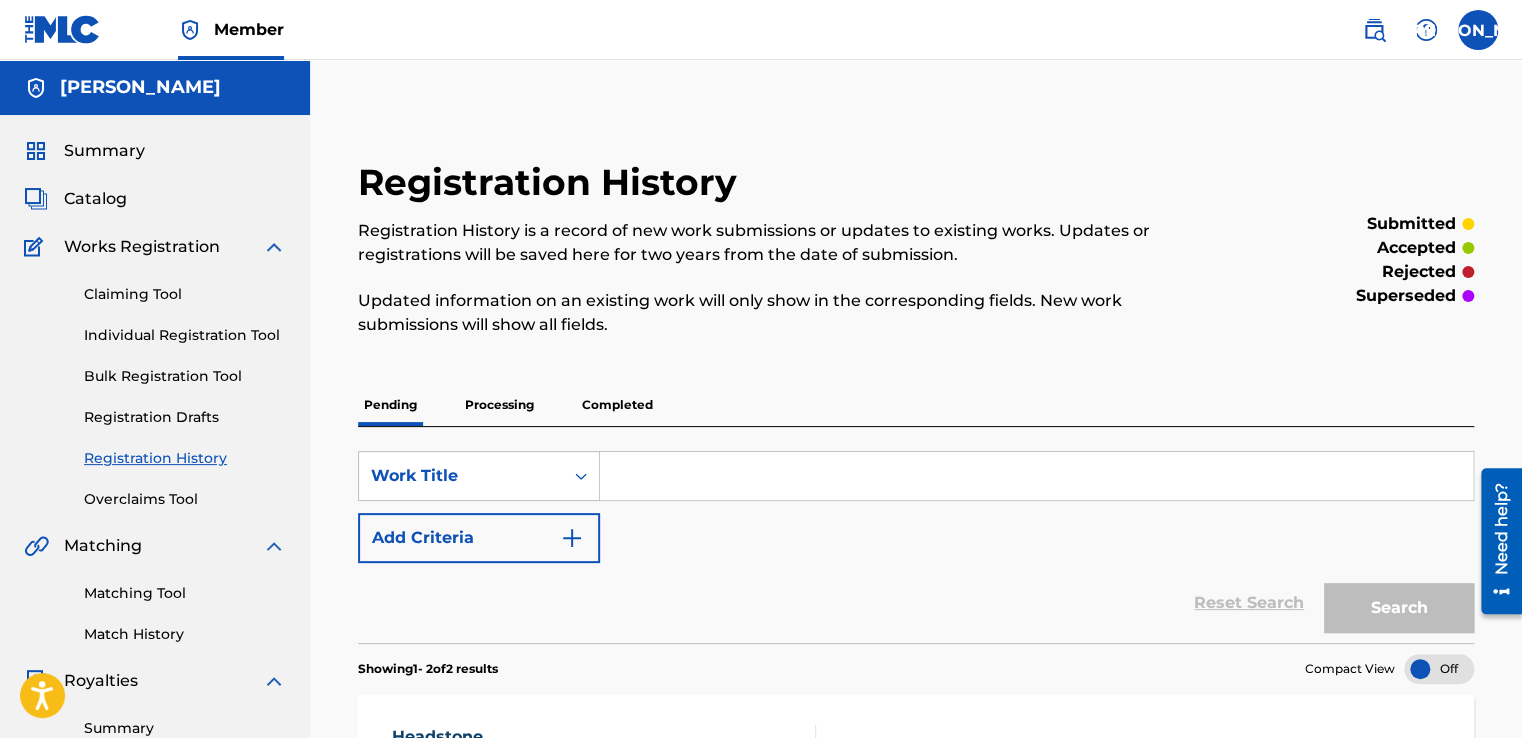 click on "Individual Registration Tool" at bounding box center (185, 335) 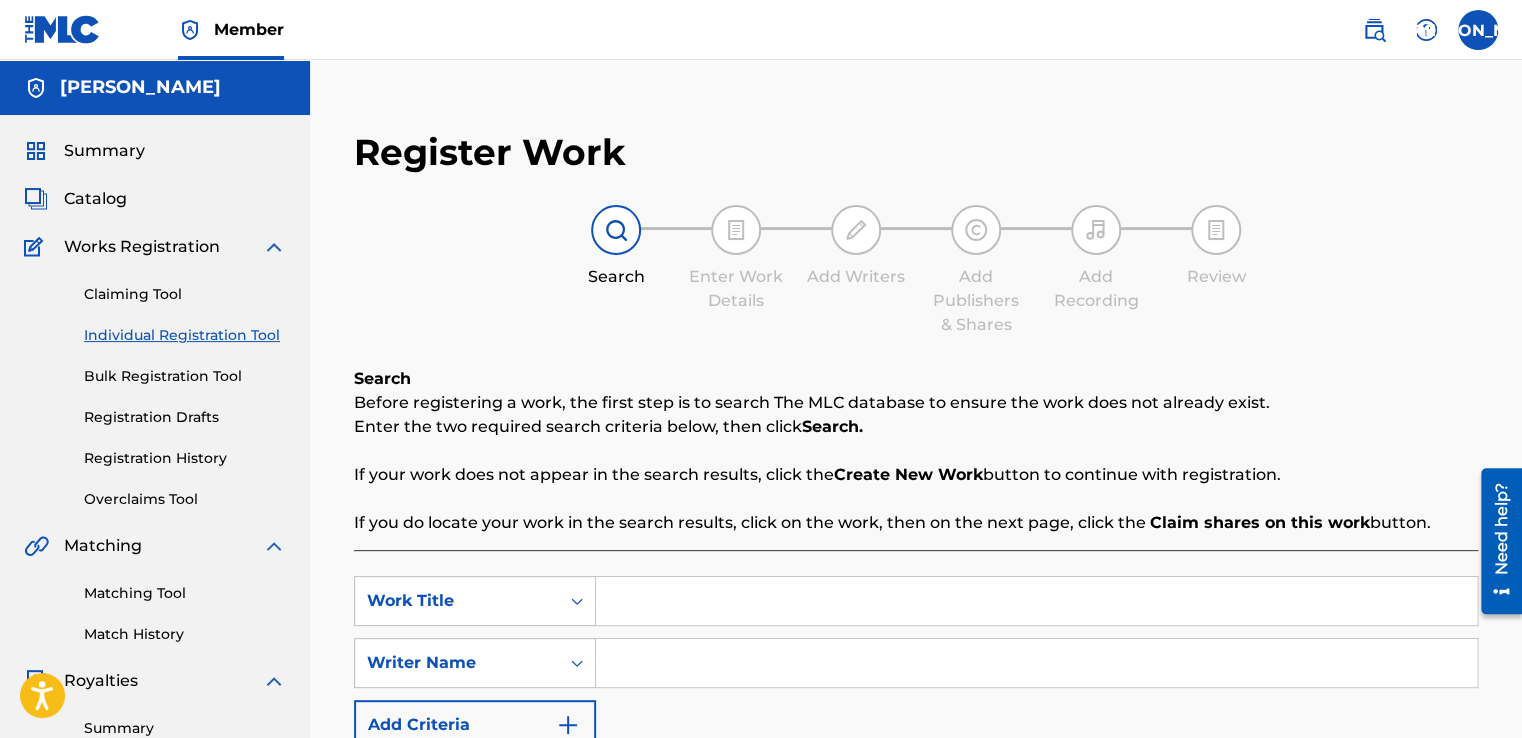 click on "Before registering a work, the first step is to search The MLC database to ensure the work does not already exist." at bounding box center (916, 403) 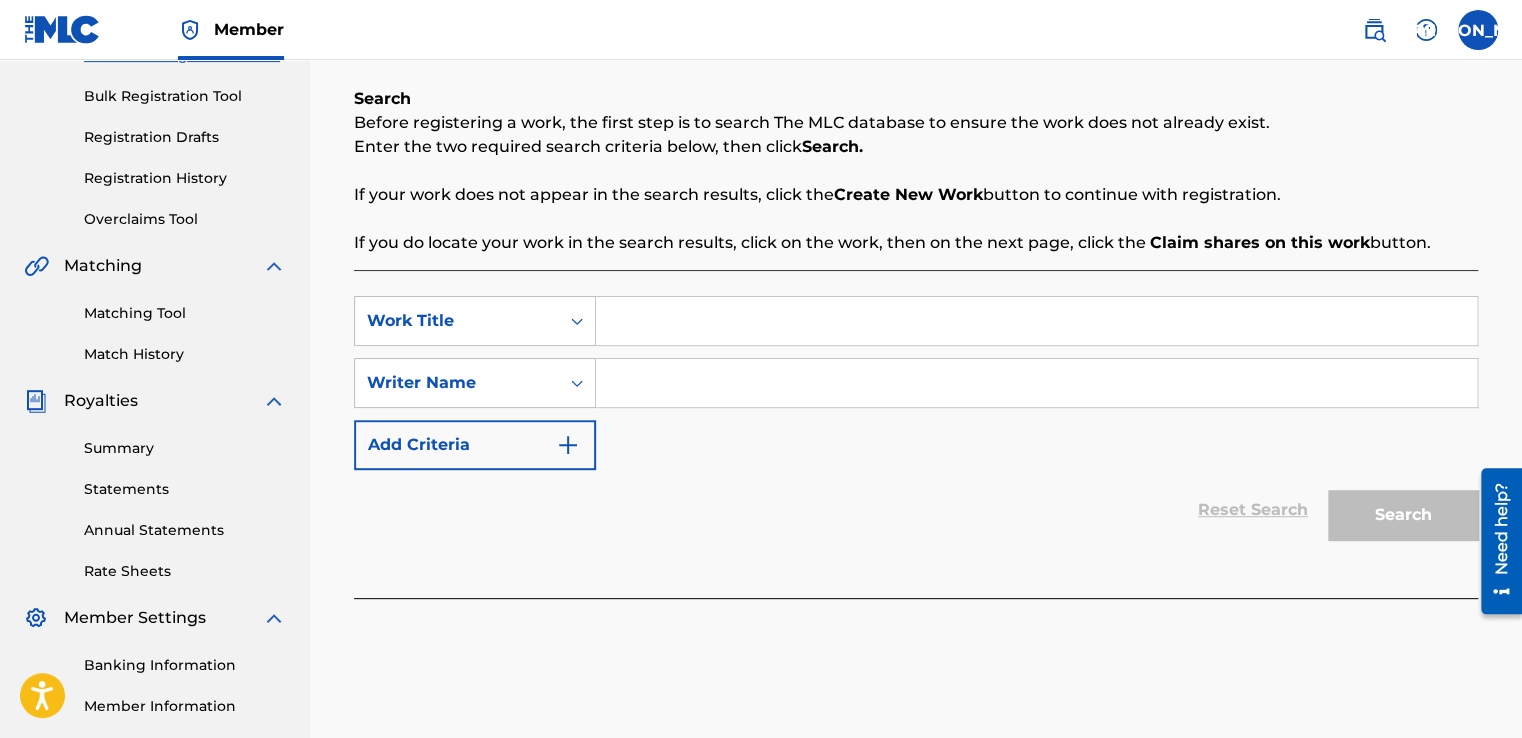 scroll, scrollTop: 329, scrollLeft: 0, axis: vertical 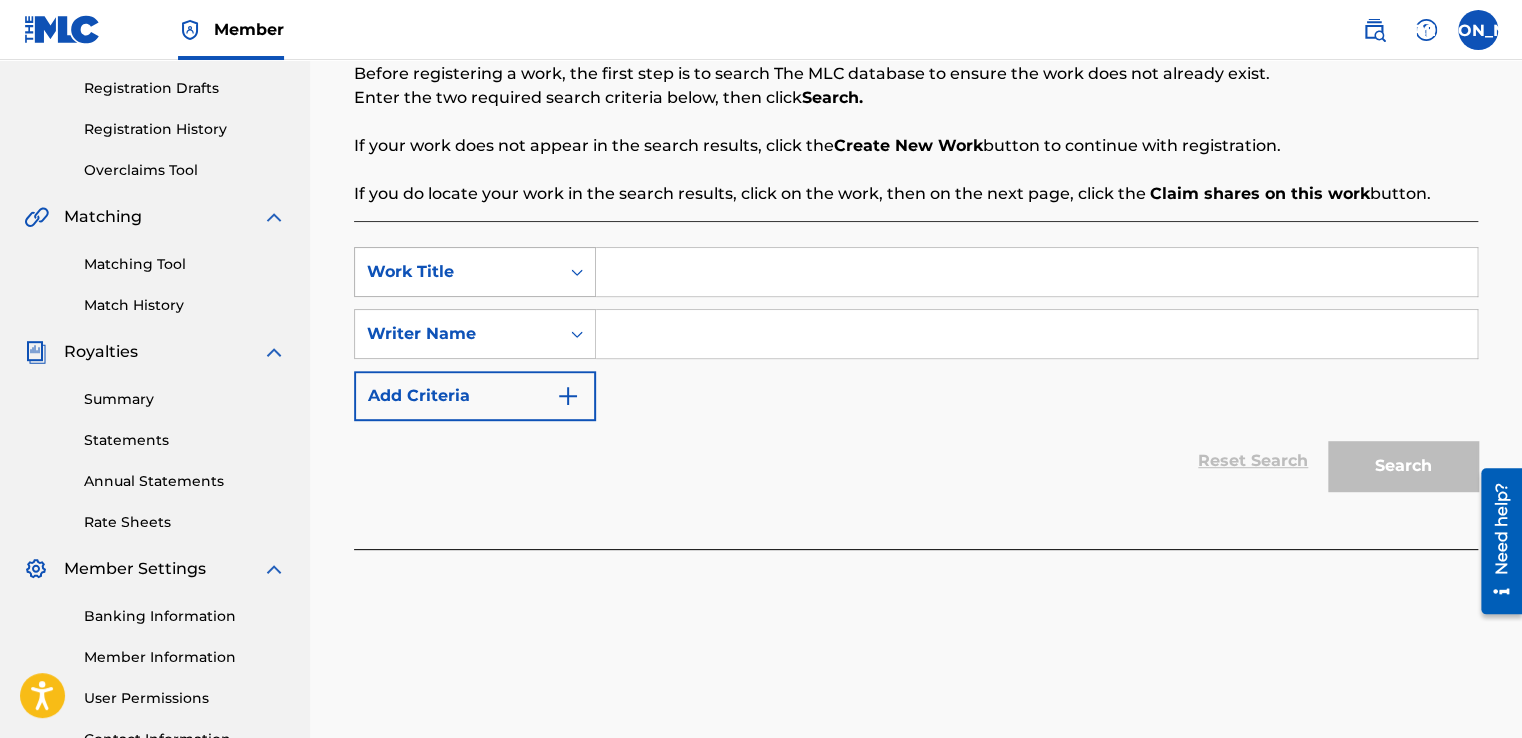 click 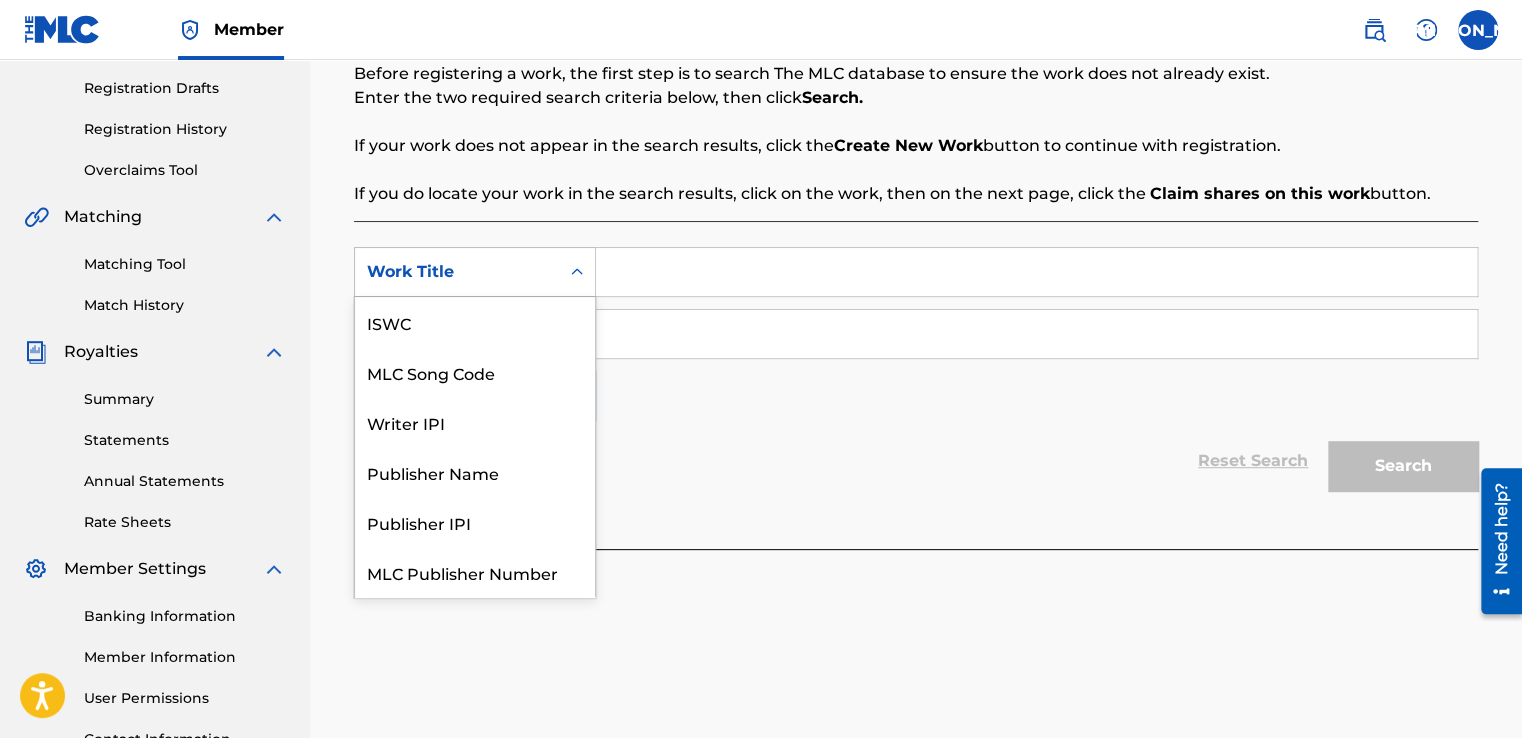 scroll, scrollTop: 50, scrollLeft: 0, axis: vertical 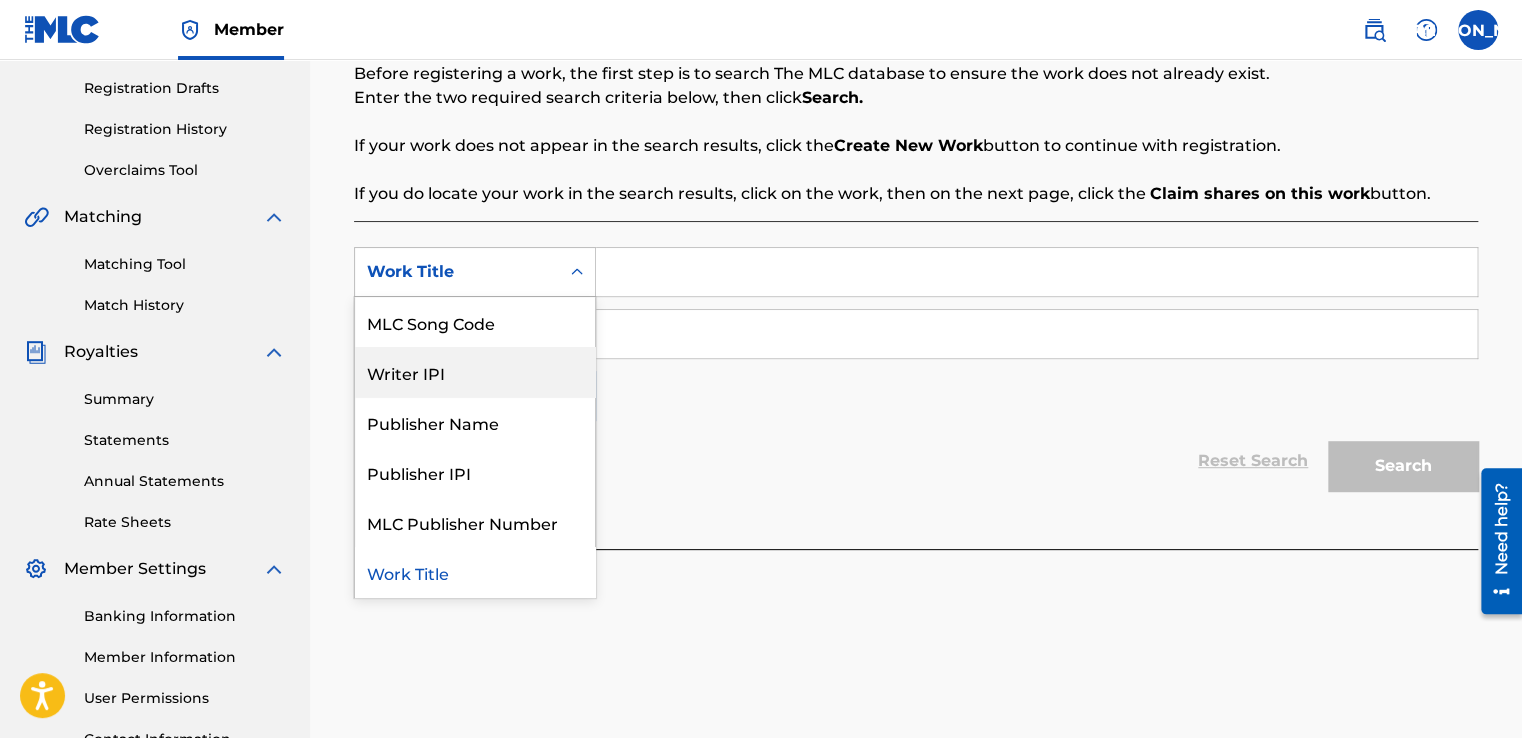 click on "Writer IPI" at bounding box center (475, 372) 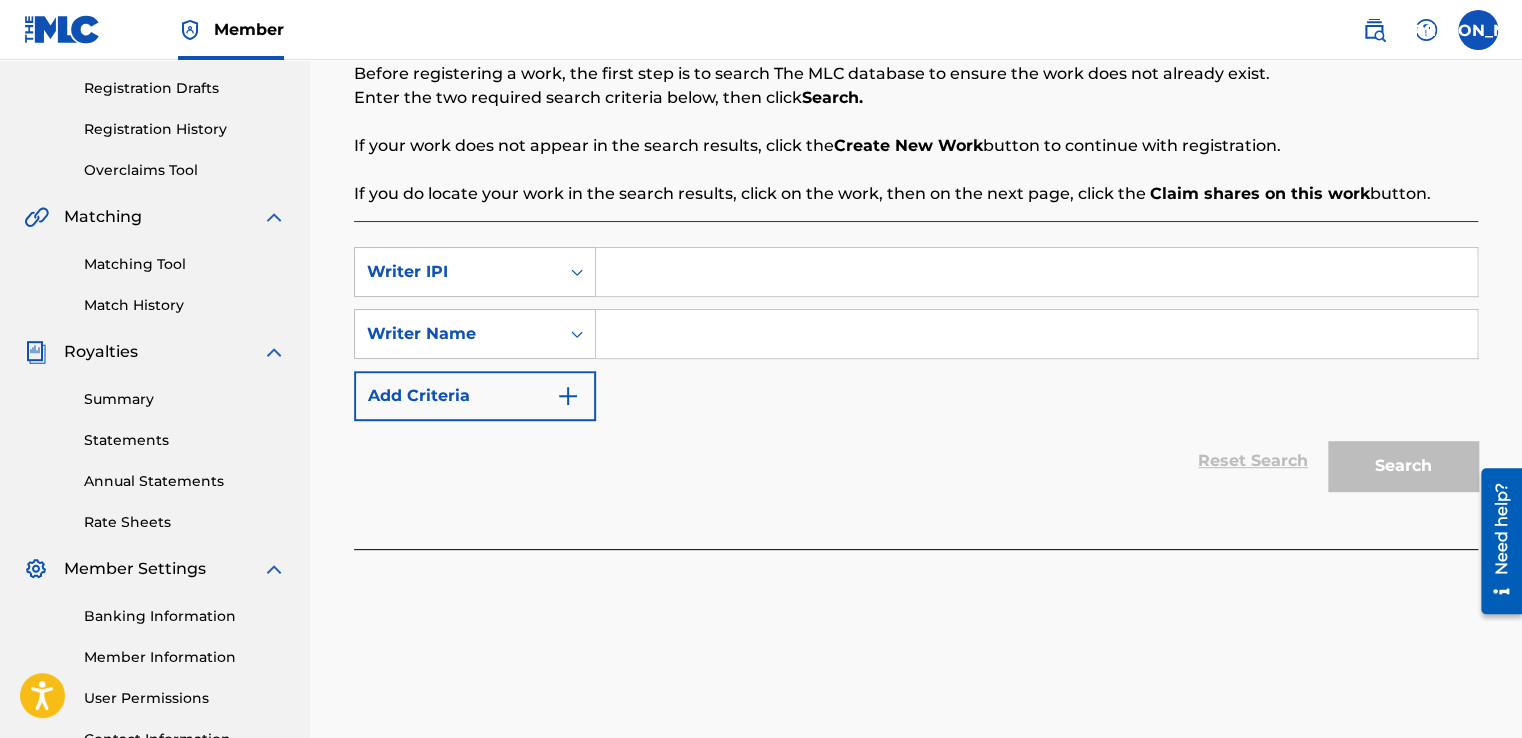 click at bounding box center (1036, 272) 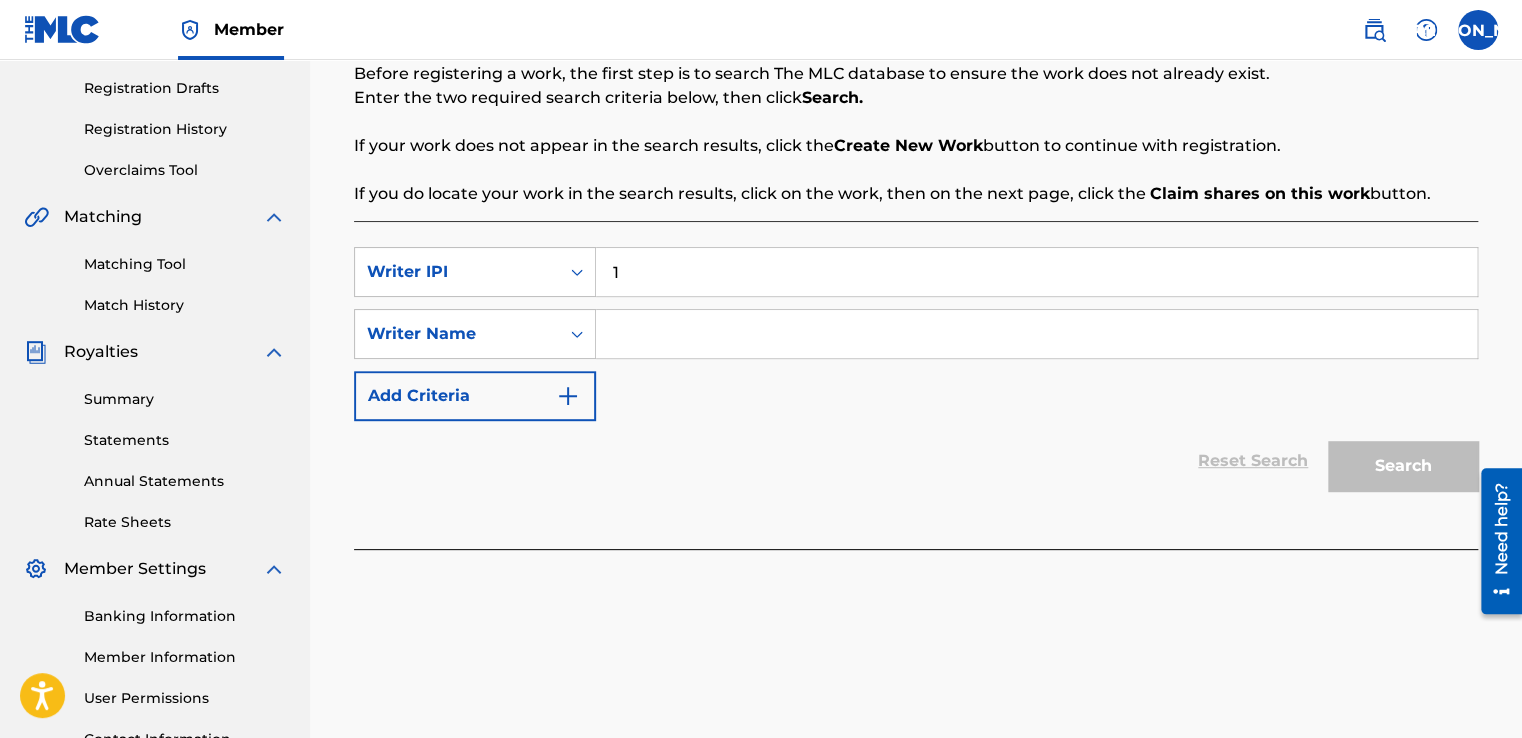 type 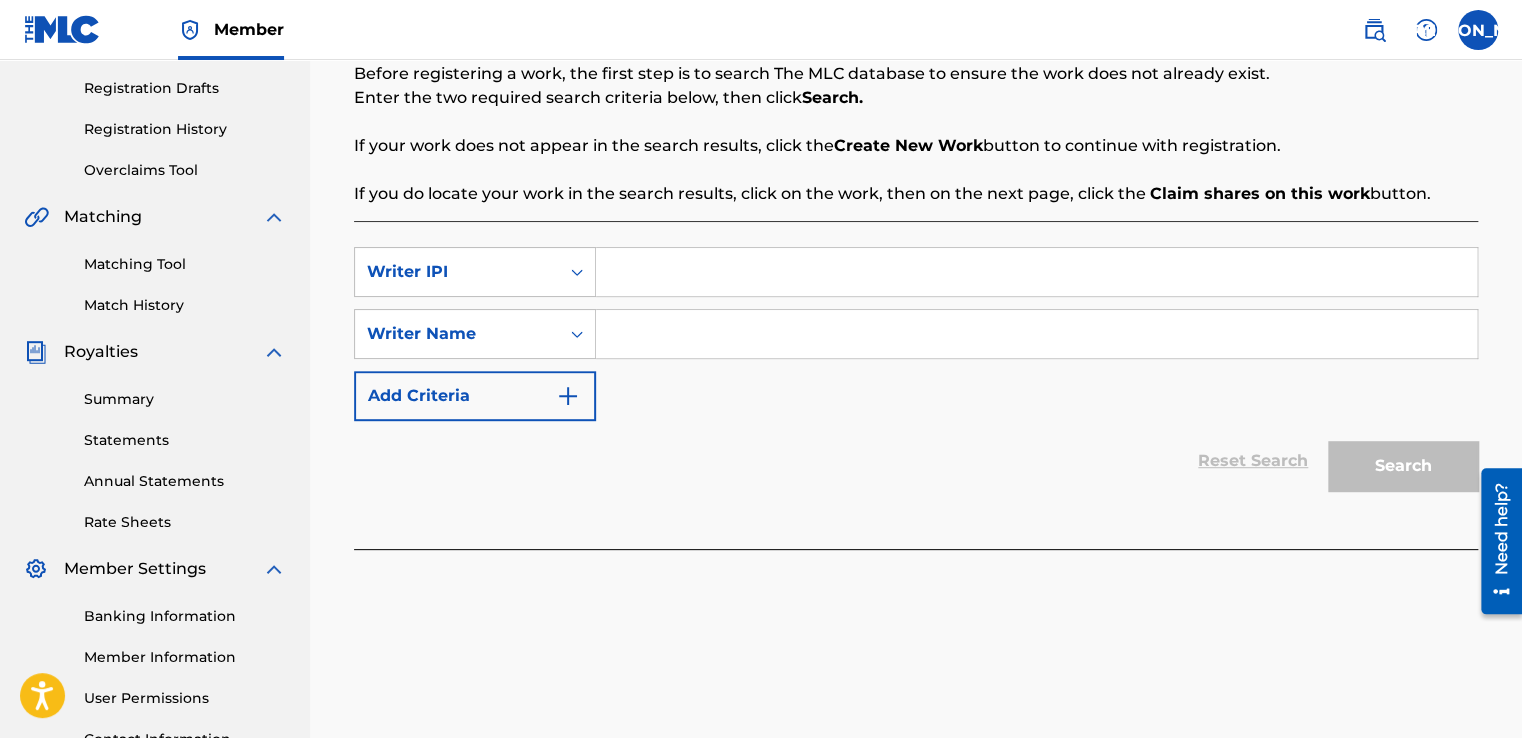 click at bounding box center (1036, 334) 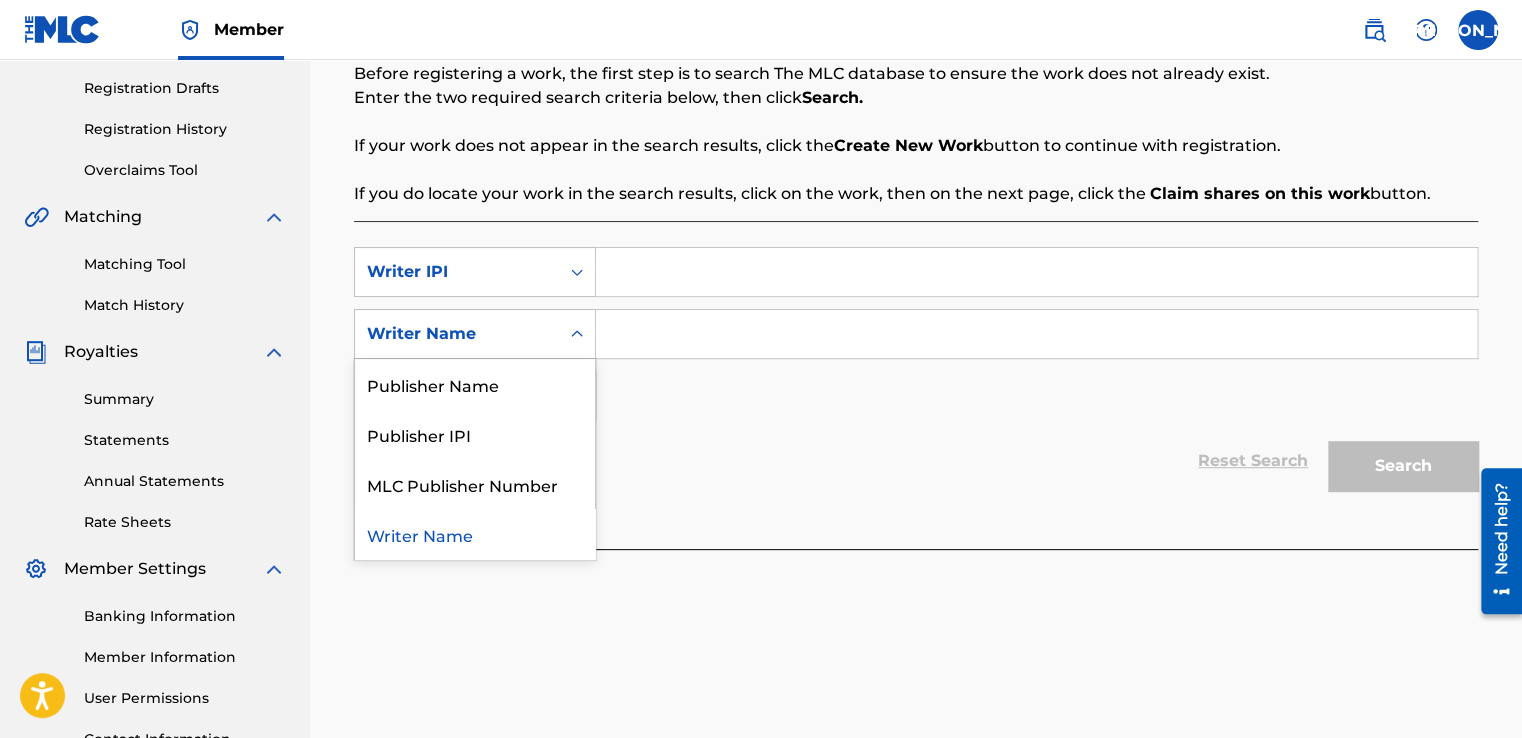 click 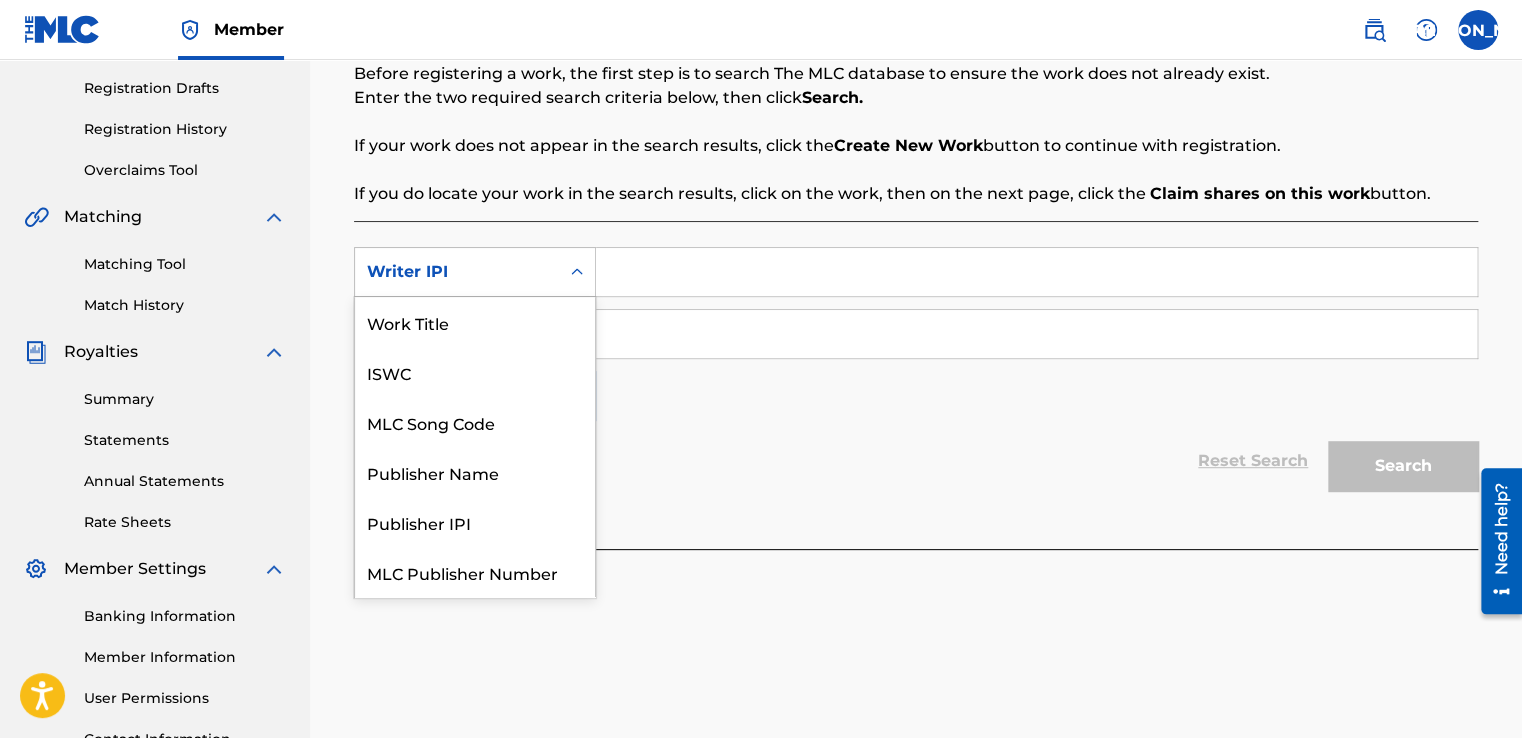 click 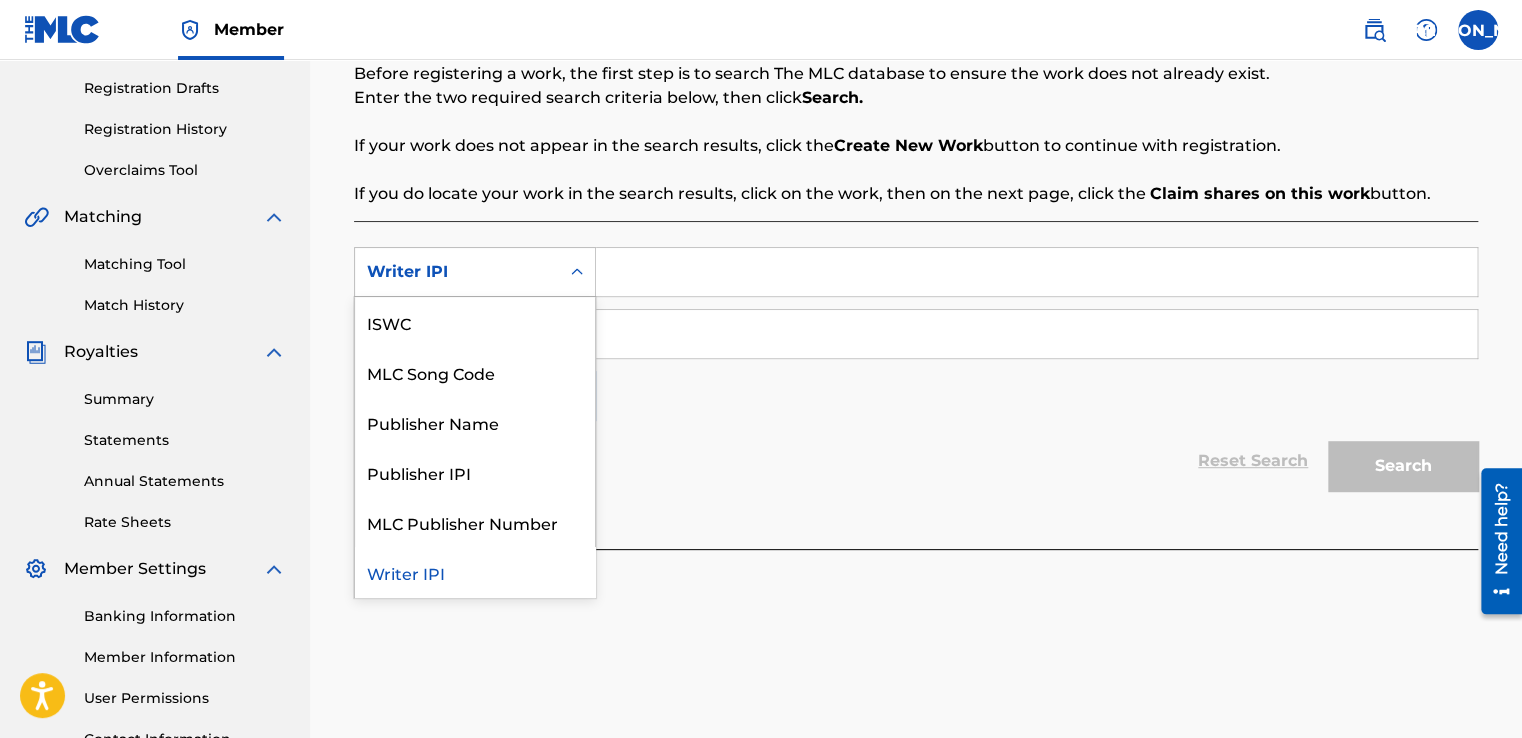 click on "Writer IPI" at bounding box center [475, 572] 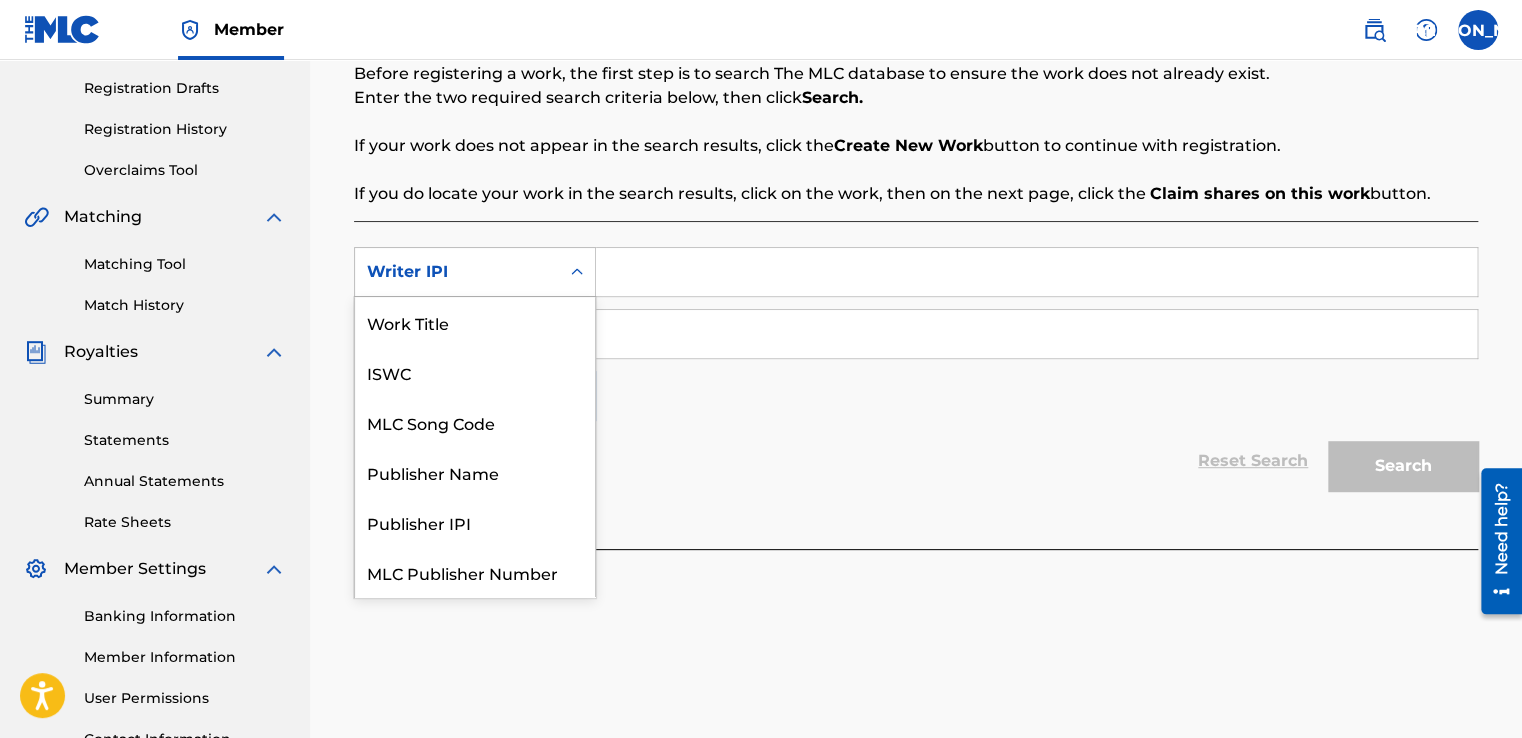 click 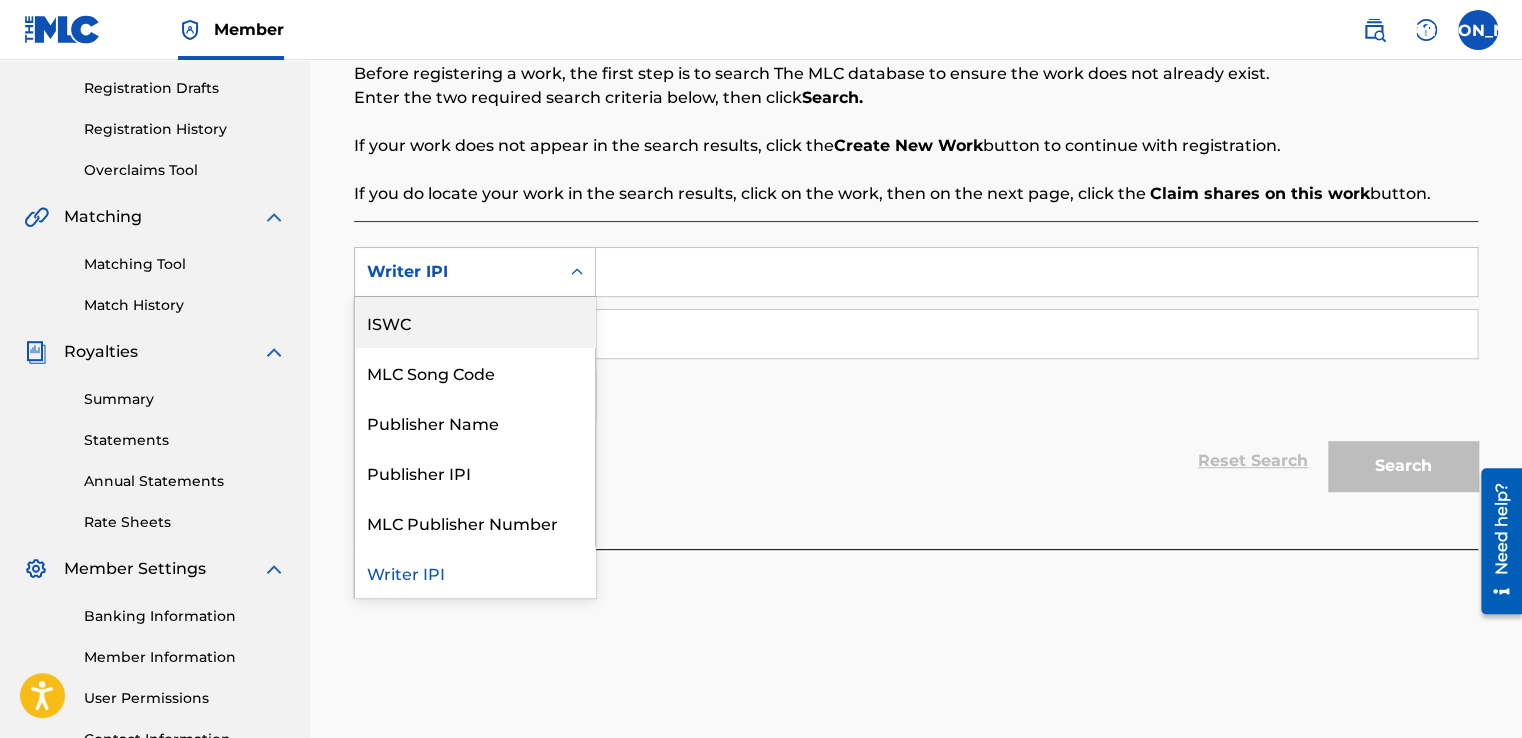 click on "ISWC" at bounding box center (475, 322) 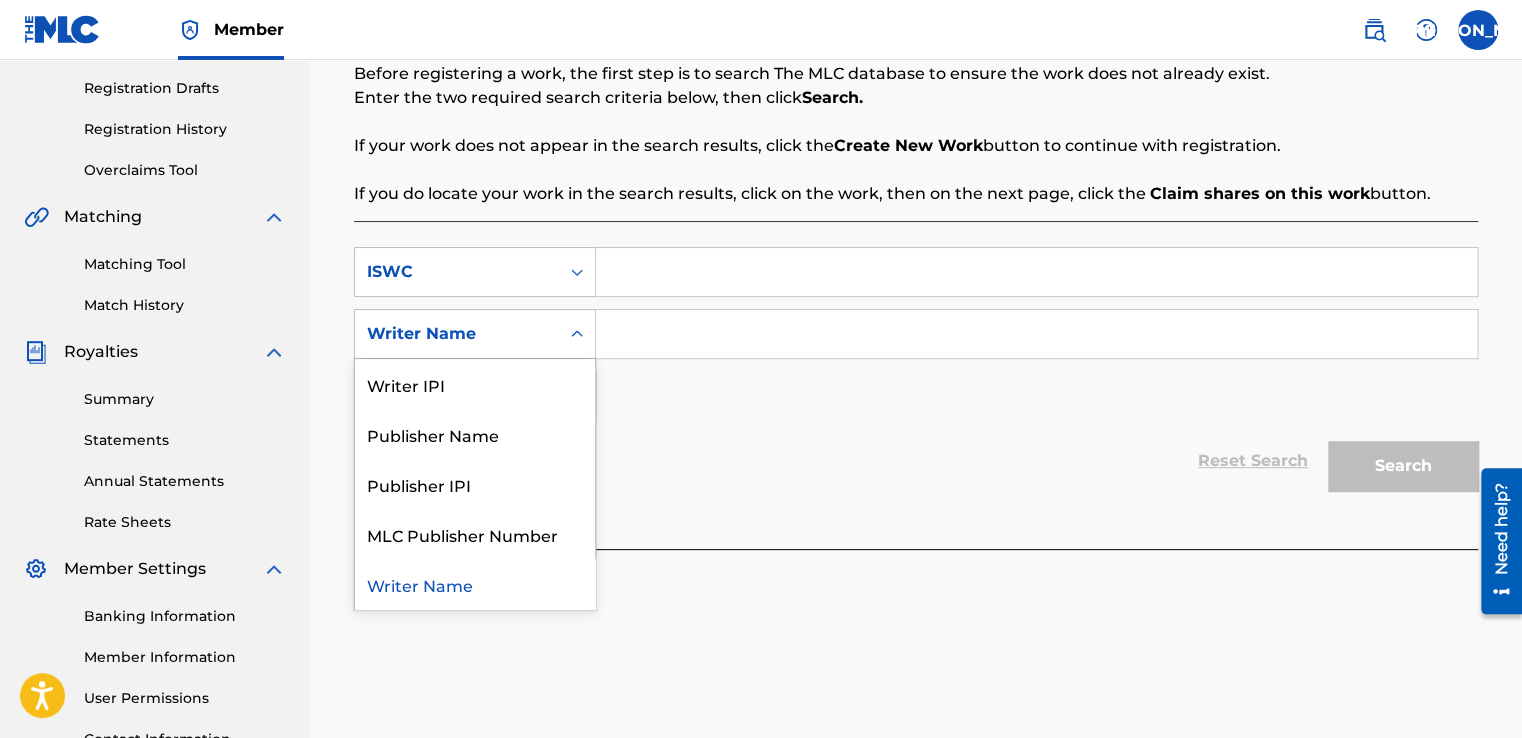 click 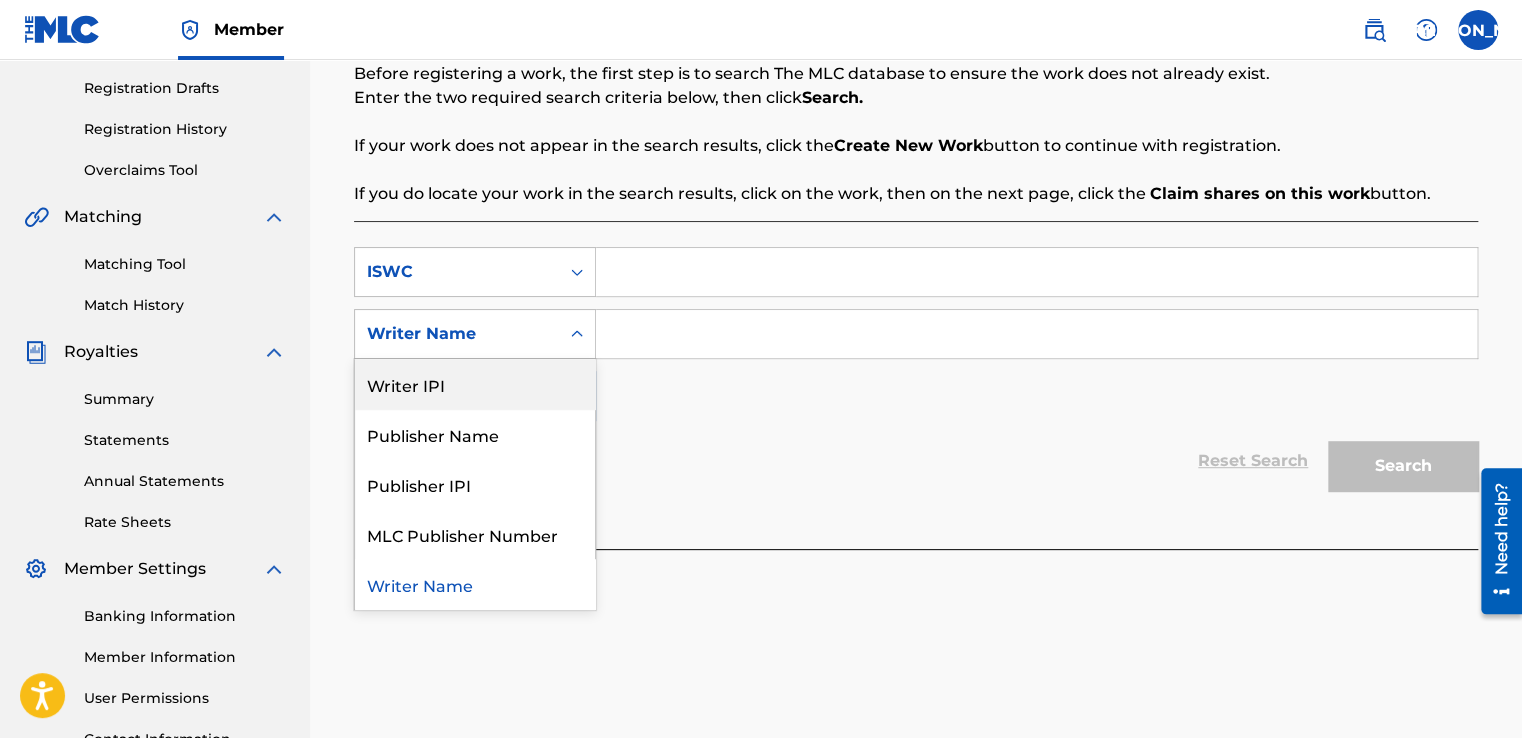 click on "Writer IPI" at bounding box center [475, 384] 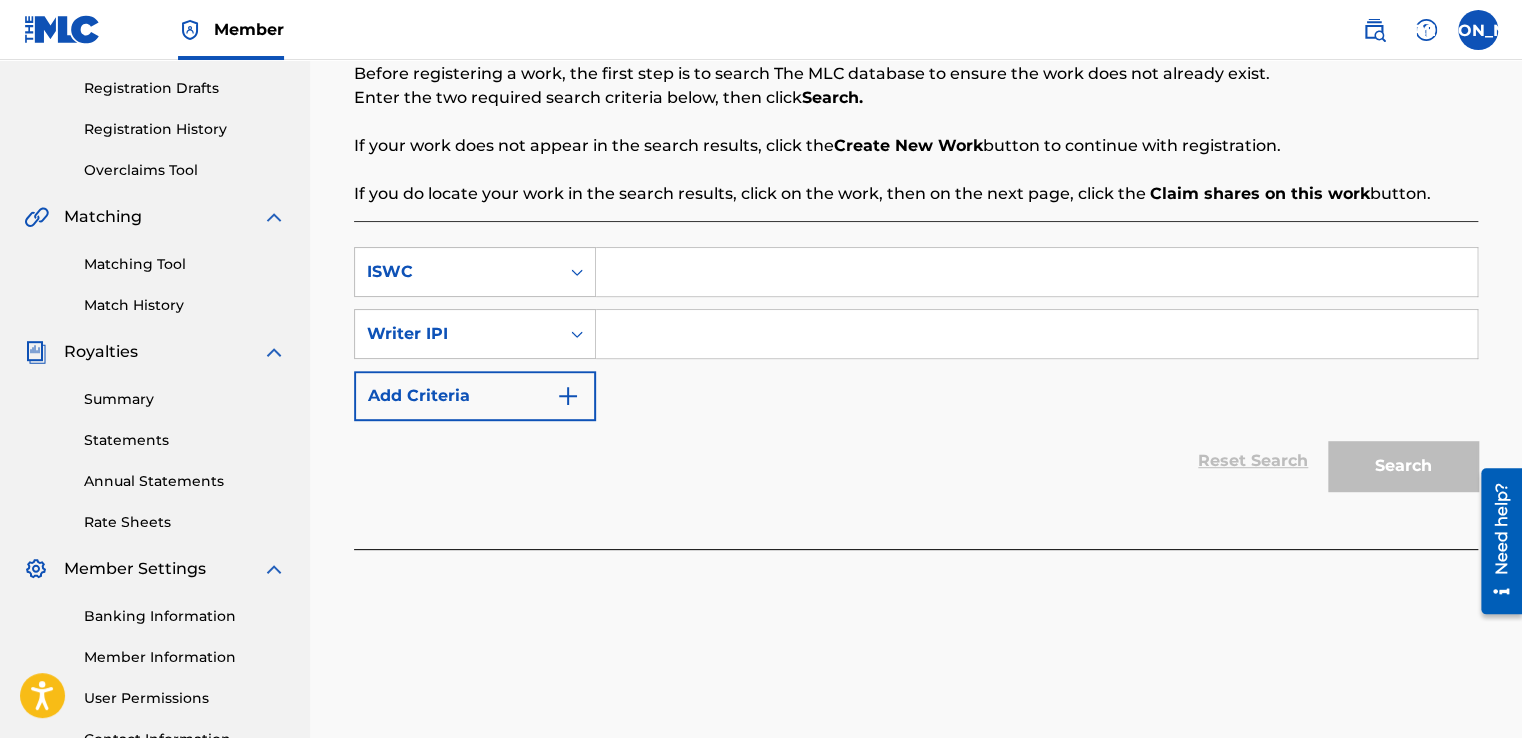 click at bounding box center (1036, 334) 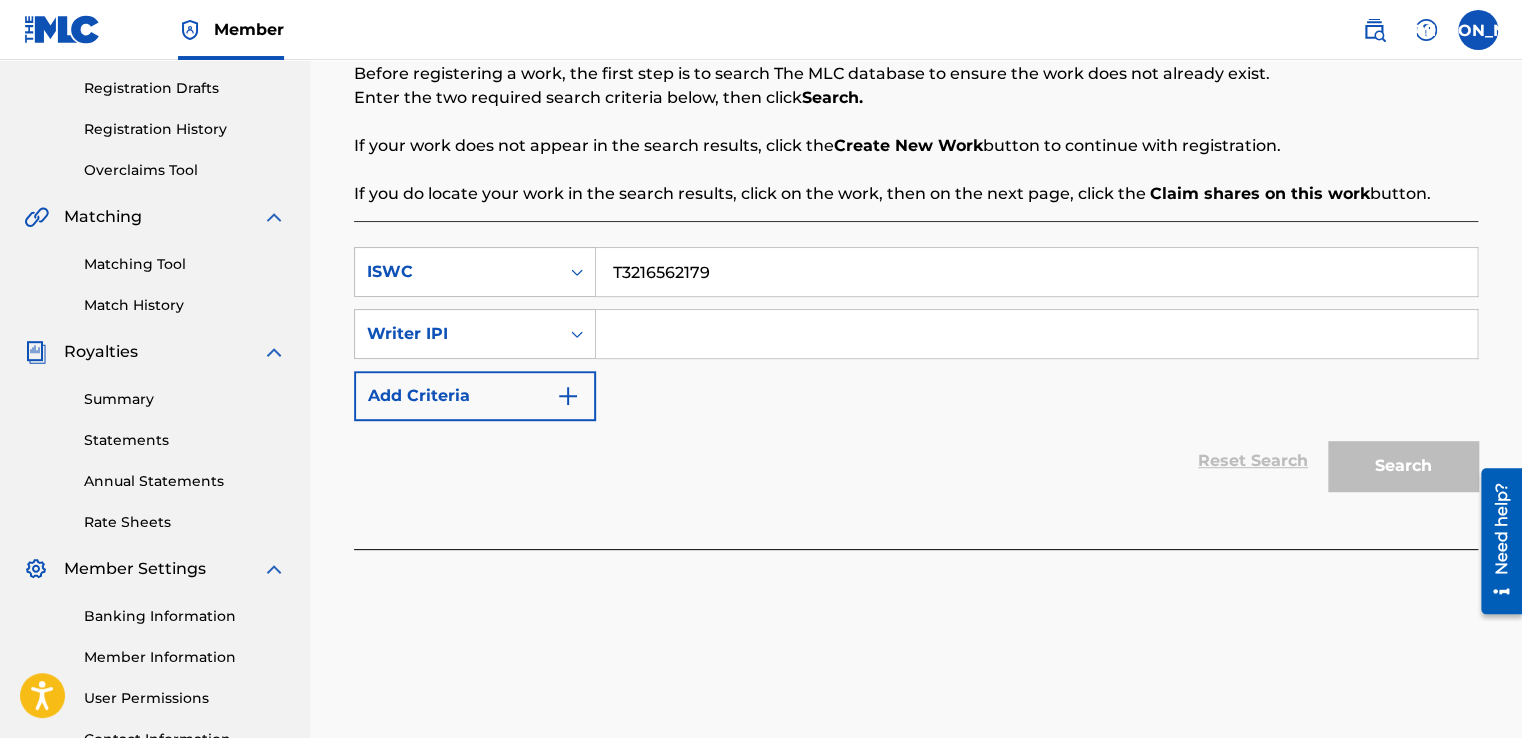 type on "T3216562179" 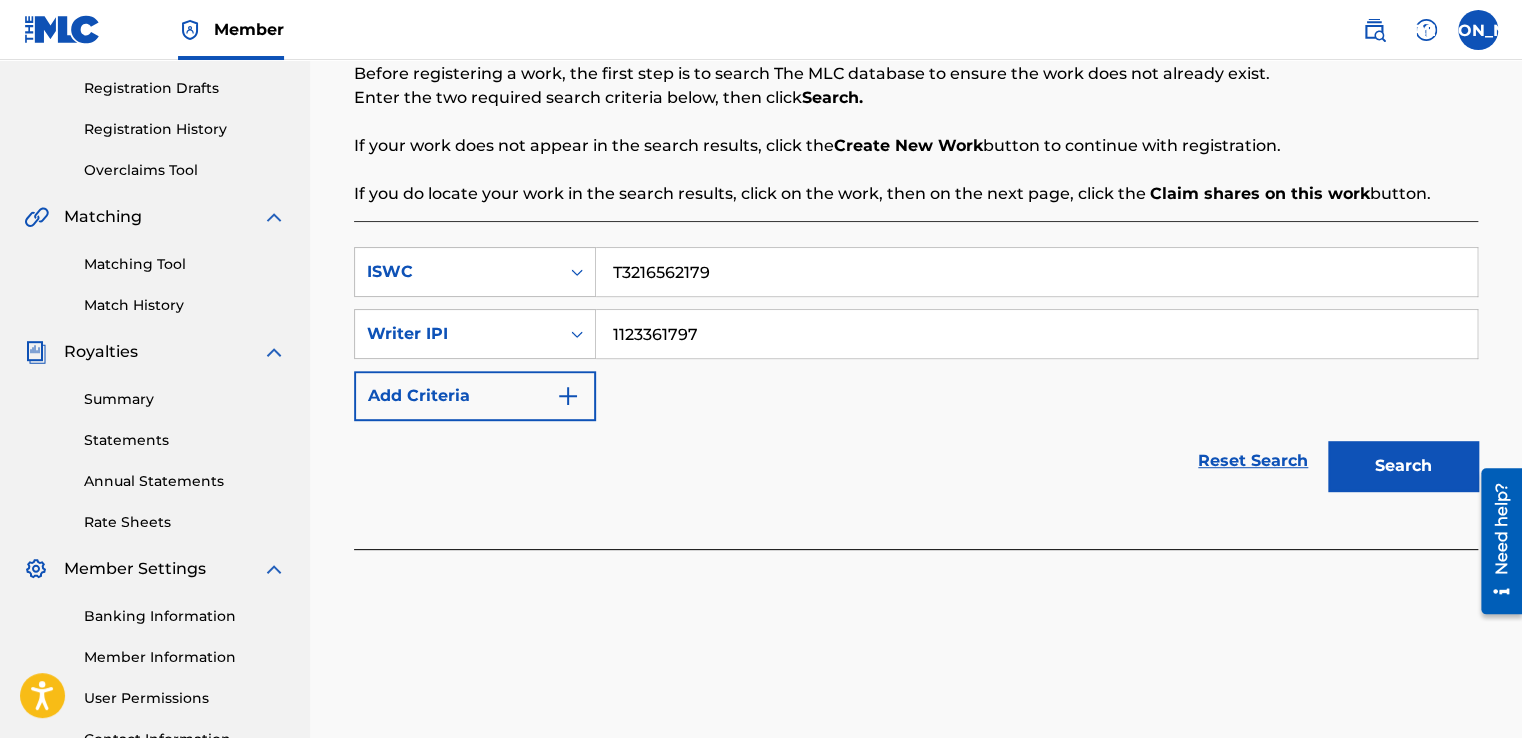 type on "1123361797" 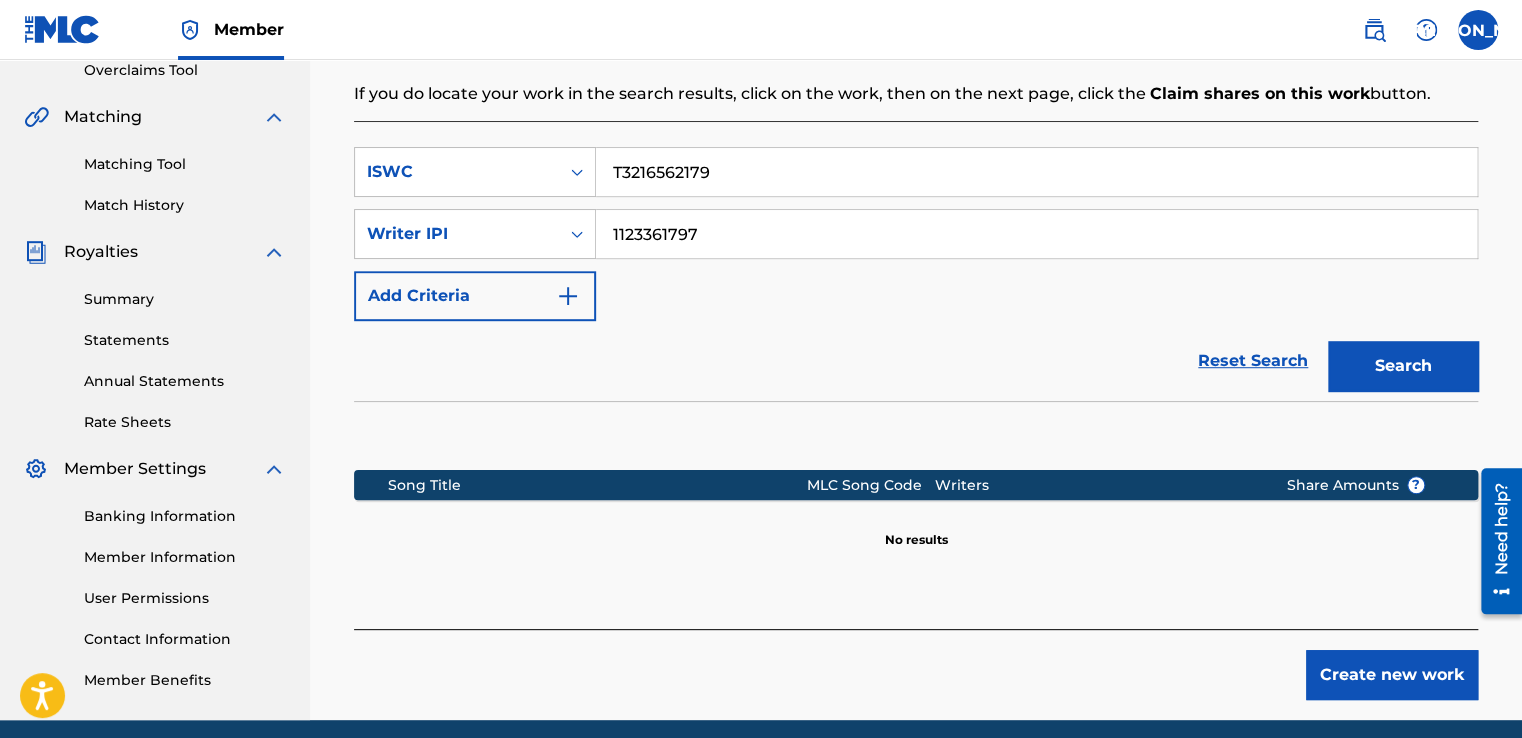 scroll, scrollTop: 506, scrollLeft: 0, axis: vertical 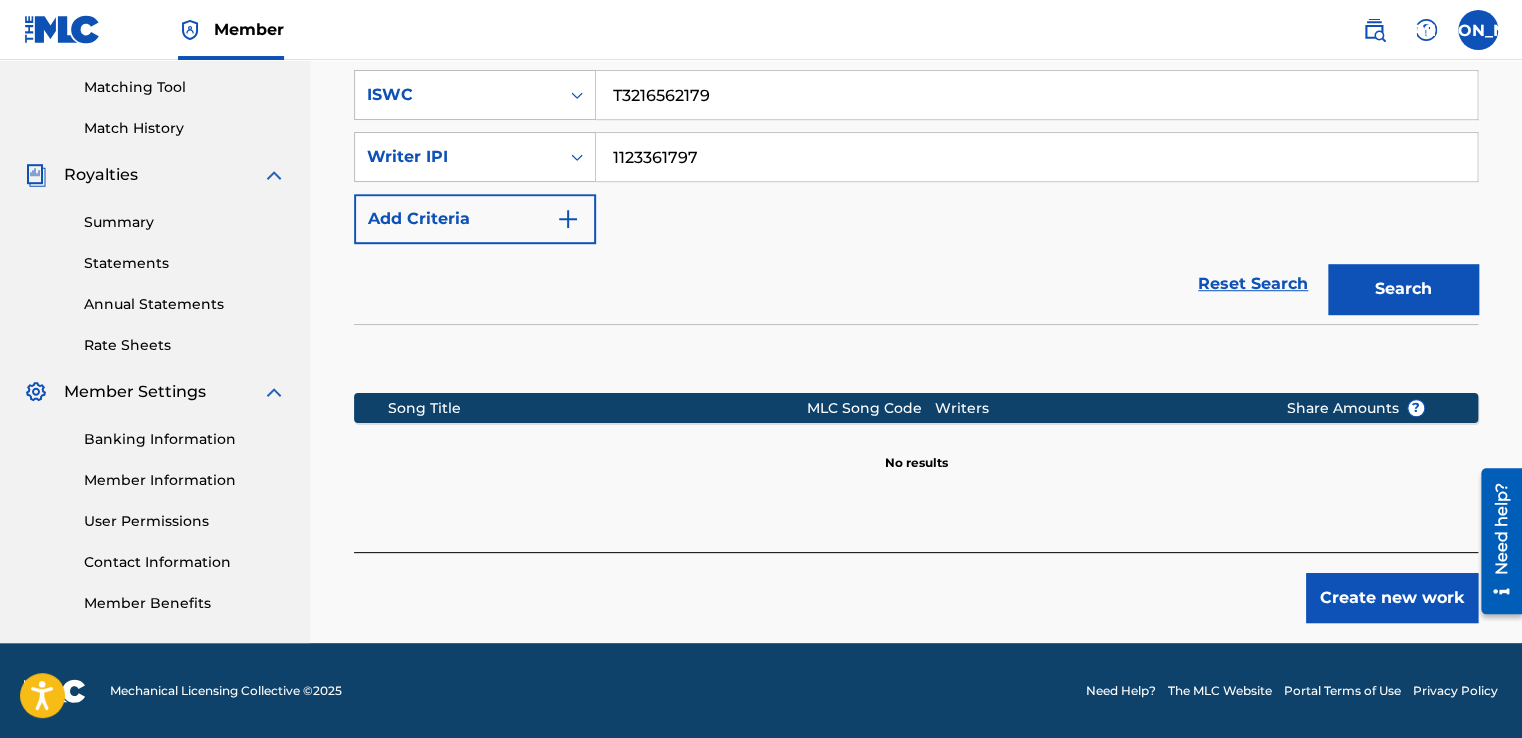 click on "Create new work" at bounding box center (1392, 598) 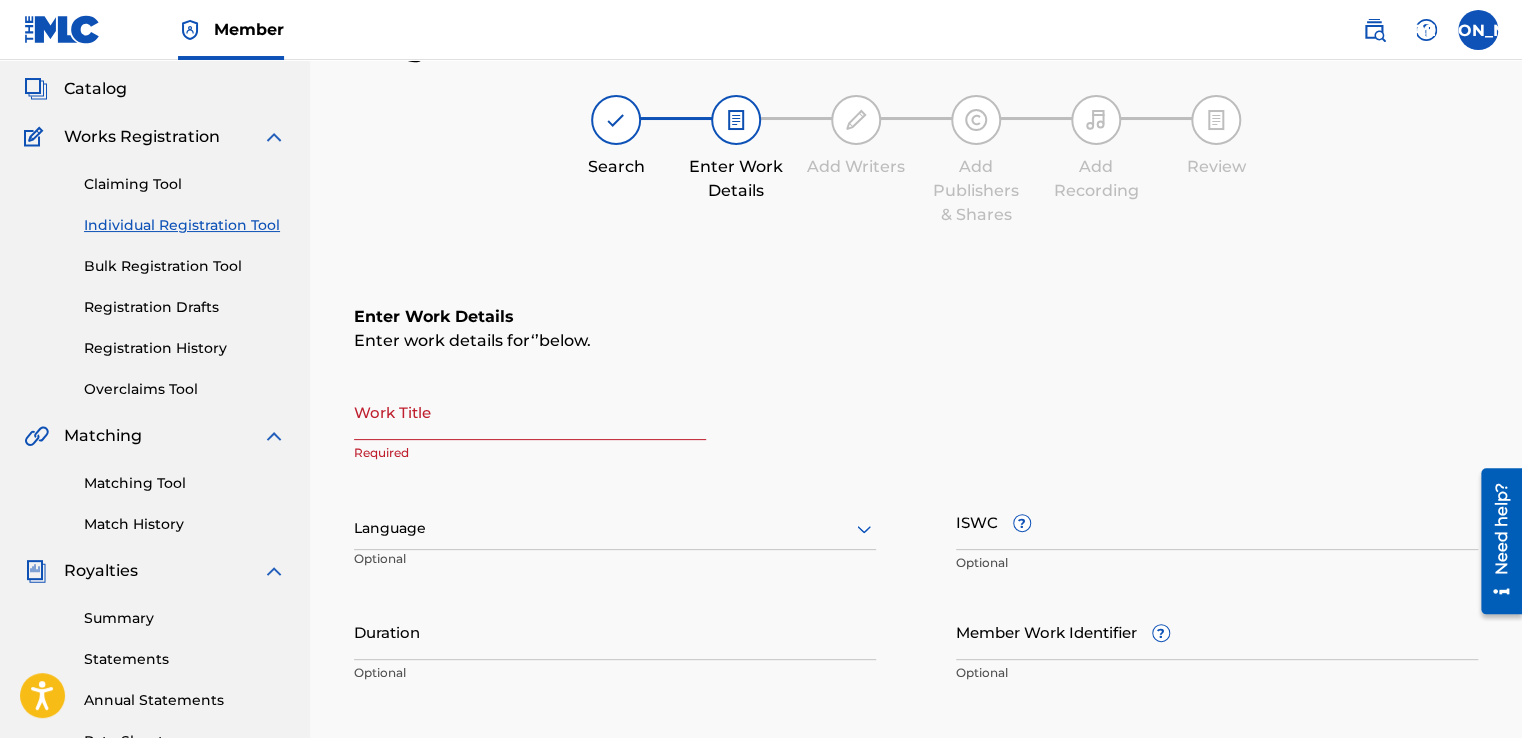 scroll, scrollTop: 104, scrollLeft: 0, axis: vertical 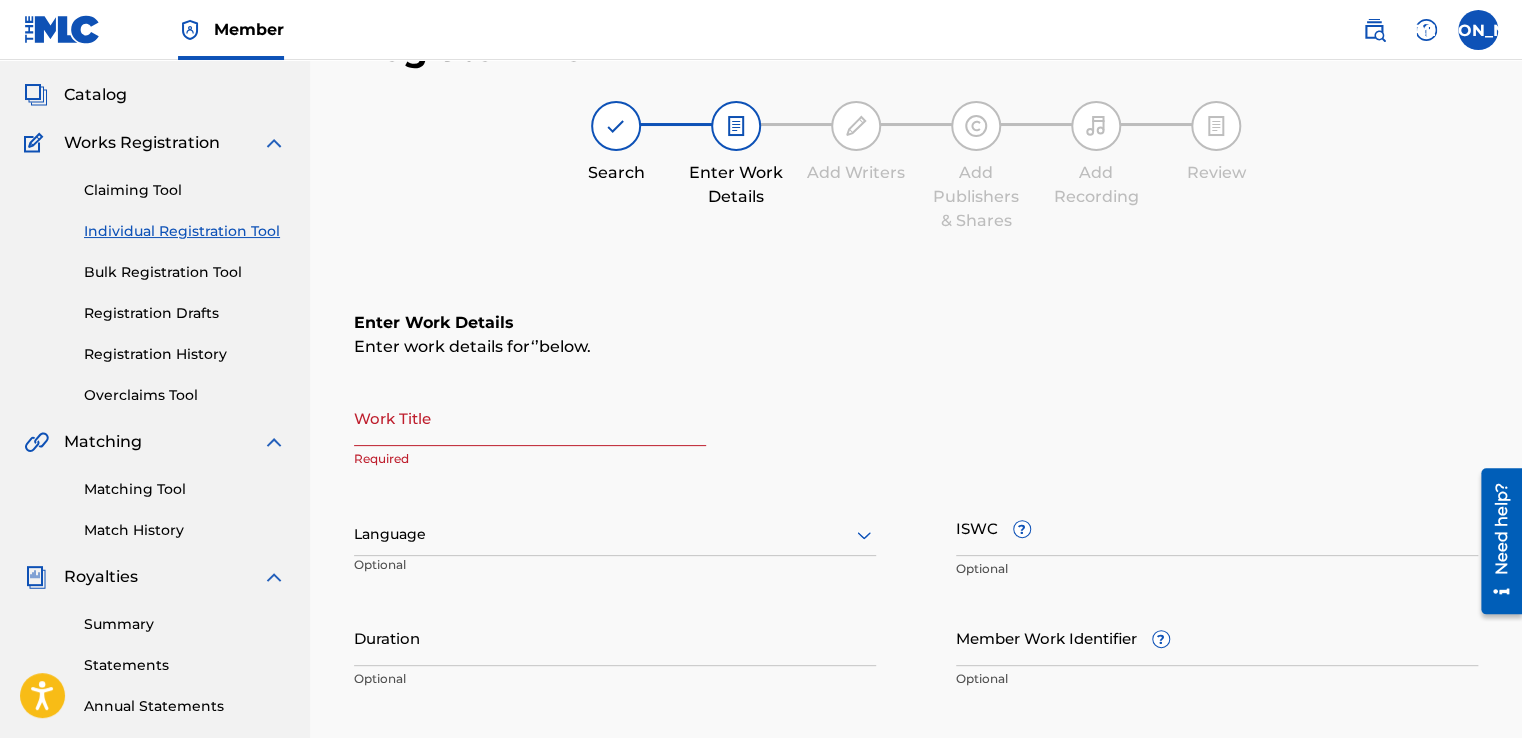 click on "Work Title" at bounding box center [530, 417] 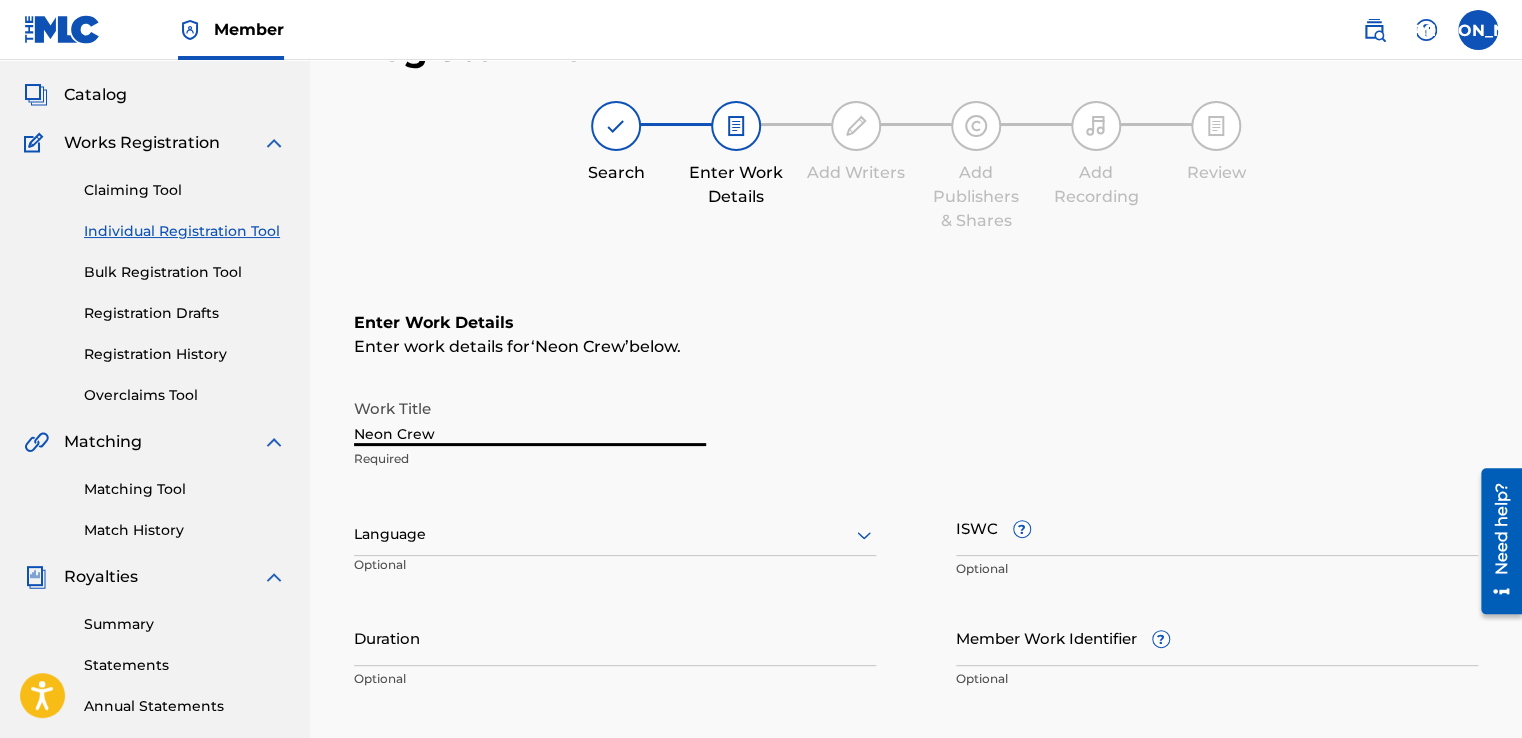 type on "Neon Crew" 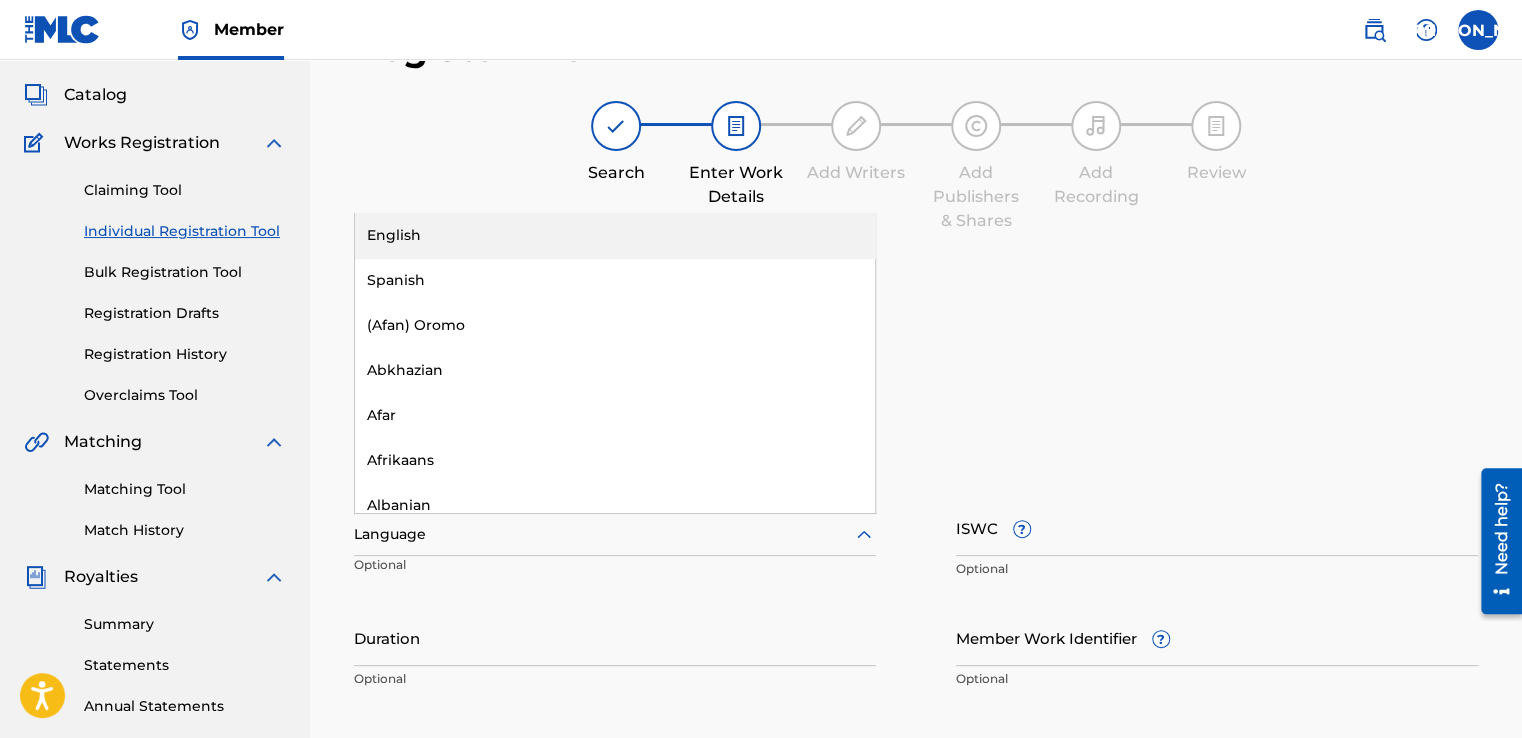 click at bounding box center (615, 534) 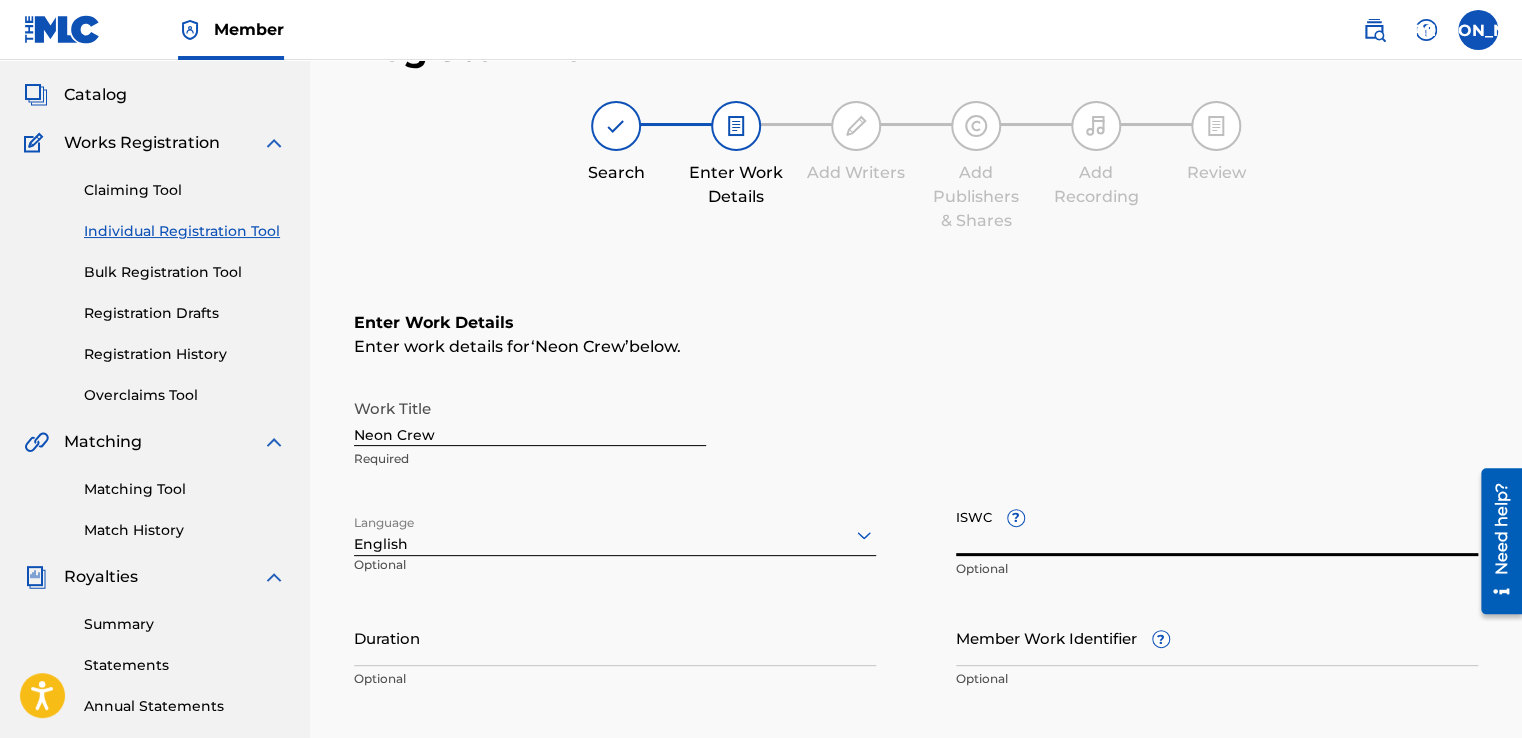 click on "ISWC   ?" at bounding box center [1217, 527] 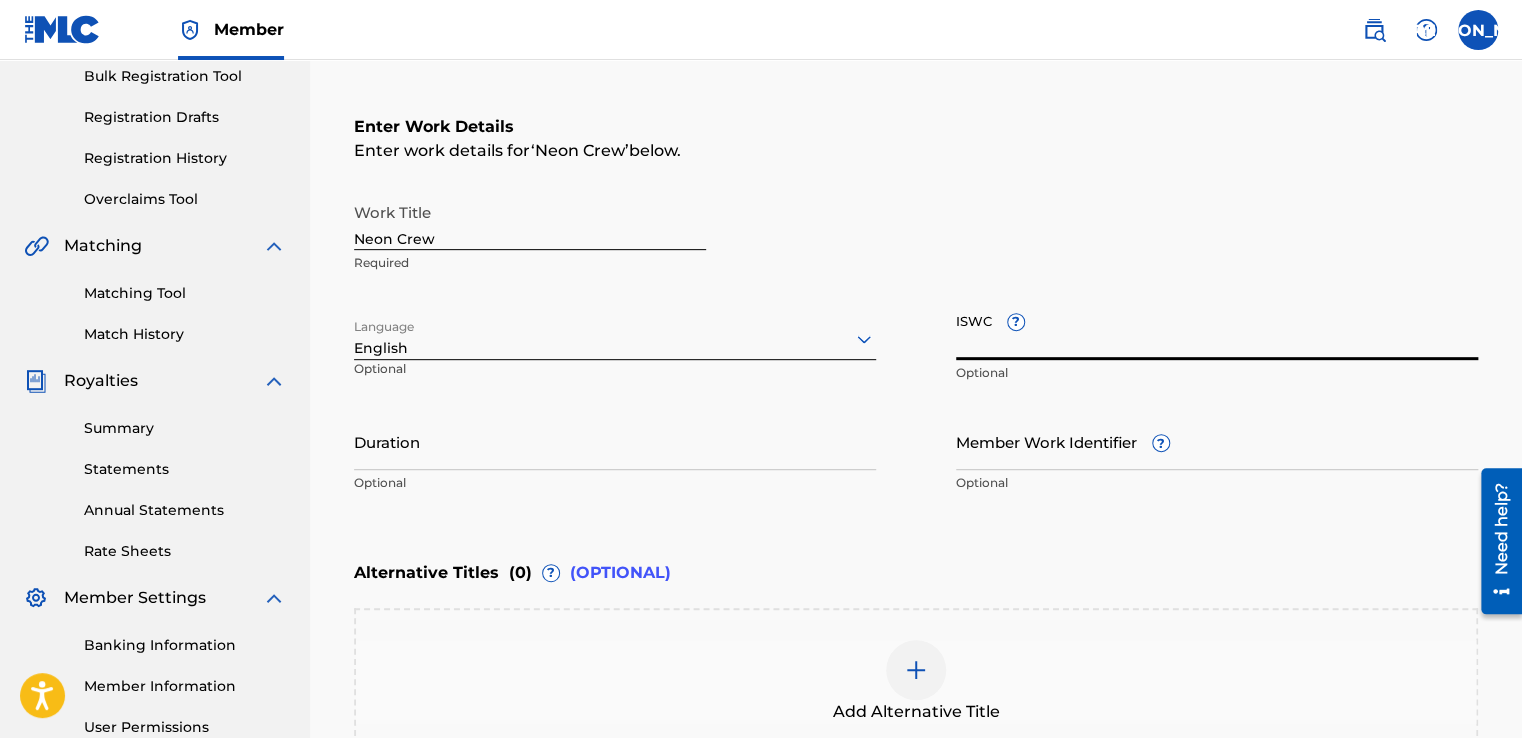 scroll, scrollTop: 297, scrollLeft: 0, axis: vertical 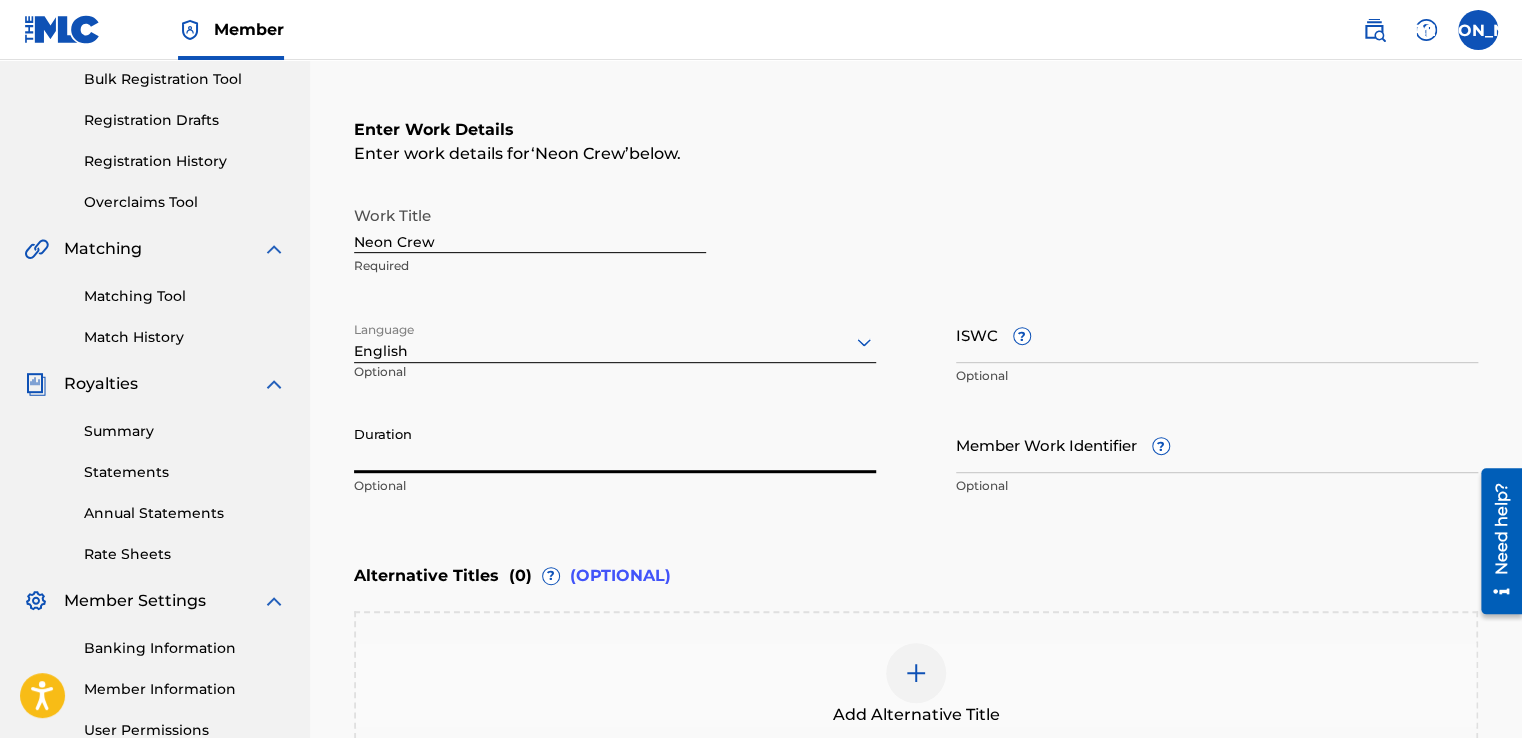 click on "Duration" at bounding box center (615, 444) 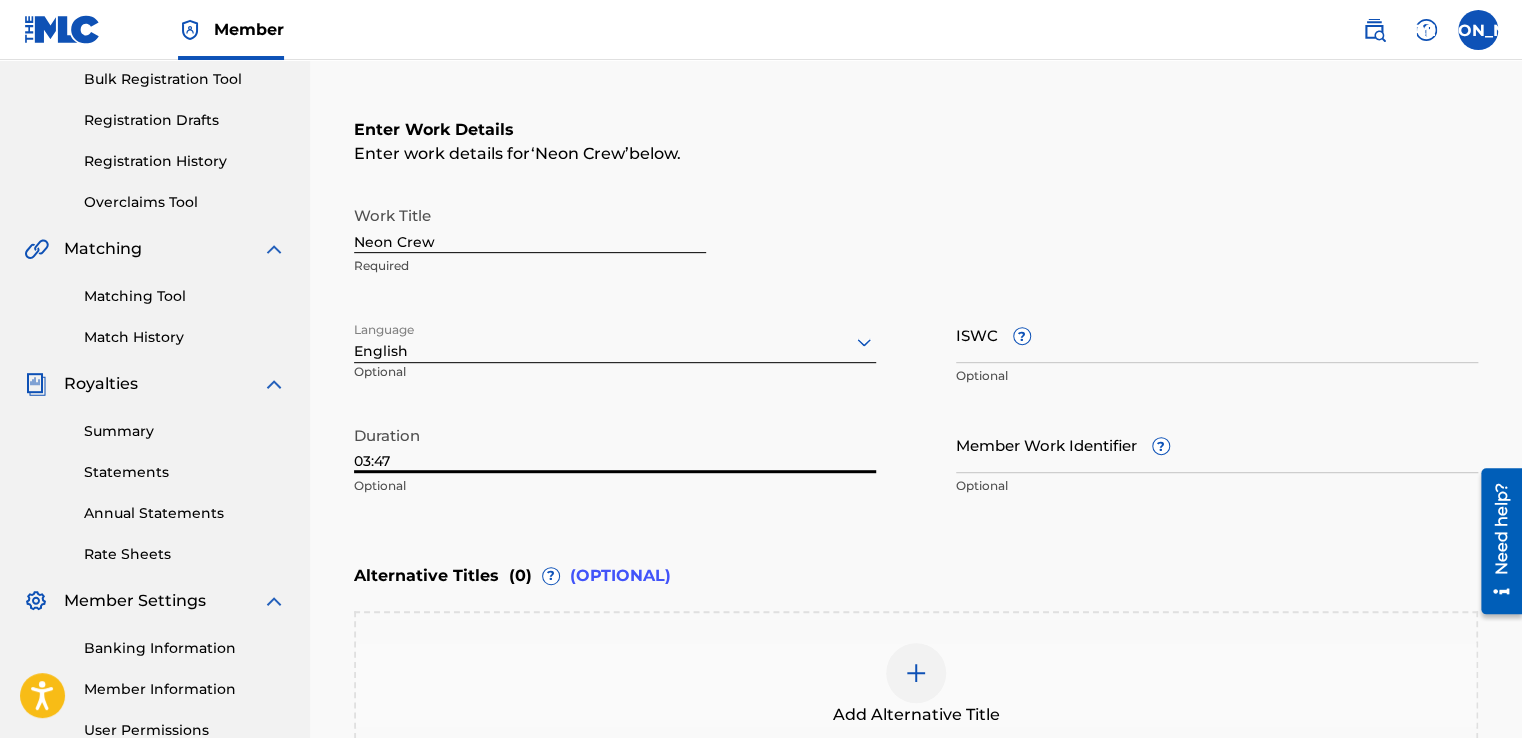 type on "03:47" 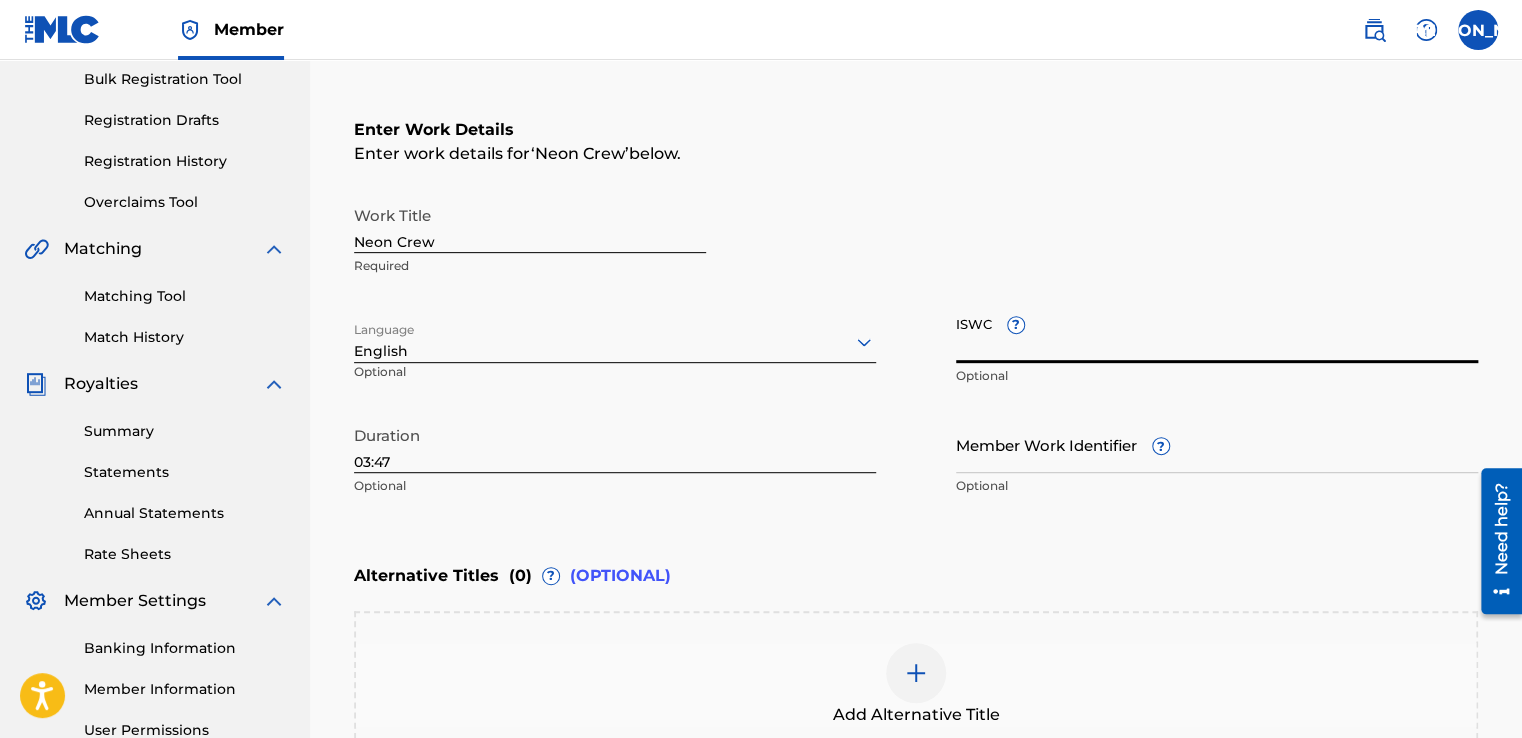 click on "ISWC   ?" at bounding box center (1217, 334) 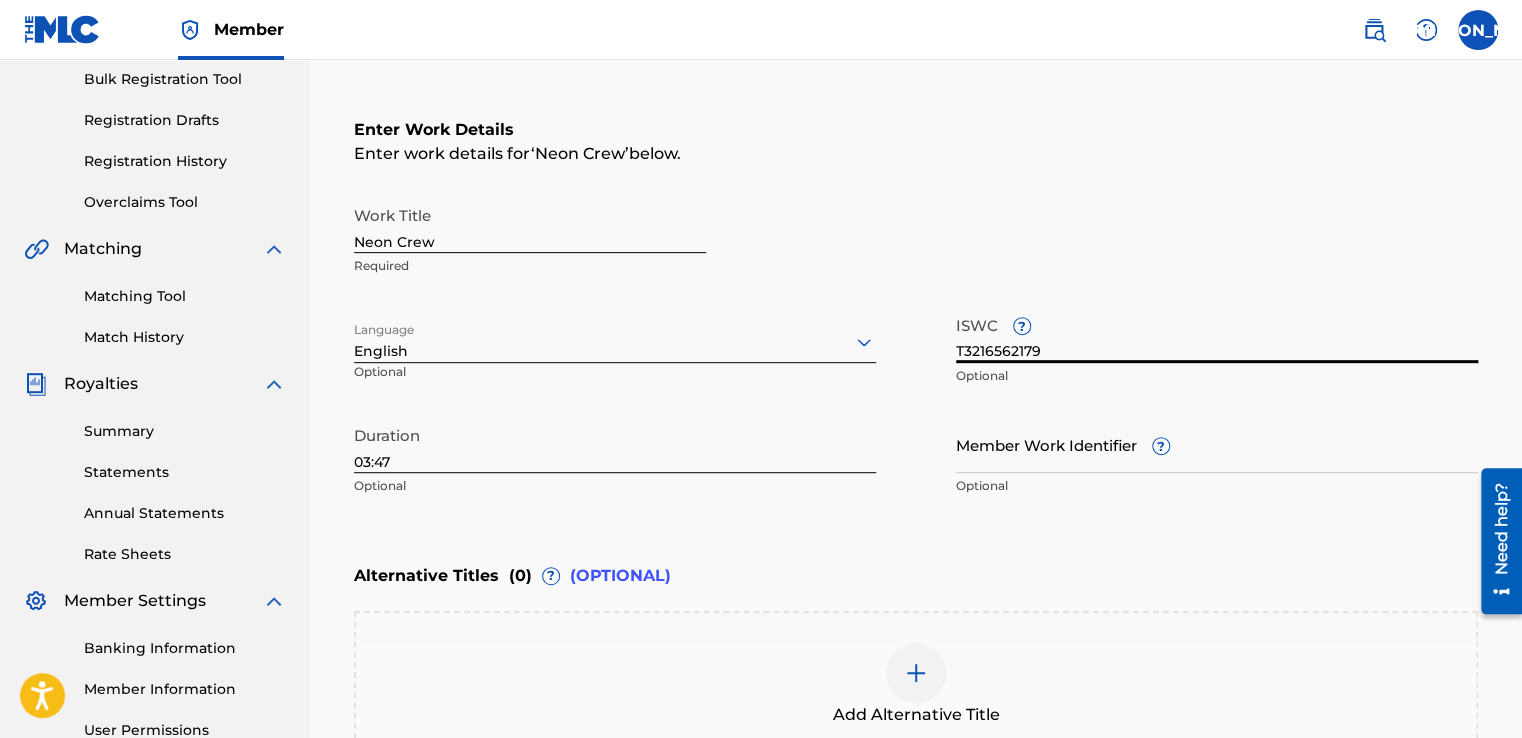 type on "T3216562179" 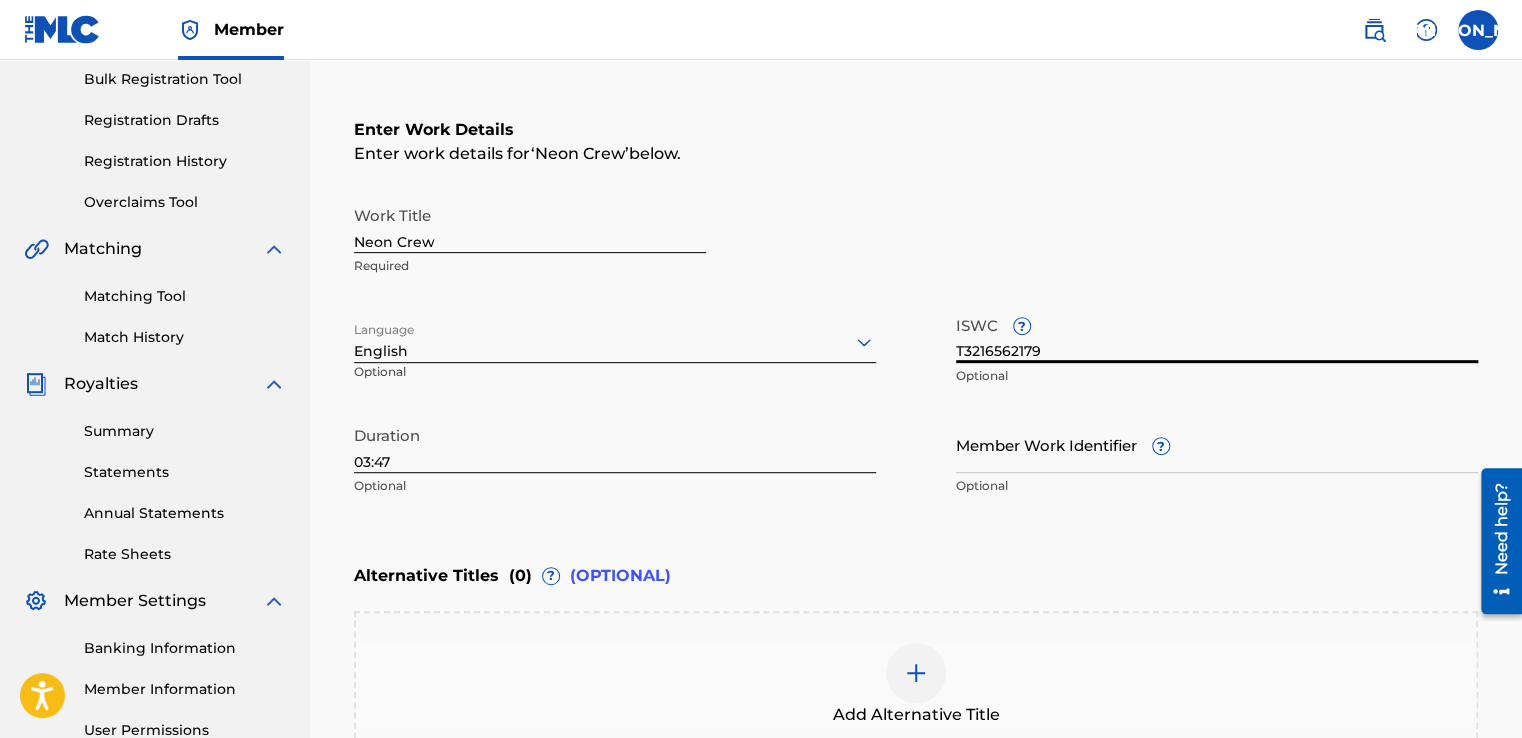 click on "Enter Work Details Enter work details for  ‘ Neon Crew ’  below. Work Title   Neon Crew Required Language English Optional ISWC   ? T3216562179 Optional Duration   03:47 Optional Member Work Identifier   ? Optional" at bounding box center (916, 312) 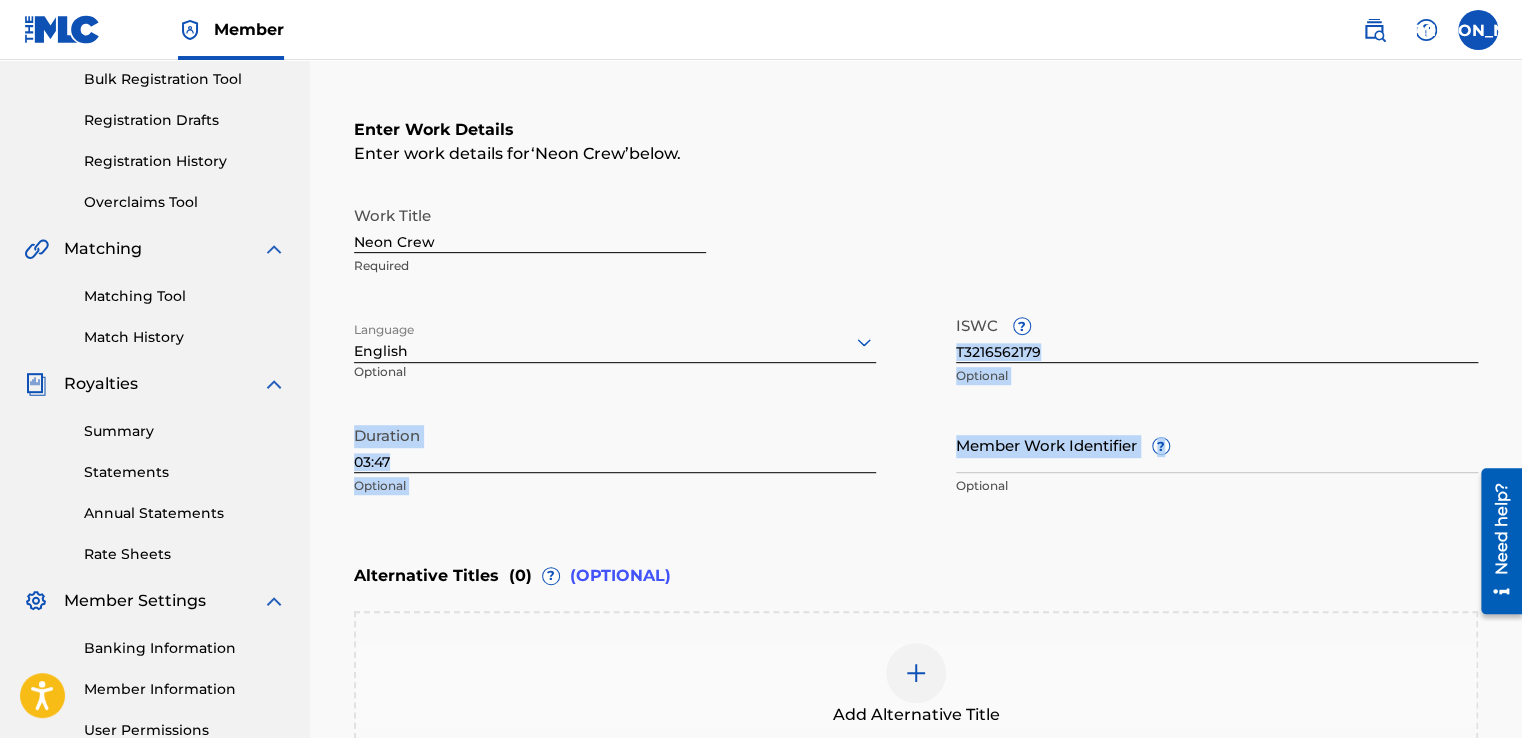 drag, startPoint x: 1520, startPoint y: 337, endPoint x: 1528, endPoint y: 438, distance: 101.31634 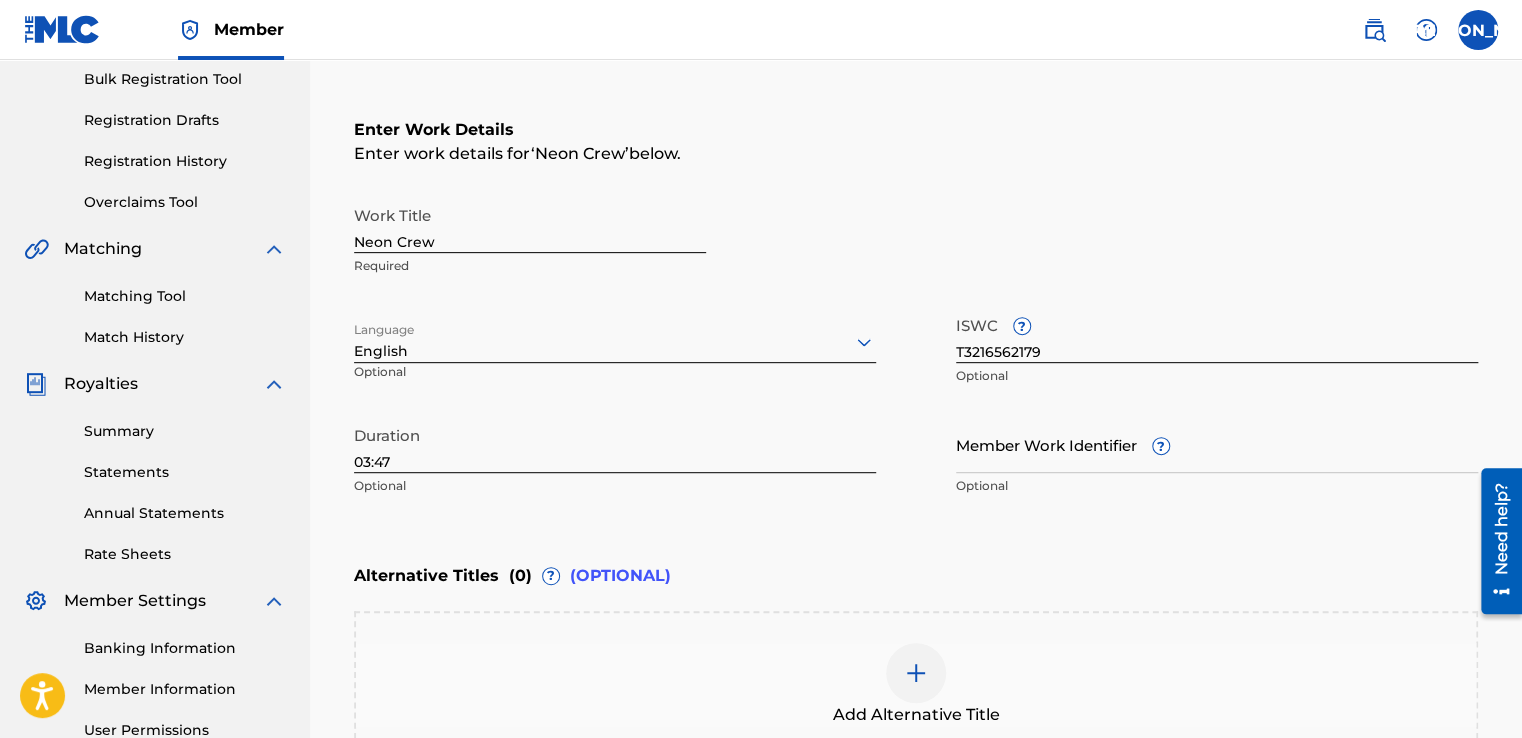 drag, startPoint x: 1528, startPoint y: 438, endPoint x: 1520, endPoint y: 222, distance: 216.1481 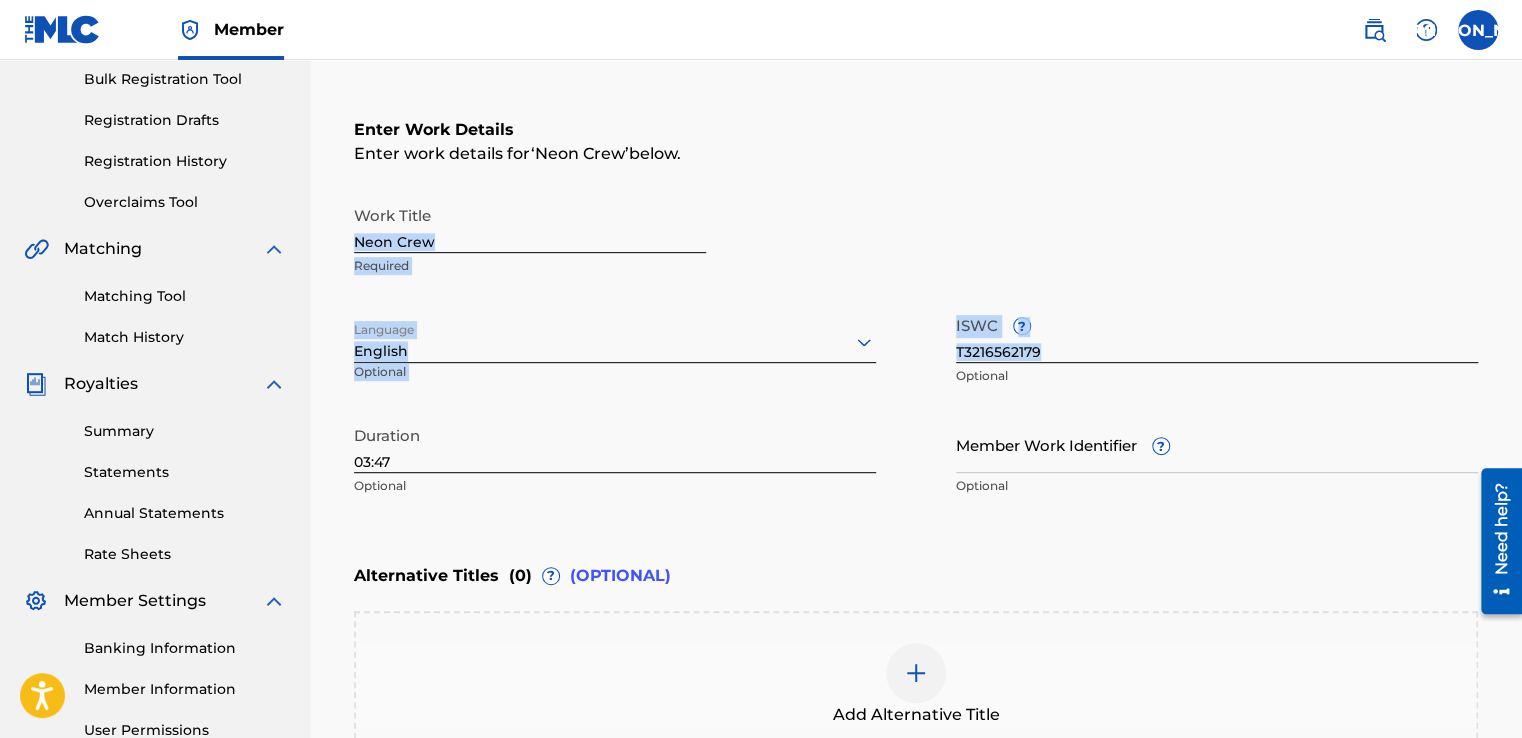 drag, startPoint x: 1520, startPoint y: 222, endPoint x: 1520, endPoint y: 310, distance: 88 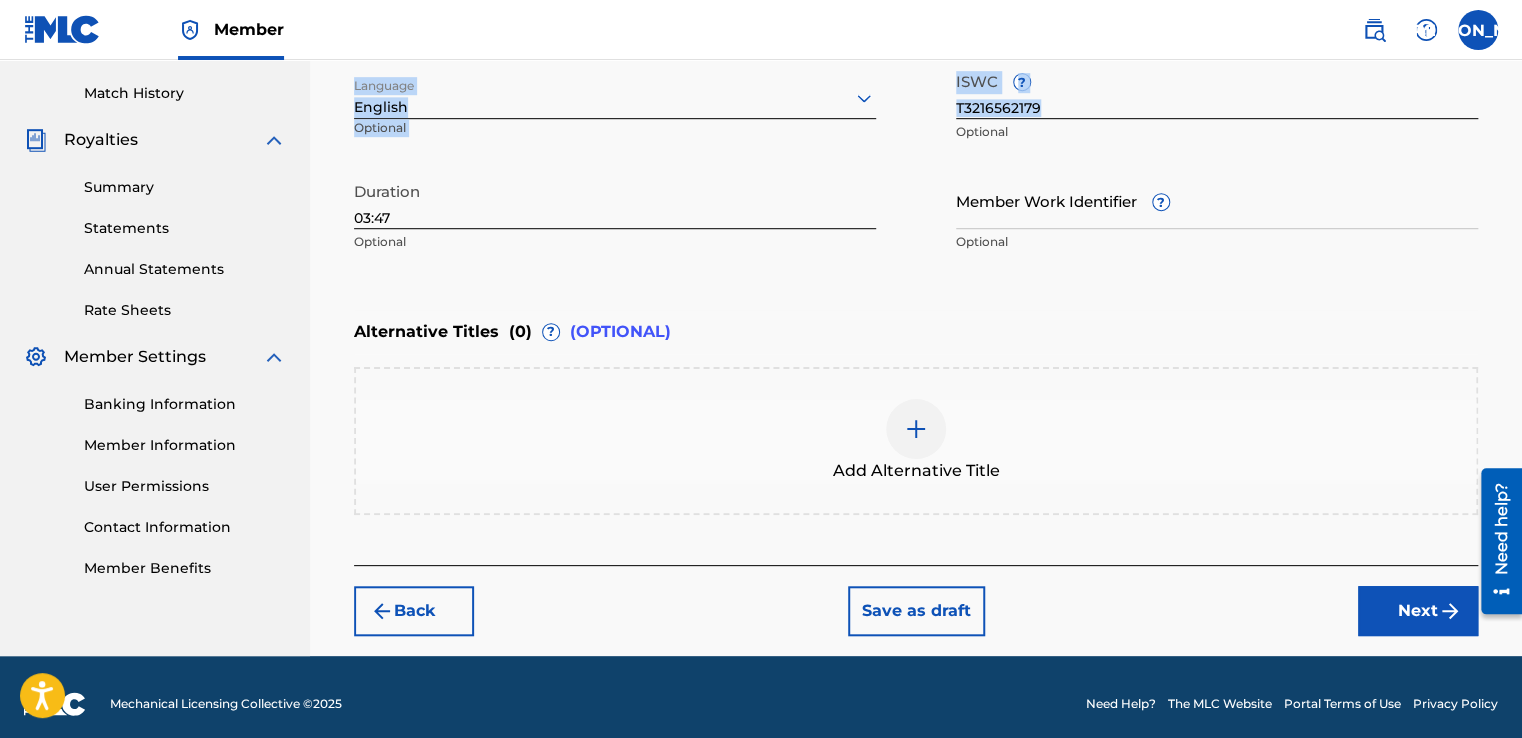 scroll, scrollTop: 547, scrollLeft: 0, axis: vertical 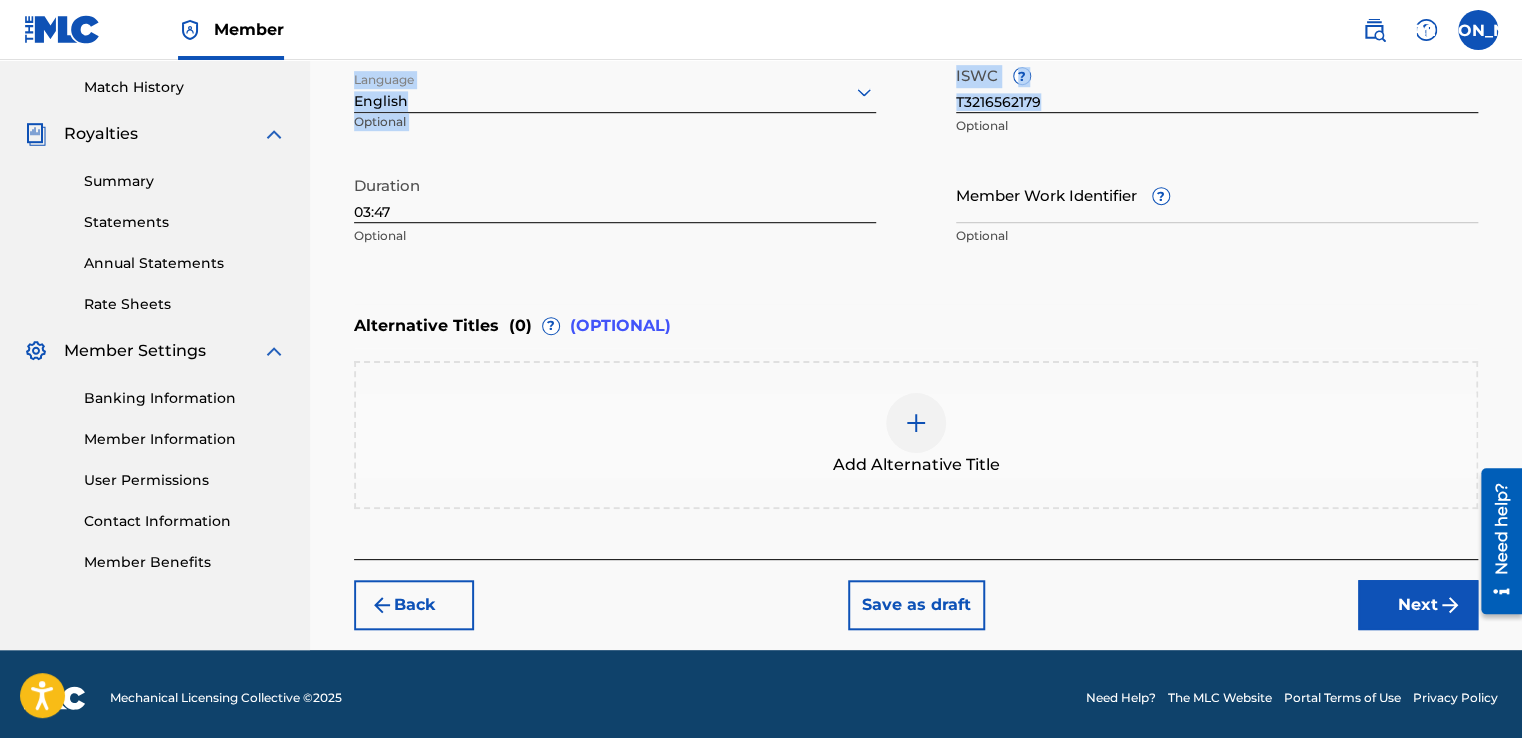 click on "Next" at bounding box center [1418, 605] 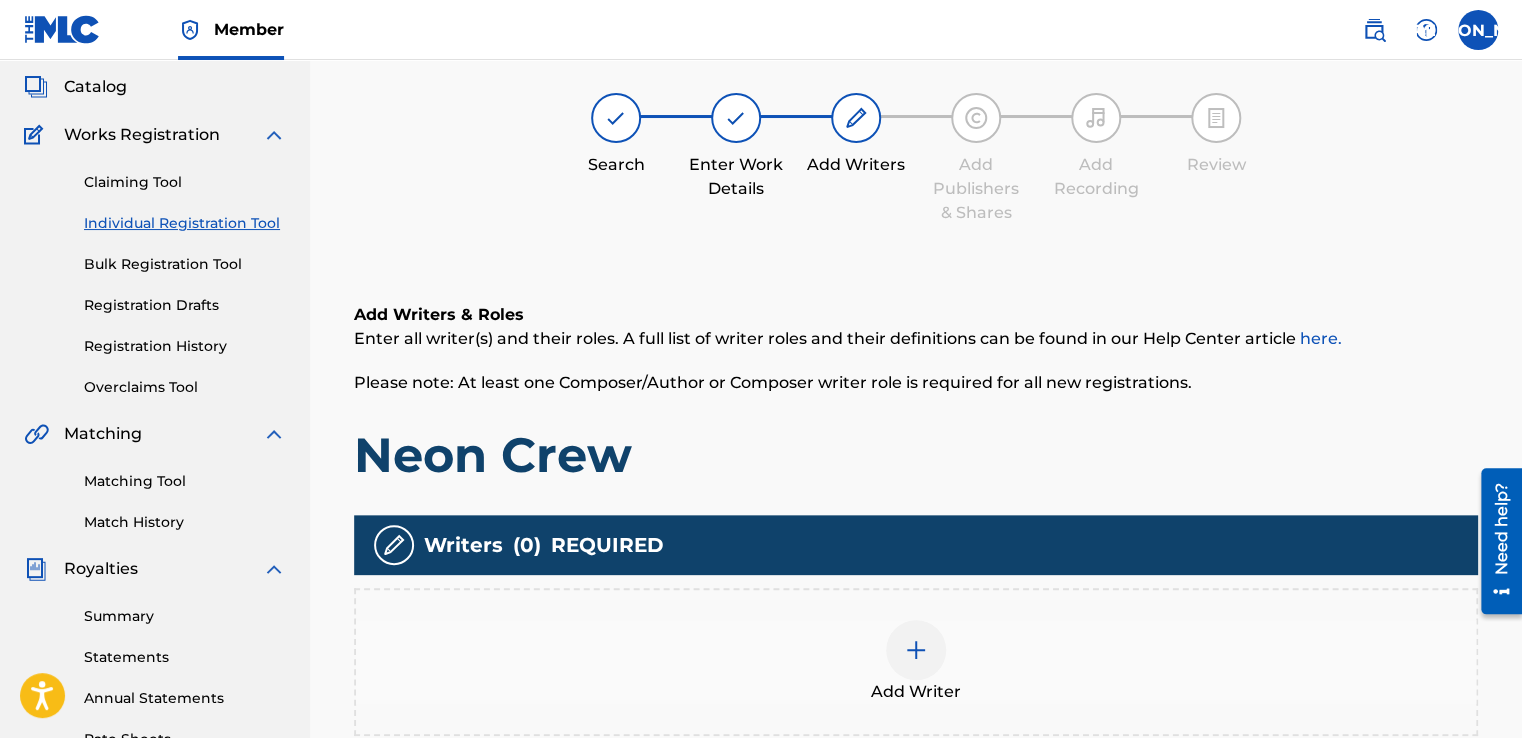 scroll, scrollTop: 90, scrollLeft: 0, axis: vertical 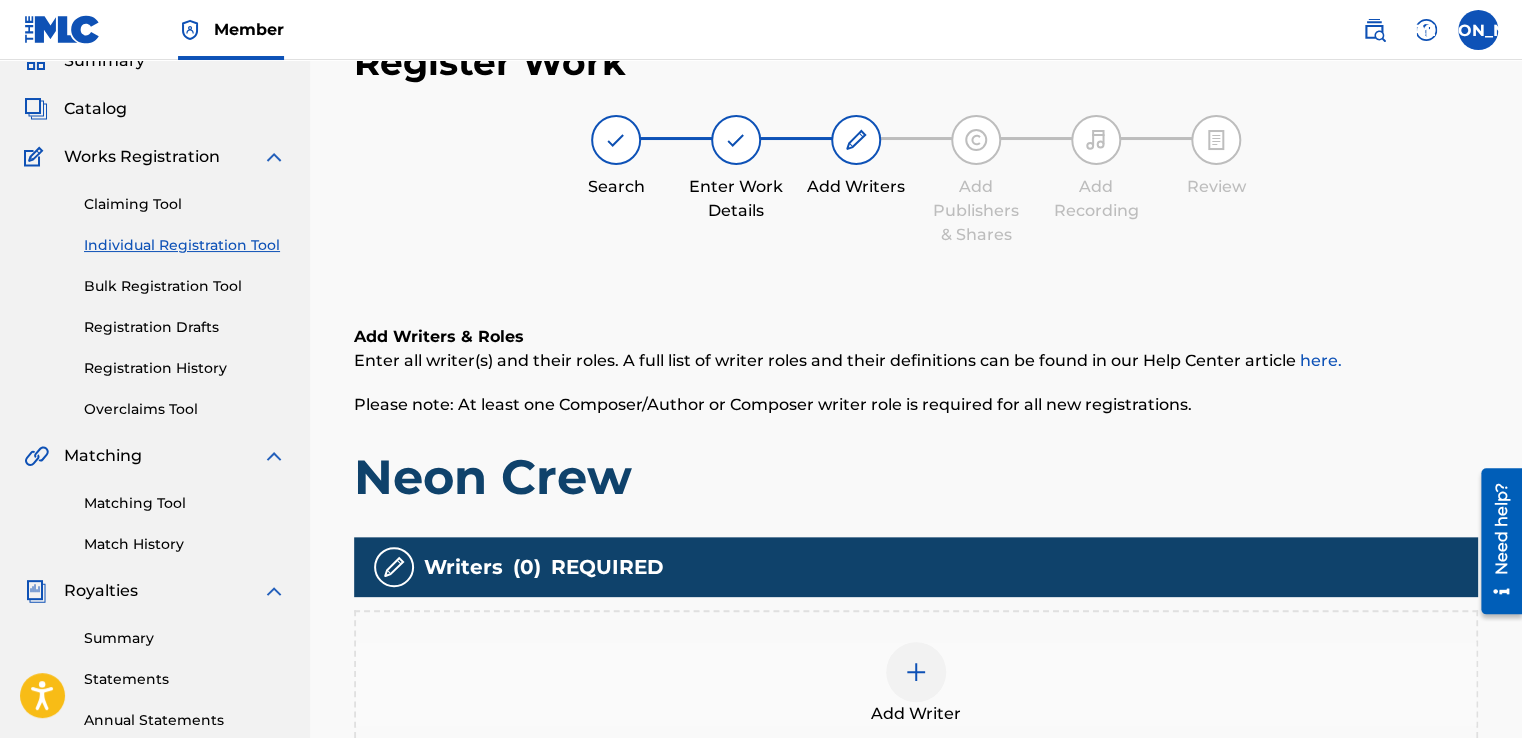 click at bounding box center [916, 672] 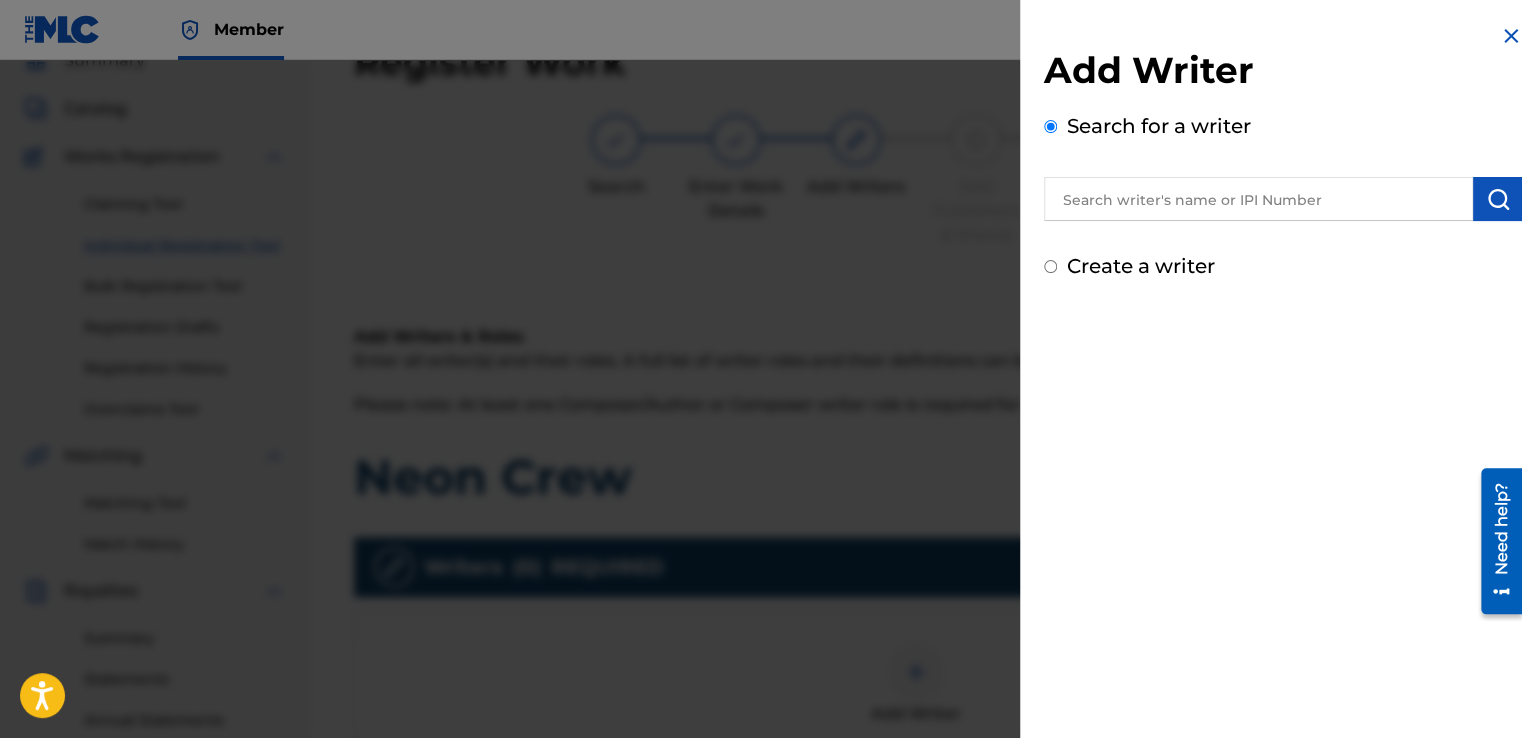 click on "Create a writer" at bounding box center [1141, 266] 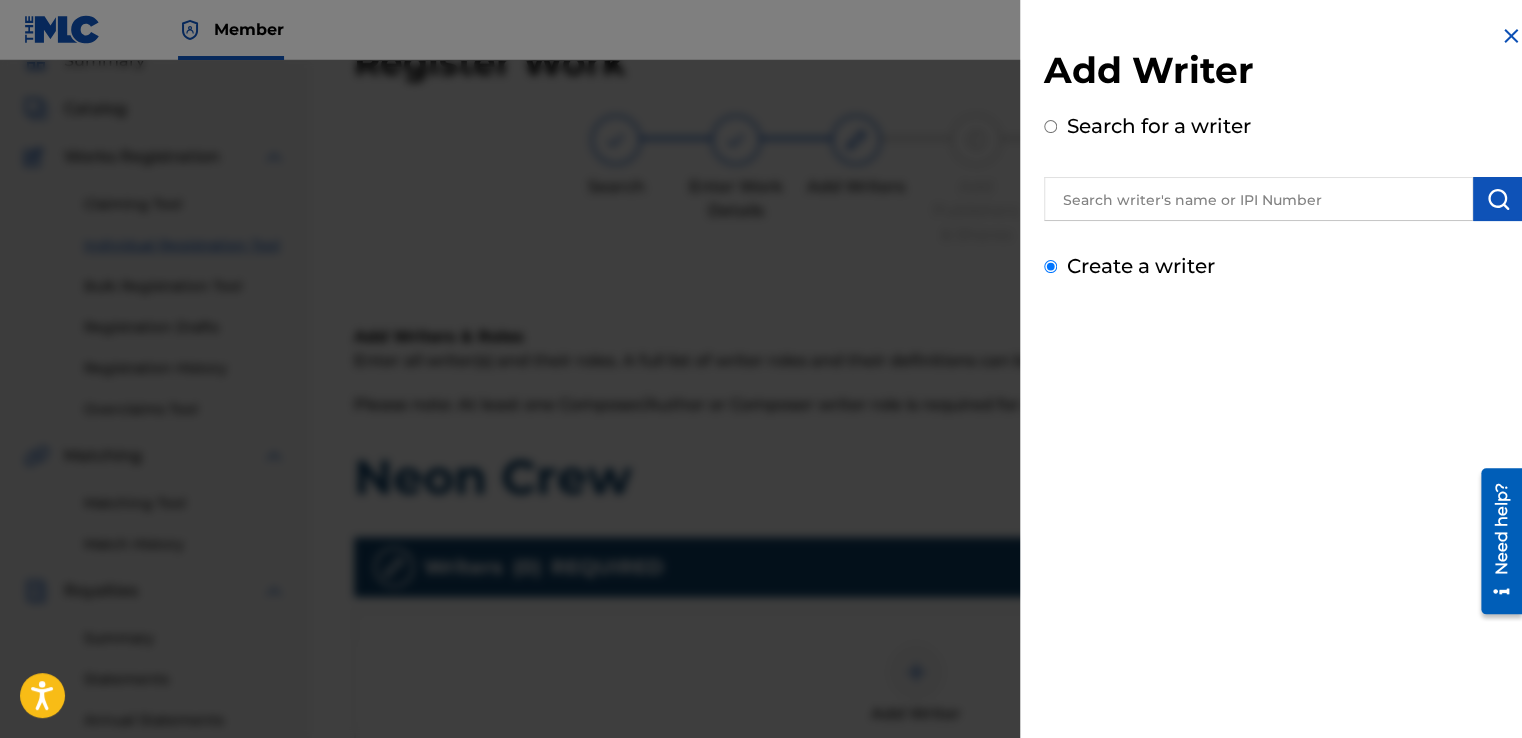 click on "Create a writer" at bounding box center [1050, 266] 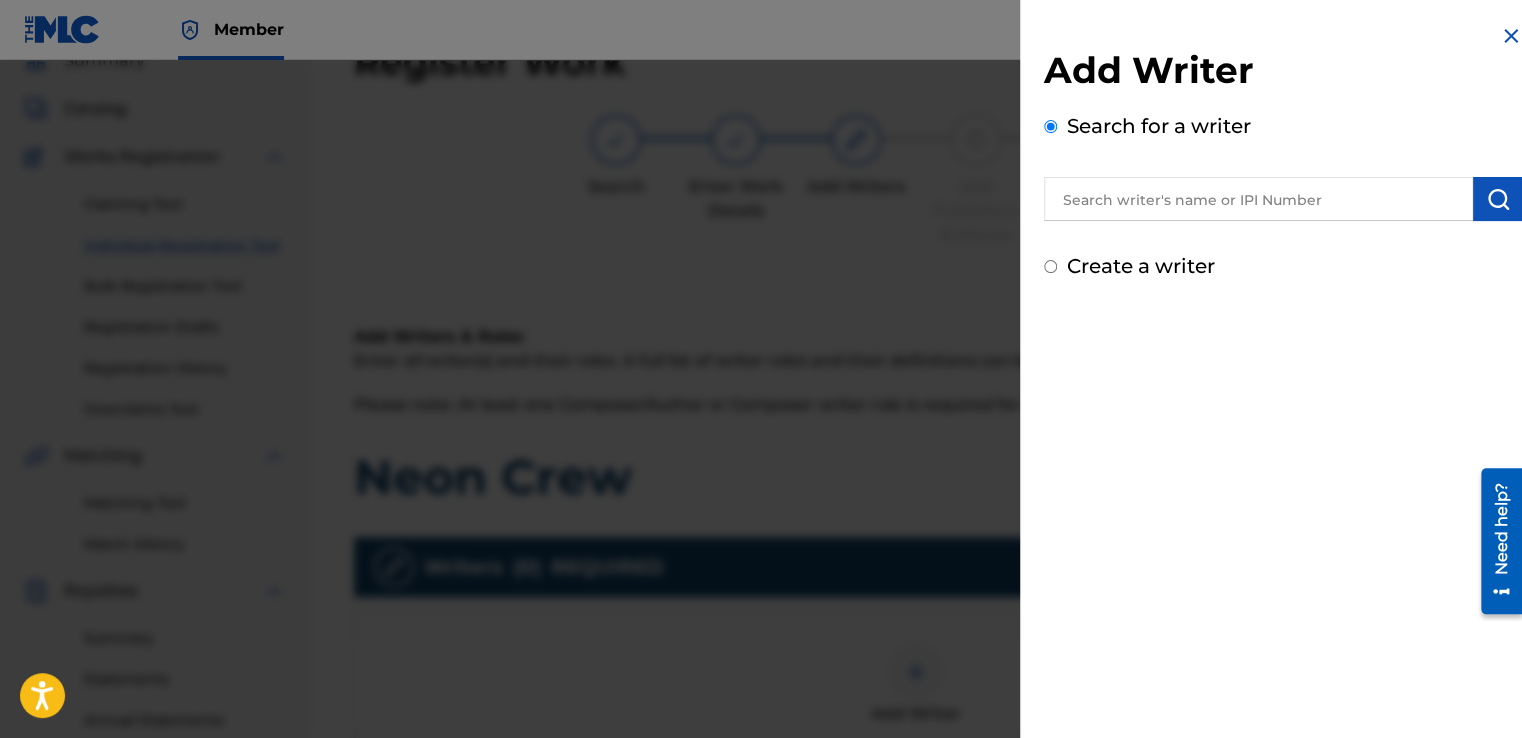 radio on "false" 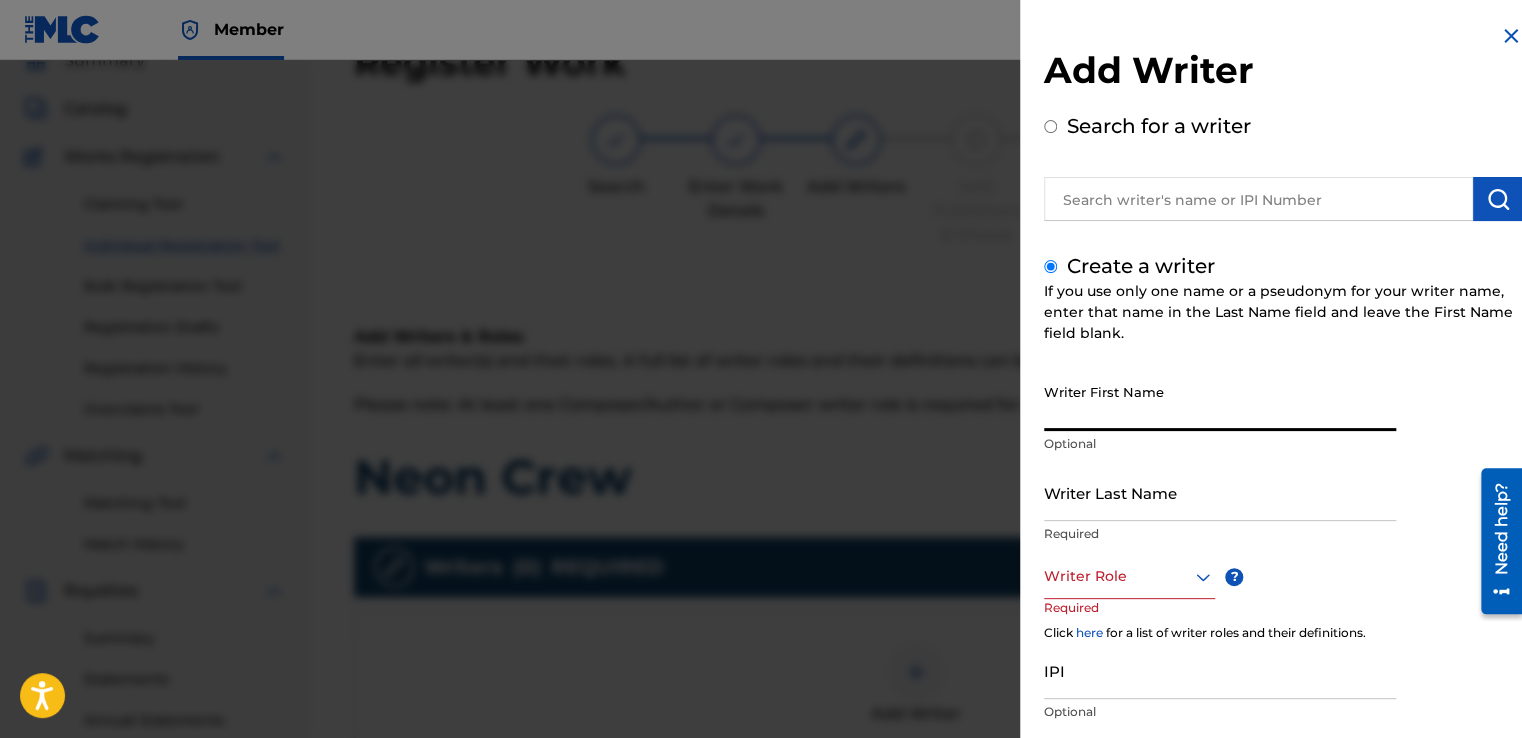 click on "Writer First Name" at bounding box center (1220, 402) 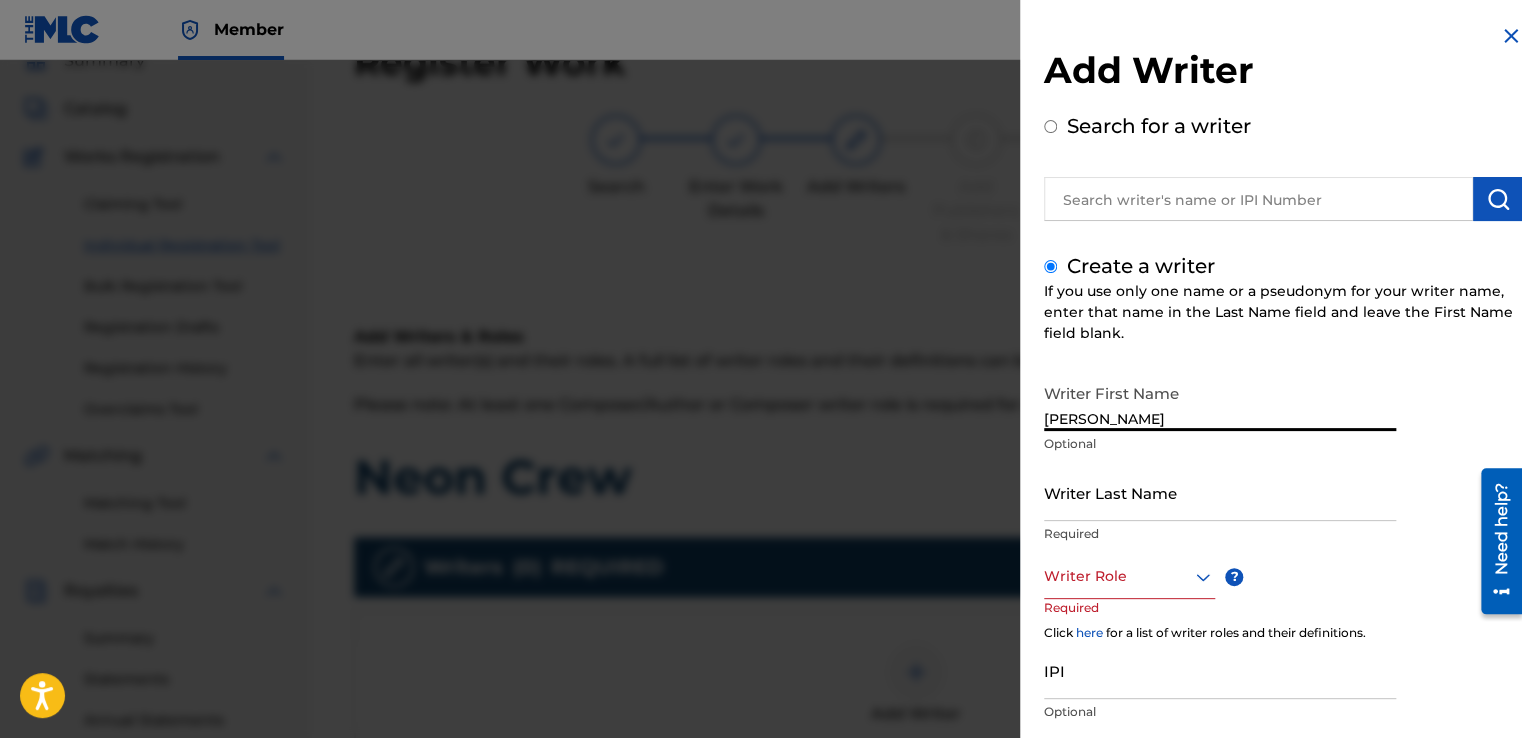 type on "[PERSON_NAME]" 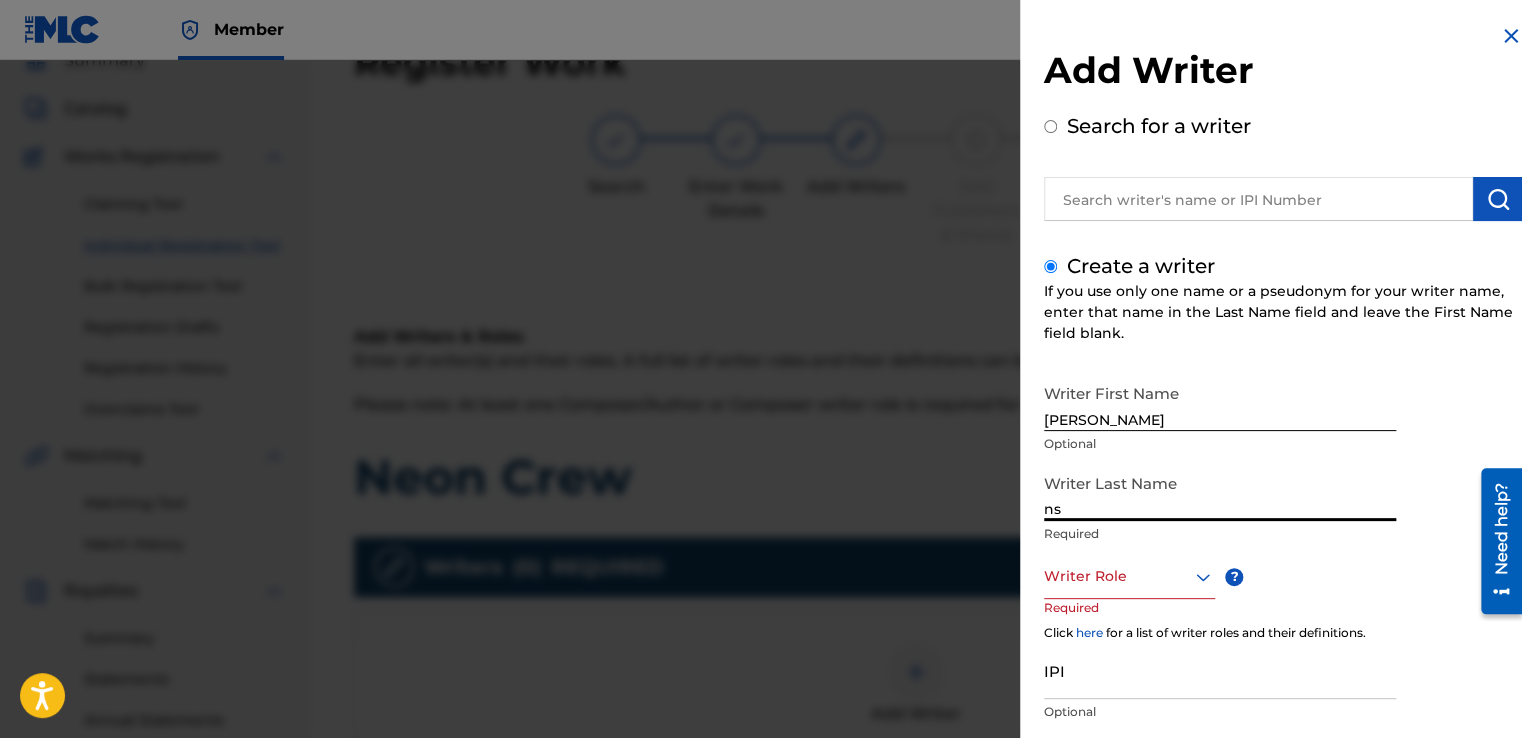 type on "n" 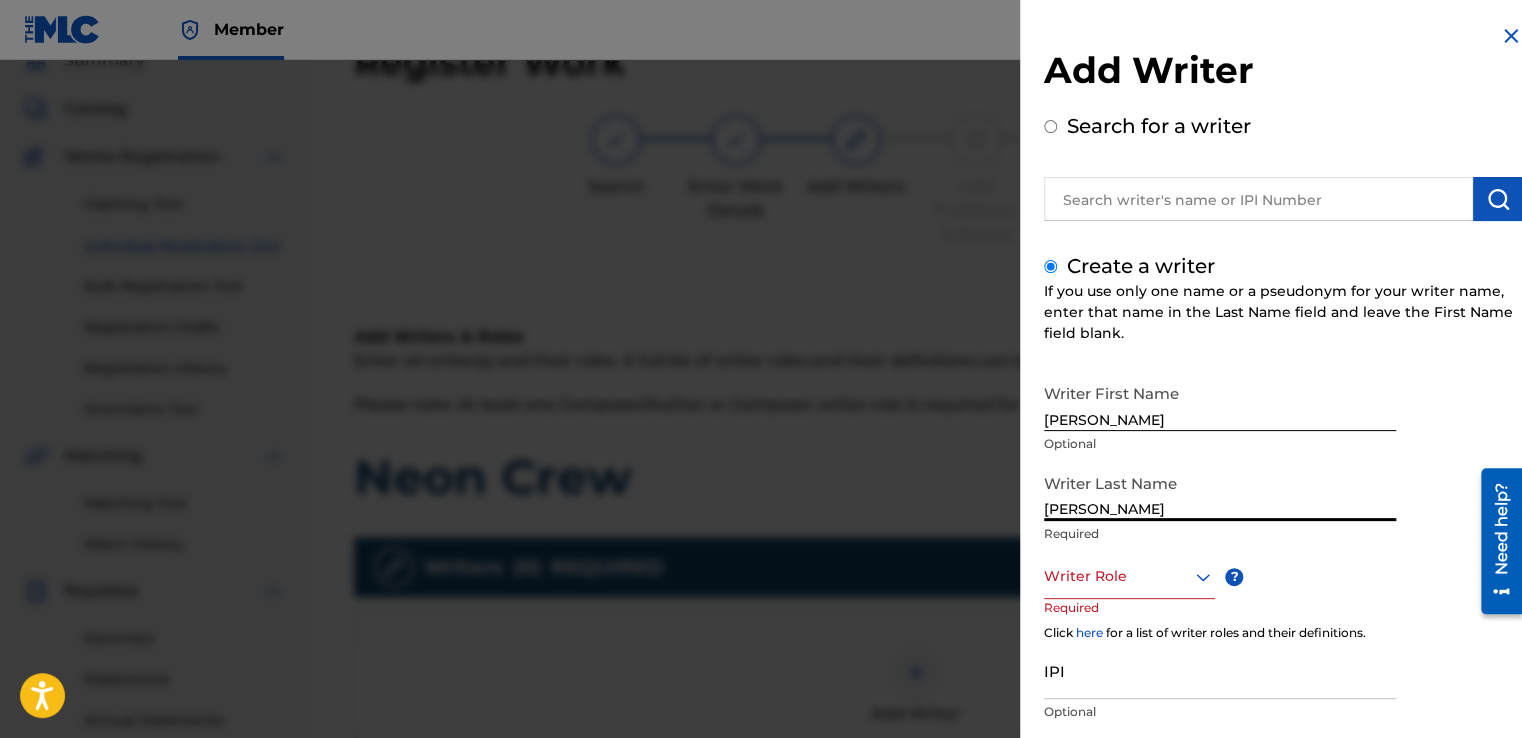 type on "[PERSON_NAME]" 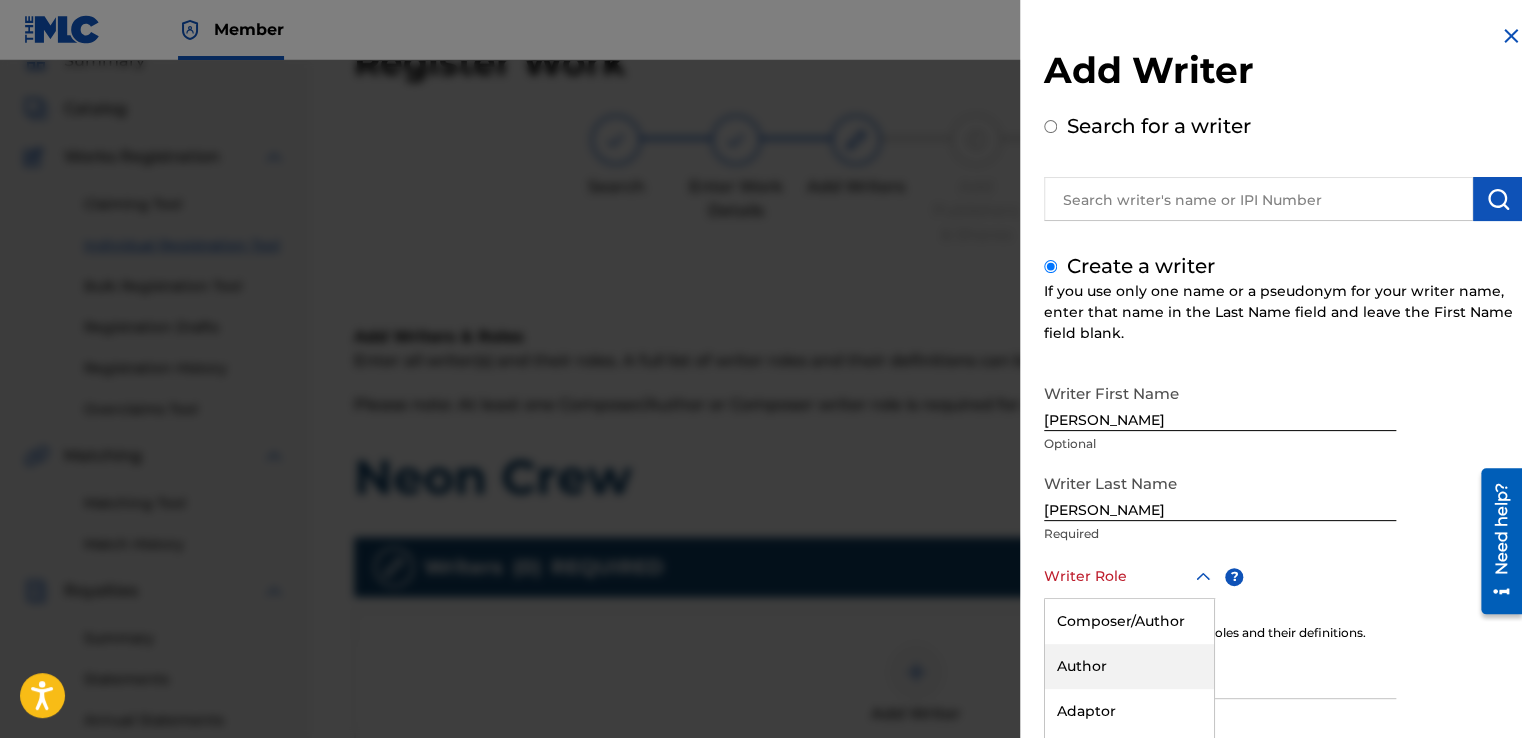 scroll, scrollTop: 128, scrollLeft: 0, axis: vertical 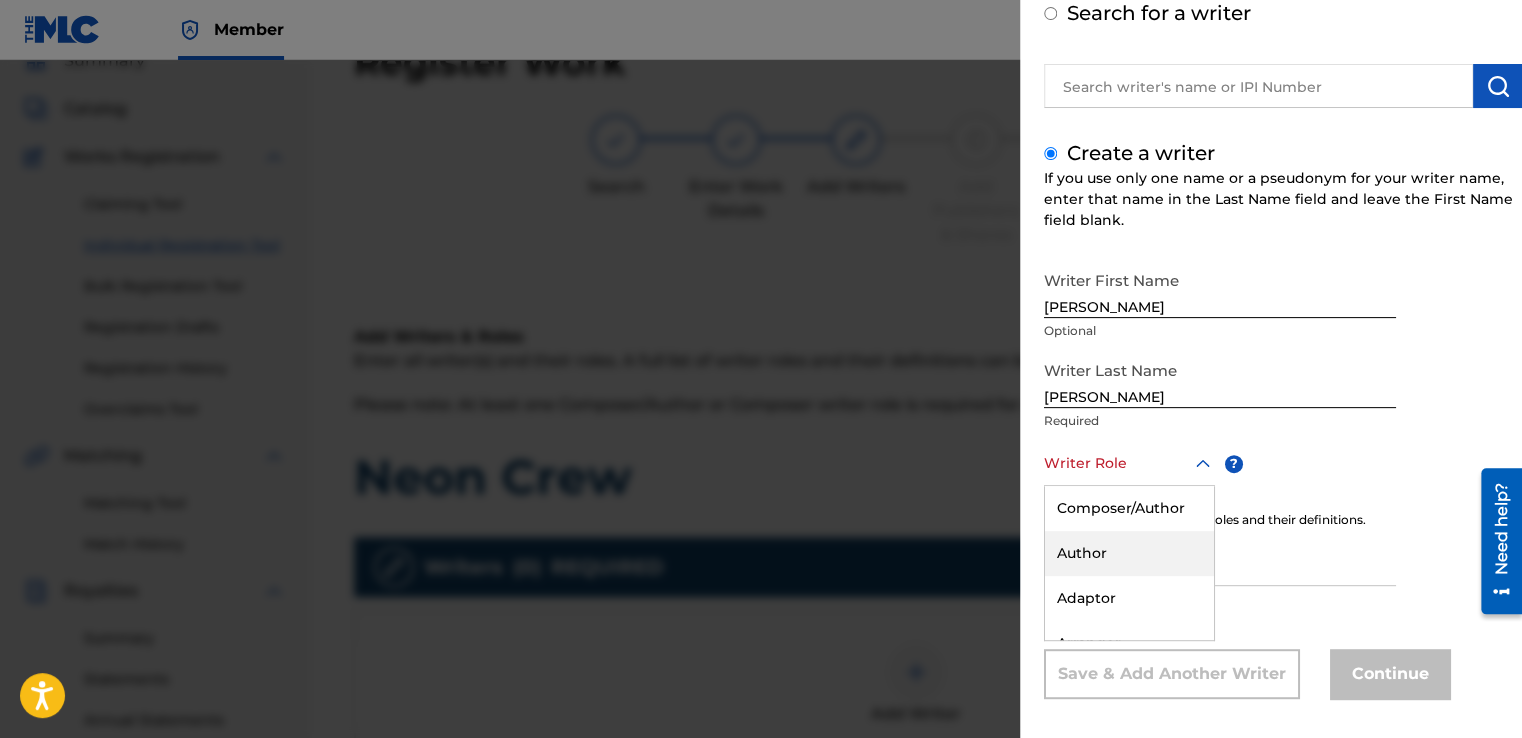 click on "8 results available. Use Up and Down to choose options, press Enter to select the currently focused option, press Escape to exit the menu, press Tab to select the option and exit the menu. Writer Role Composer/Author Author Adaptor Arranger Composer Translator Sub Arranger Sub Author" at bounding box center [1129, 463] 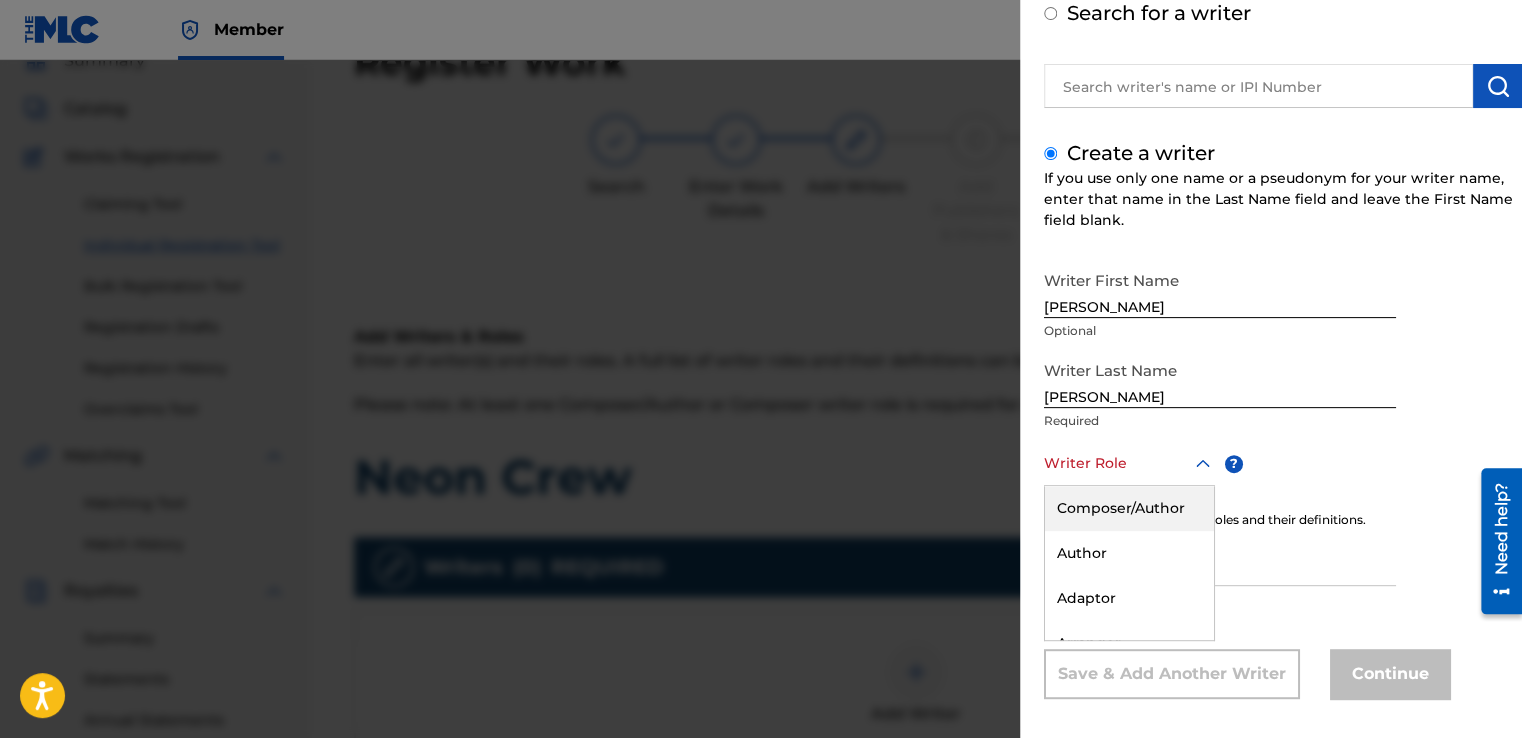 click on "Composer/Author" at bounding box center (1129, 508) 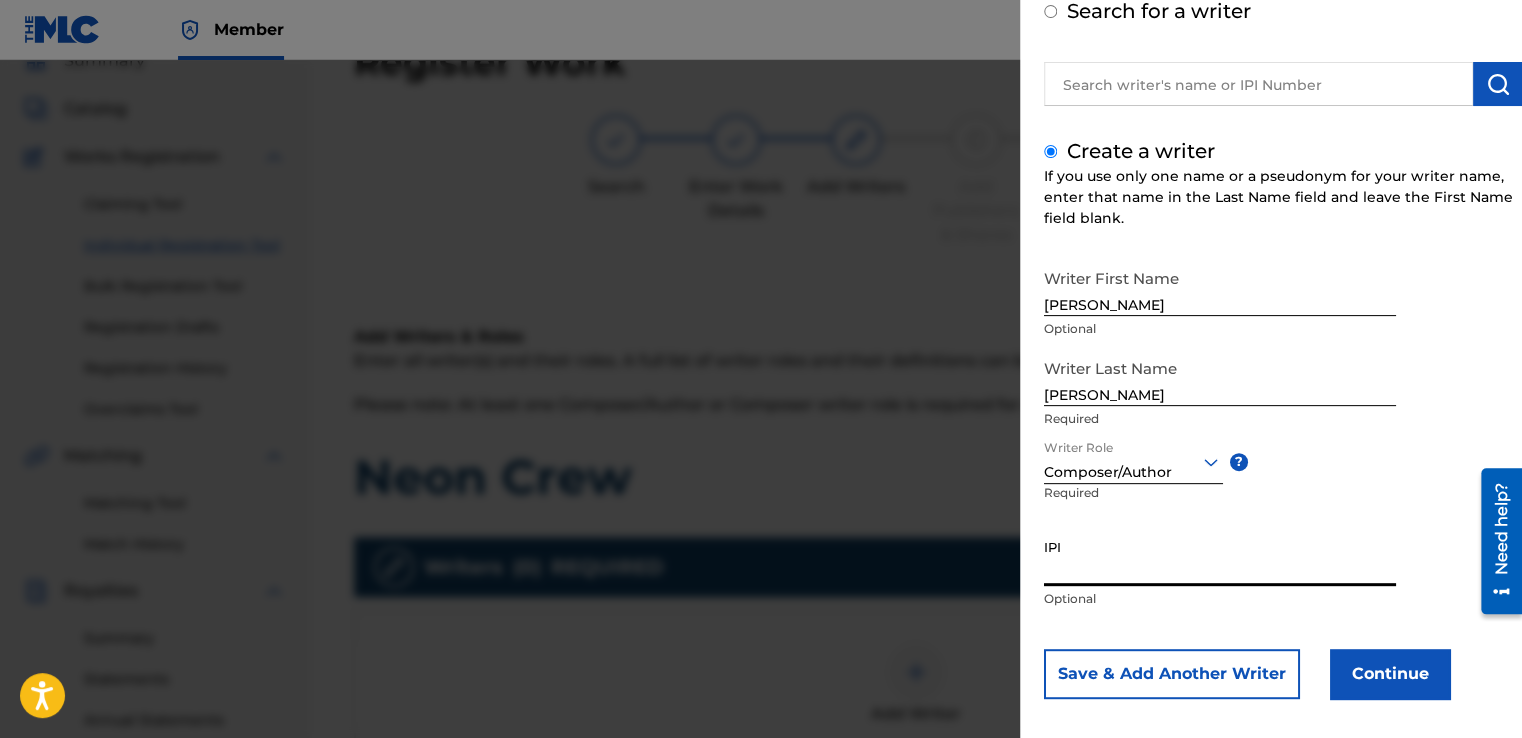 click on "IPI" at bounding box center (1220, 557) 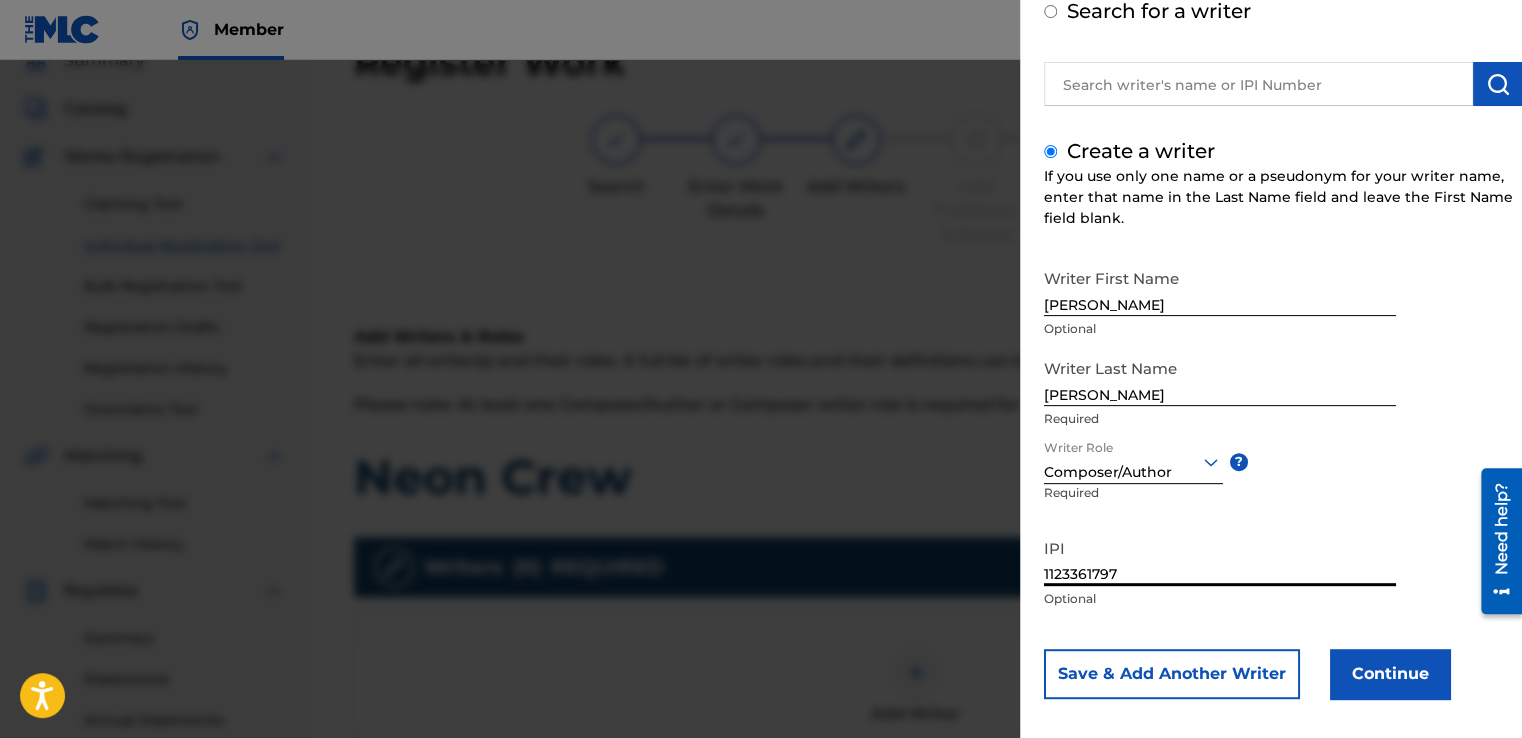 type on "1123361797" 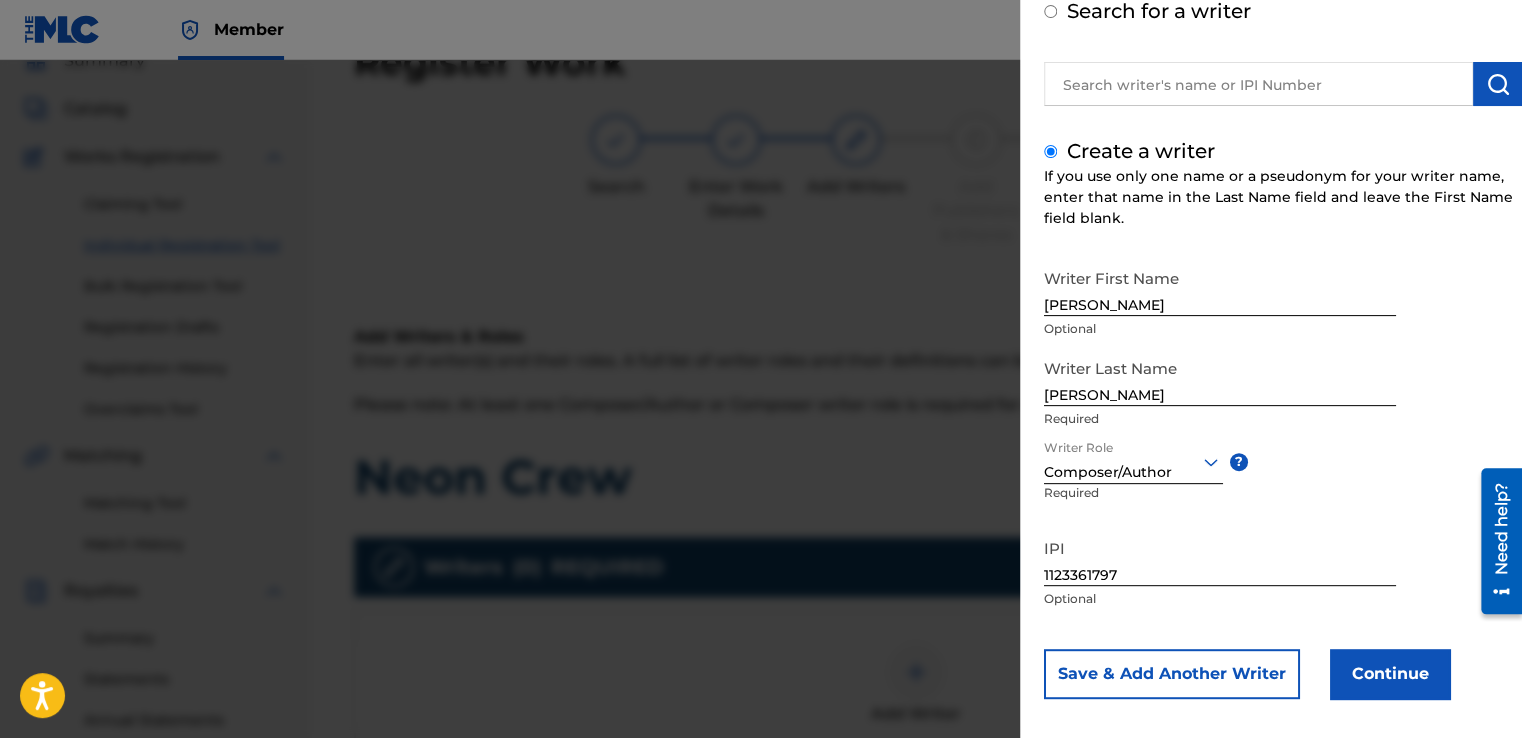 click on "Continue" at bounding box center (1390, 674) 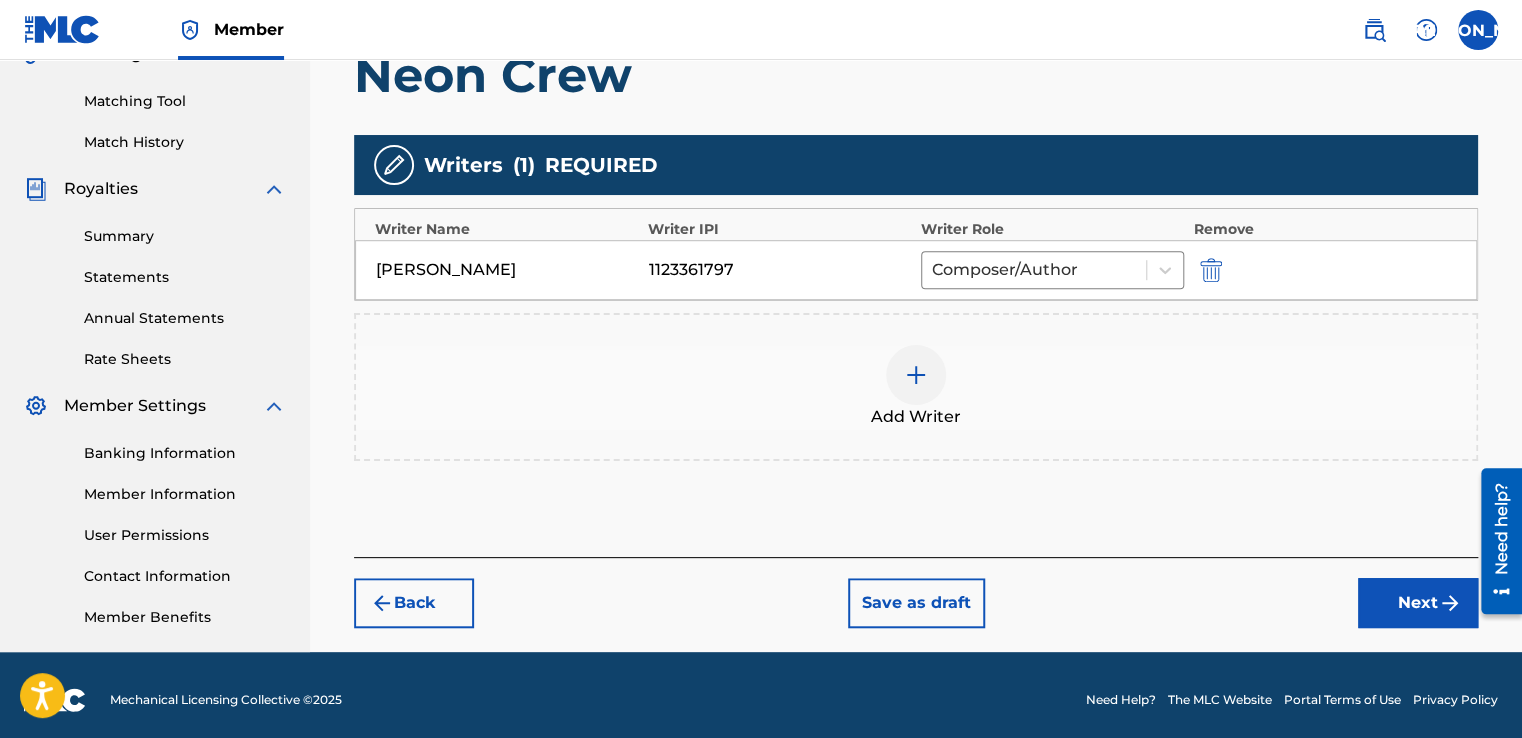 scroll, scrollTop: 501, scrollLeft: 0, axis: vertical 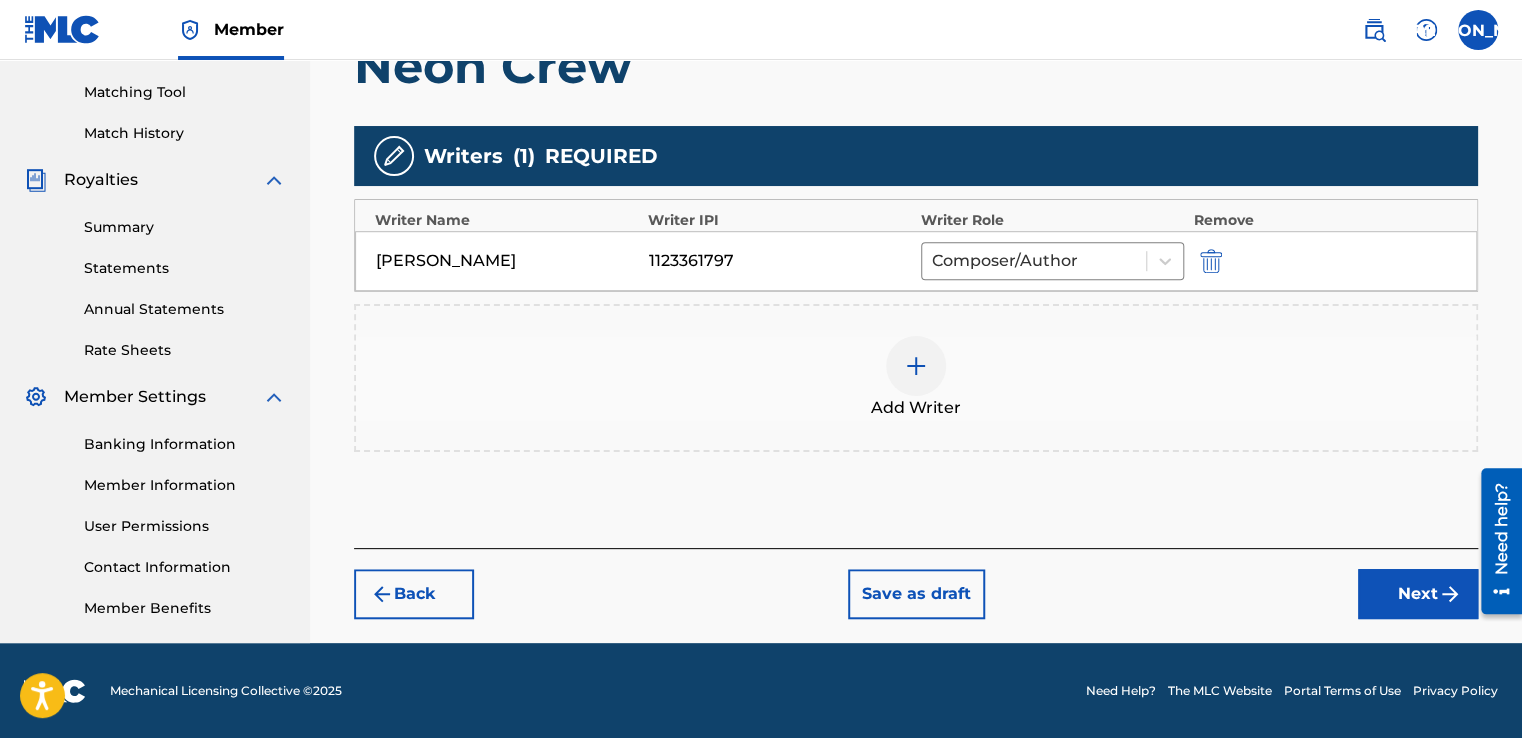 click on "Next" at bounding box center (1418, 594) 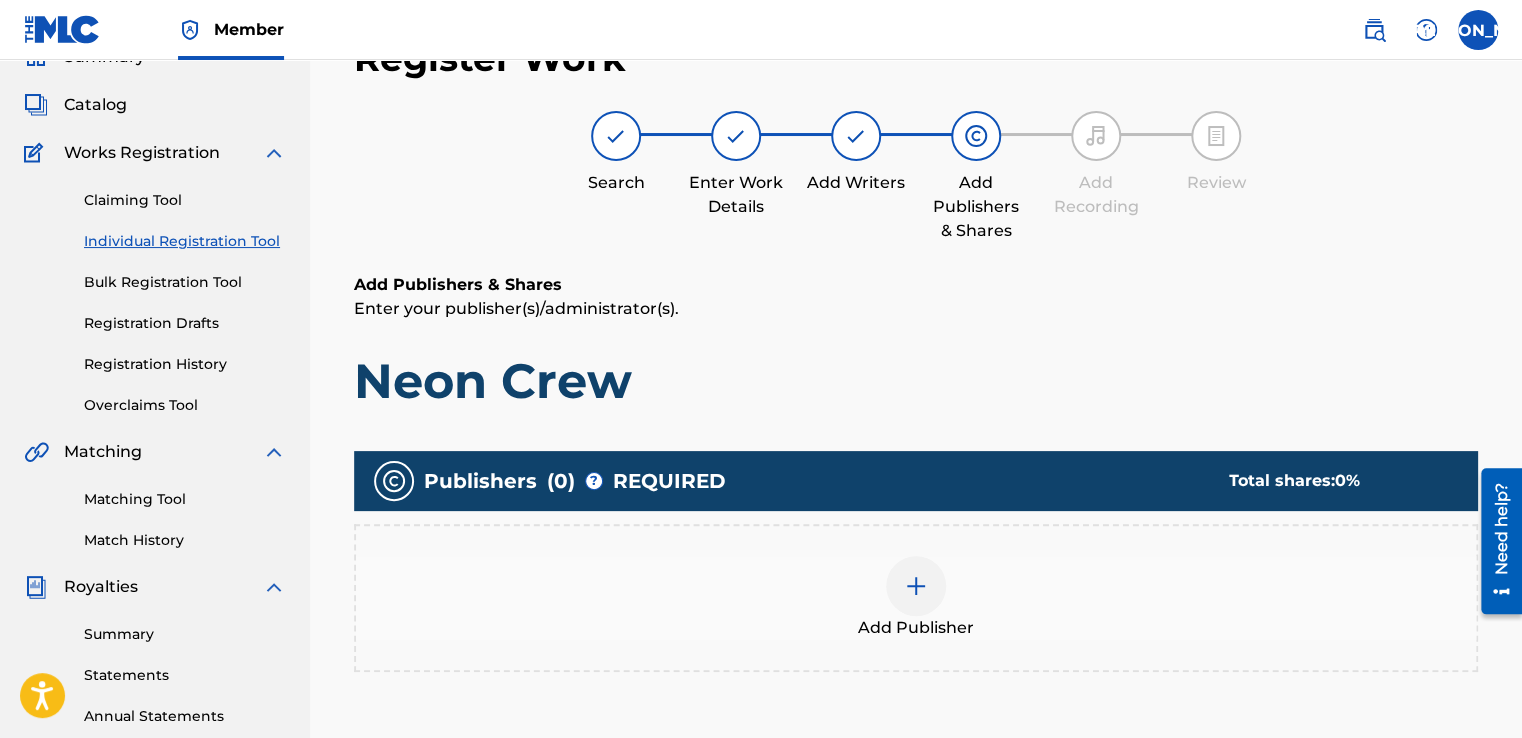 scroll, scrollTop: 90, scrollLeft: 0, axis: vertical 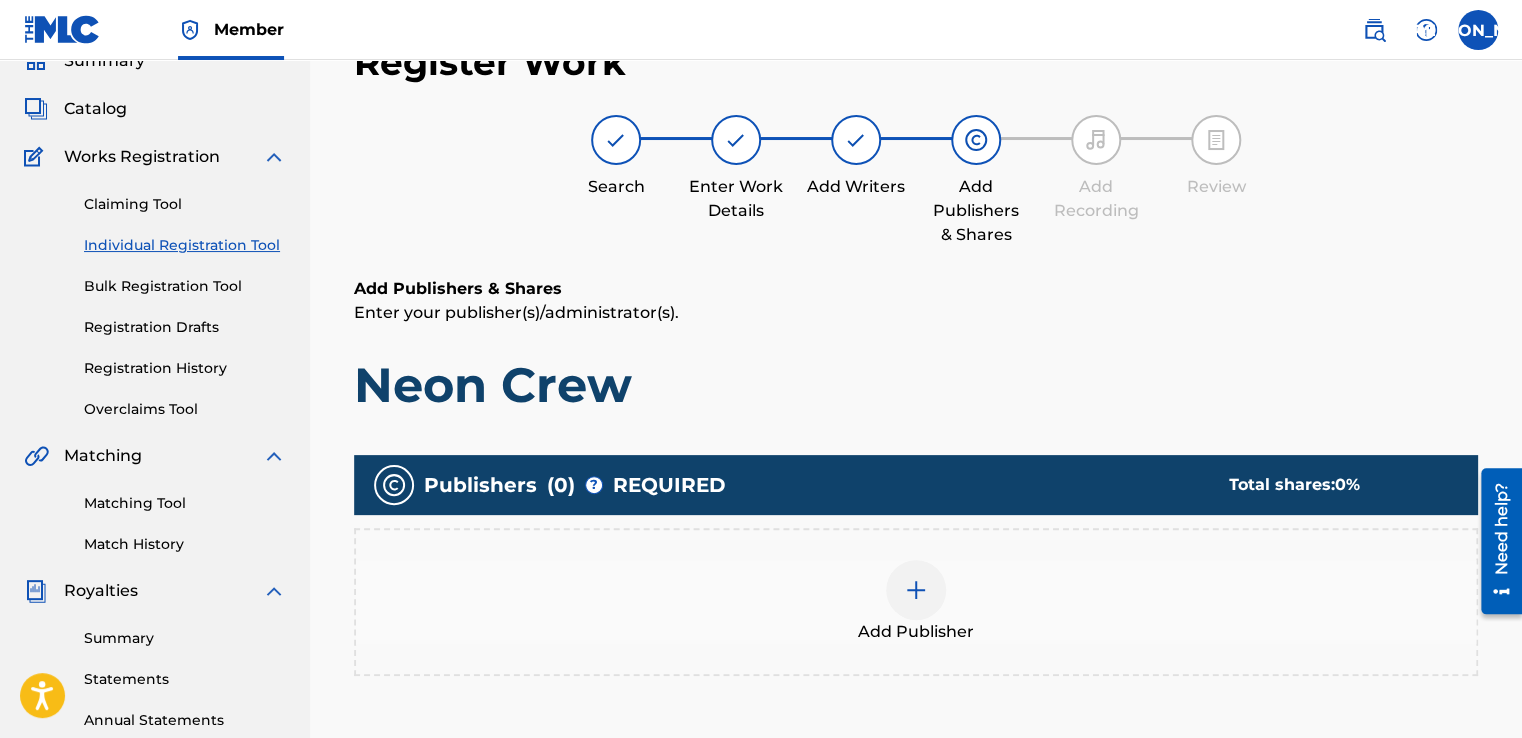 click at bounding box center [916, 590] 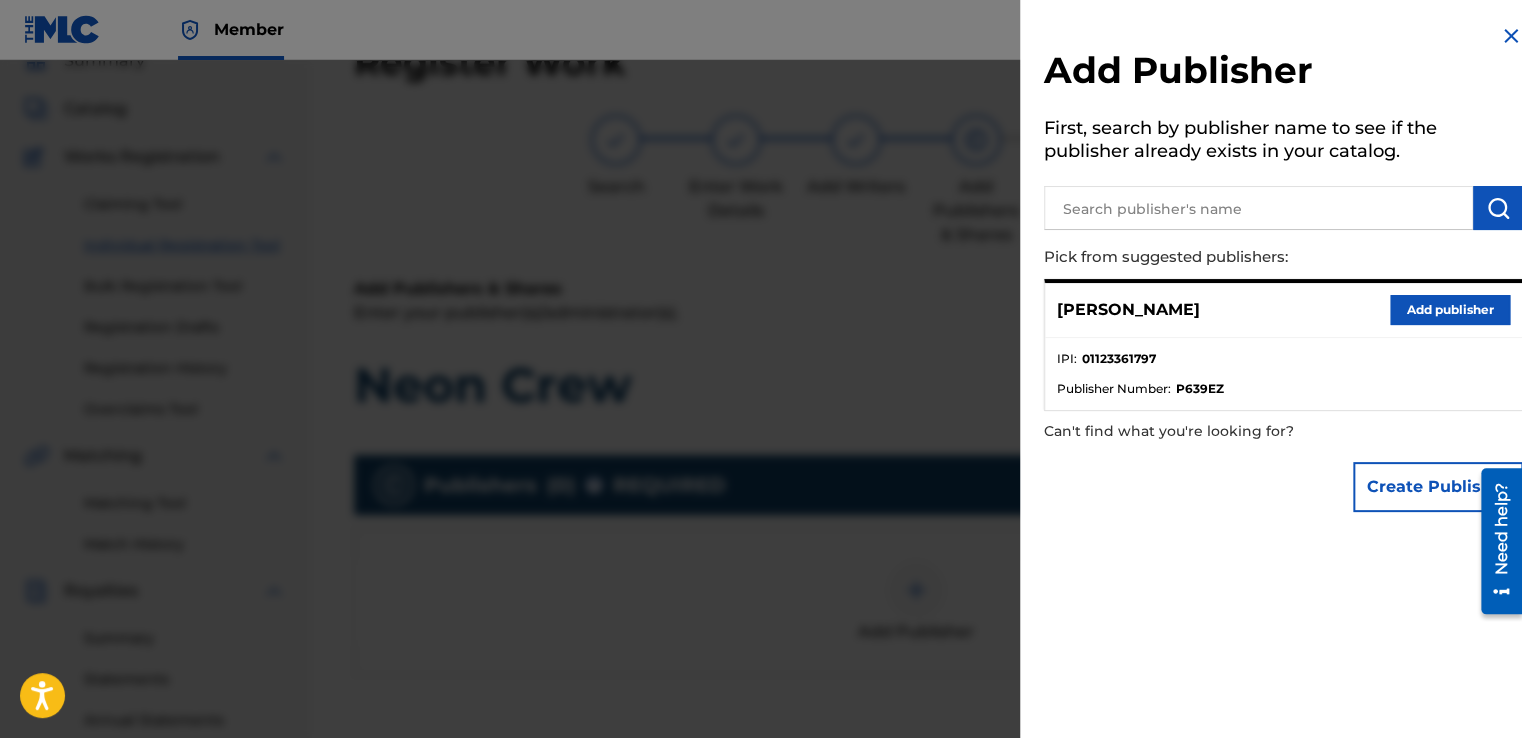 click on "Add publisher" at bounding box center [1450, 310] 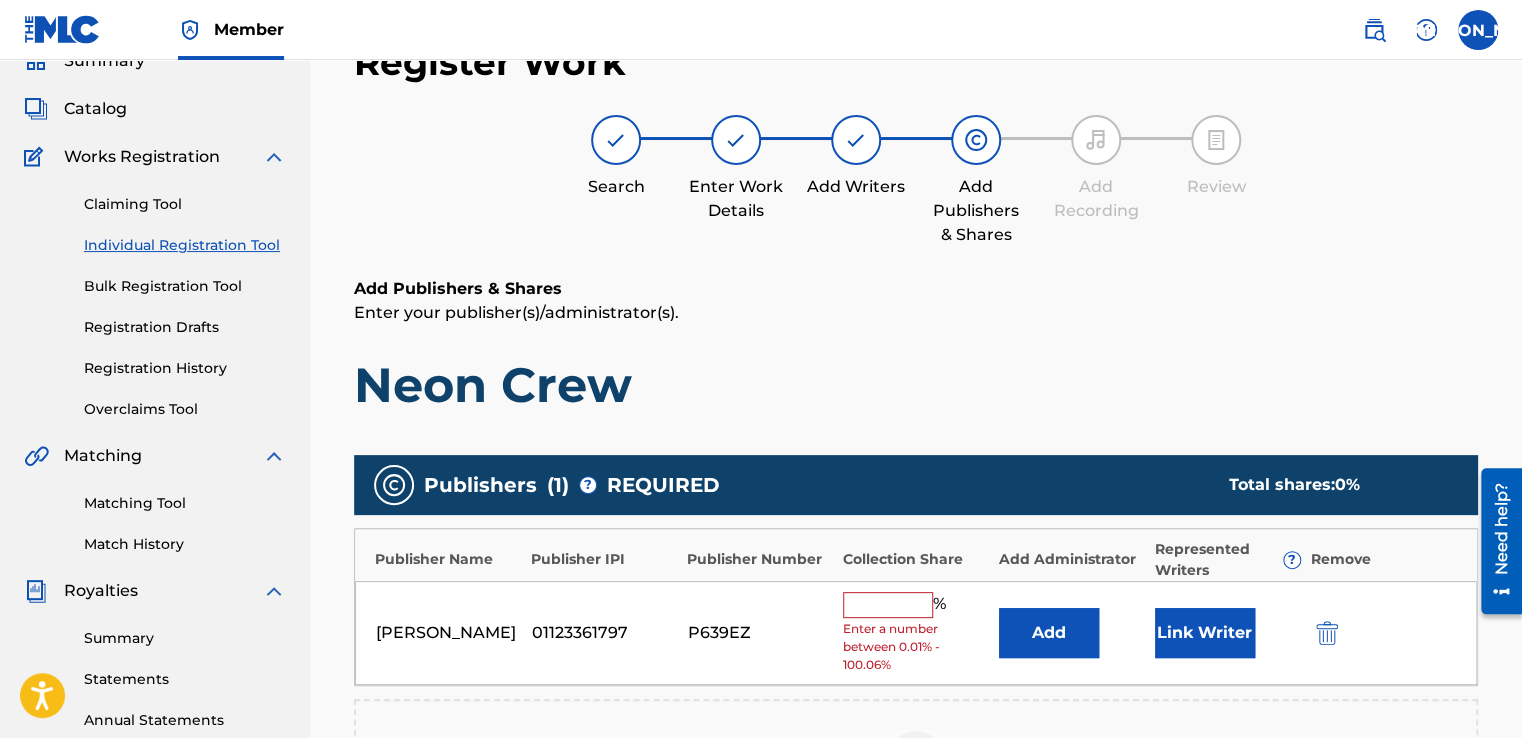 click at bounding box center [888, 605] 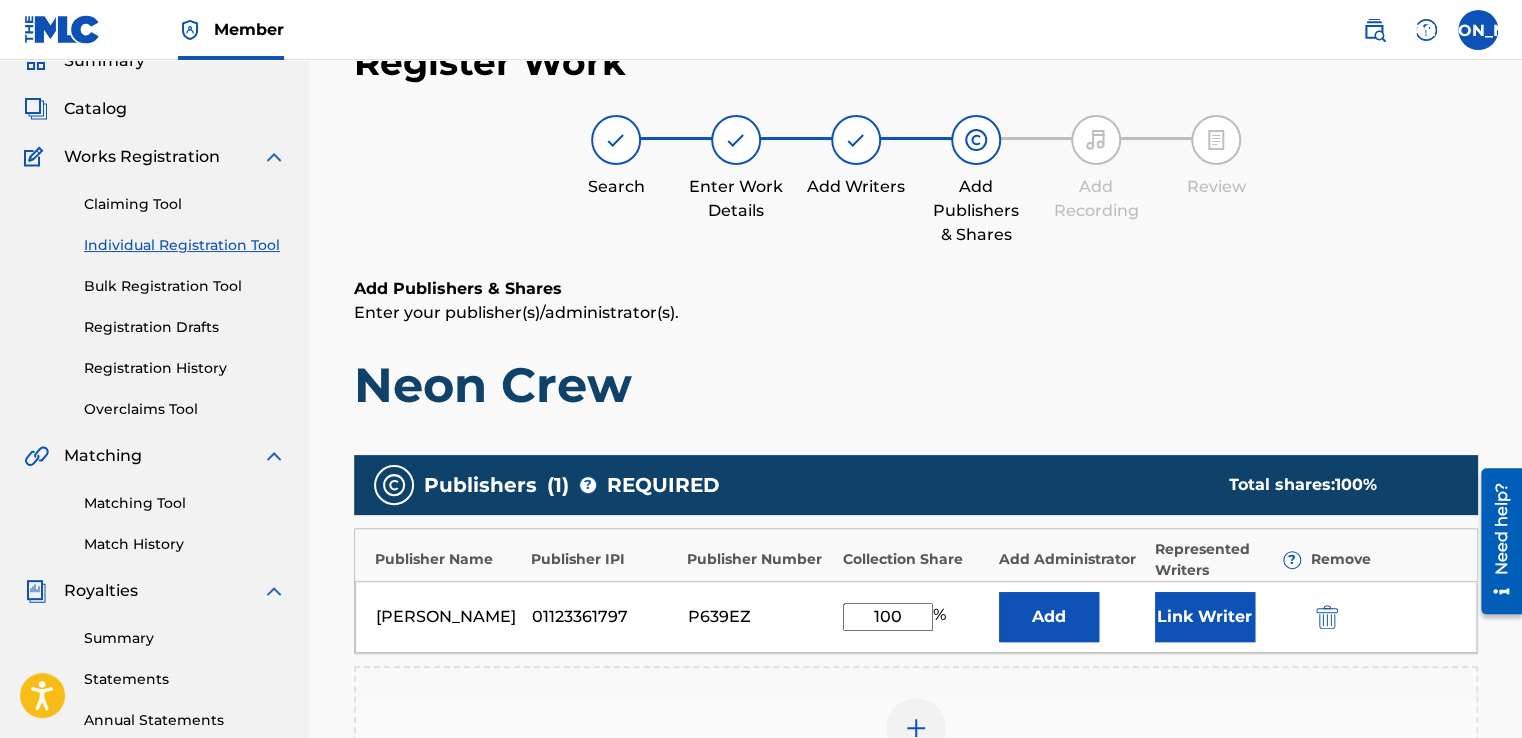 type on "100" 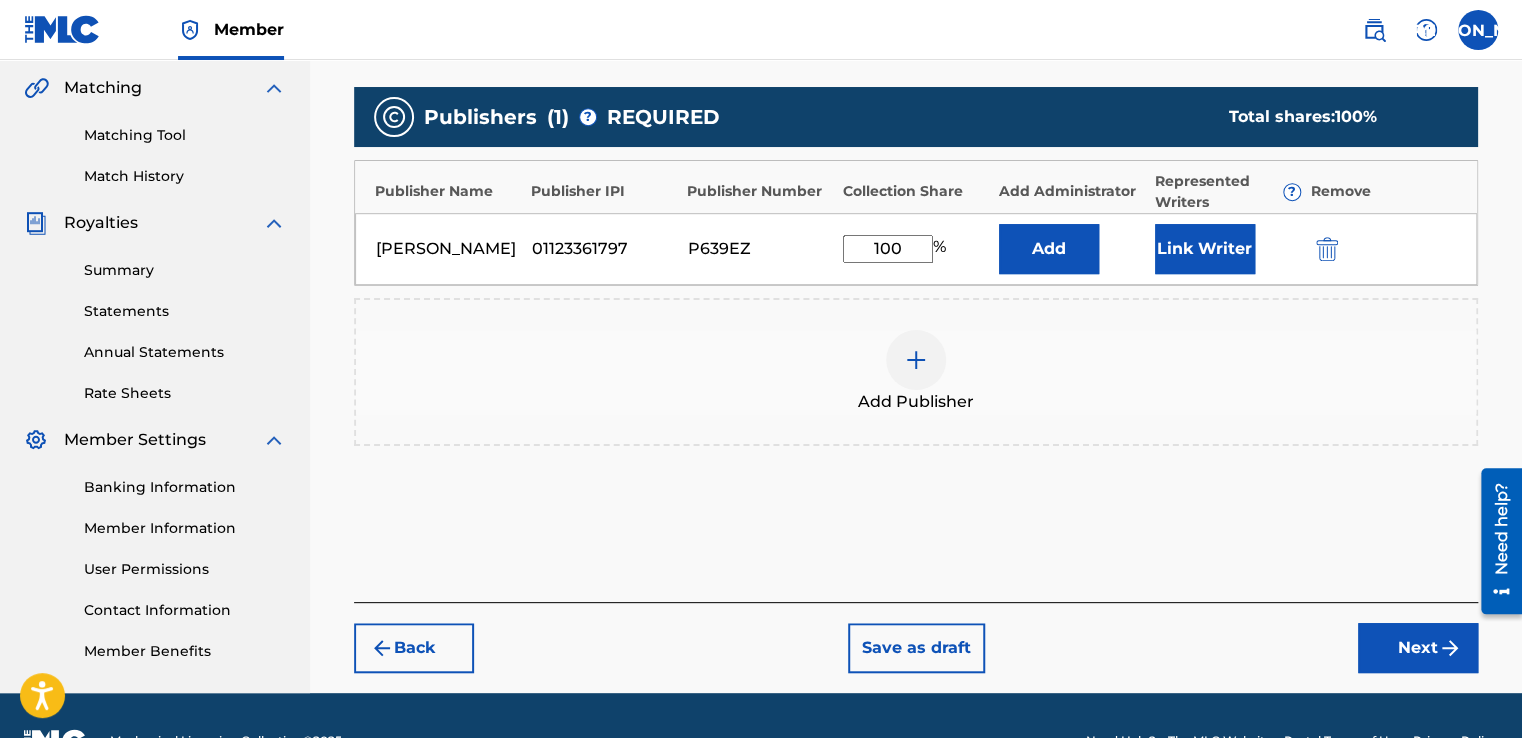 scroll, scrollTop: 460, scrollLeft: 0, axis: vertical 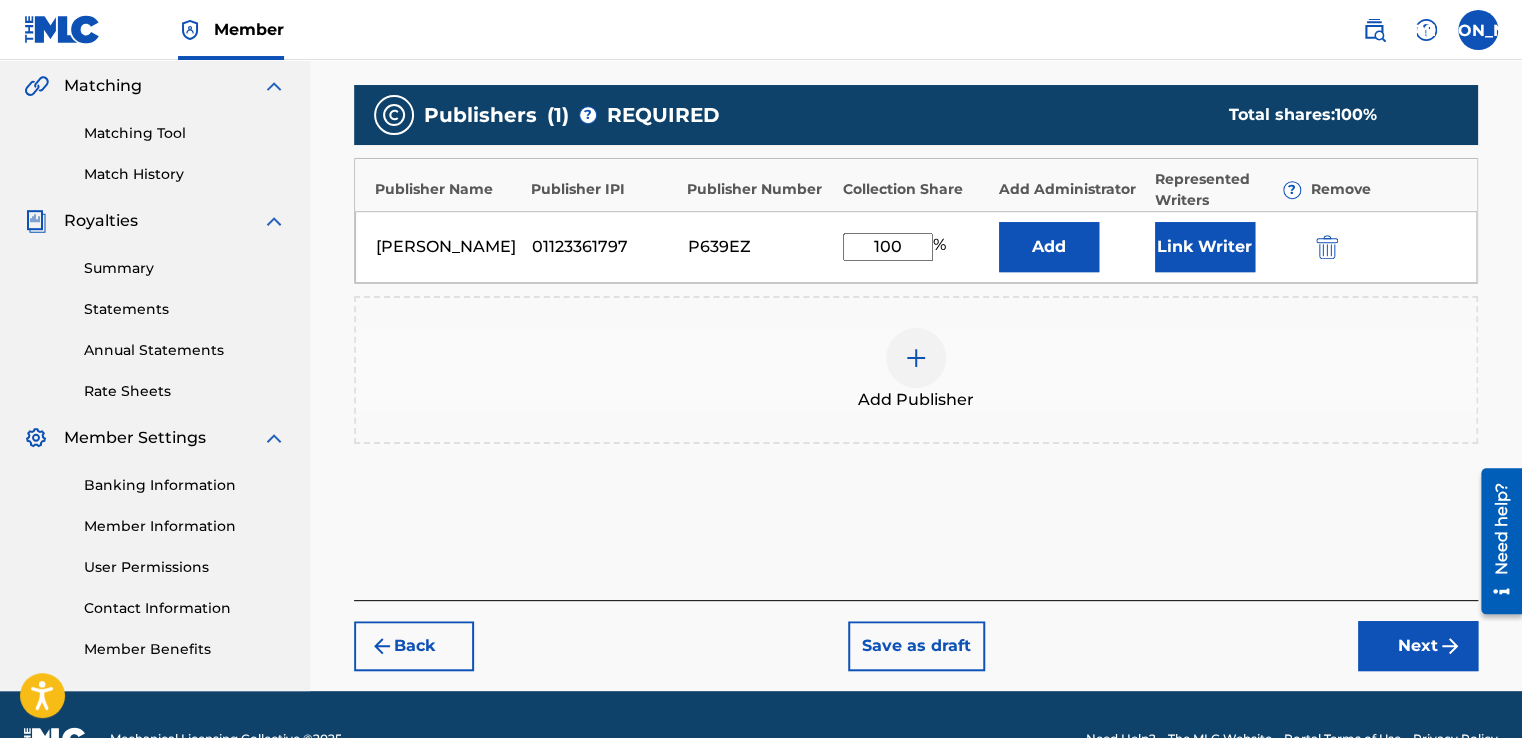 click on "Next" at bounding box center [1418, 646] 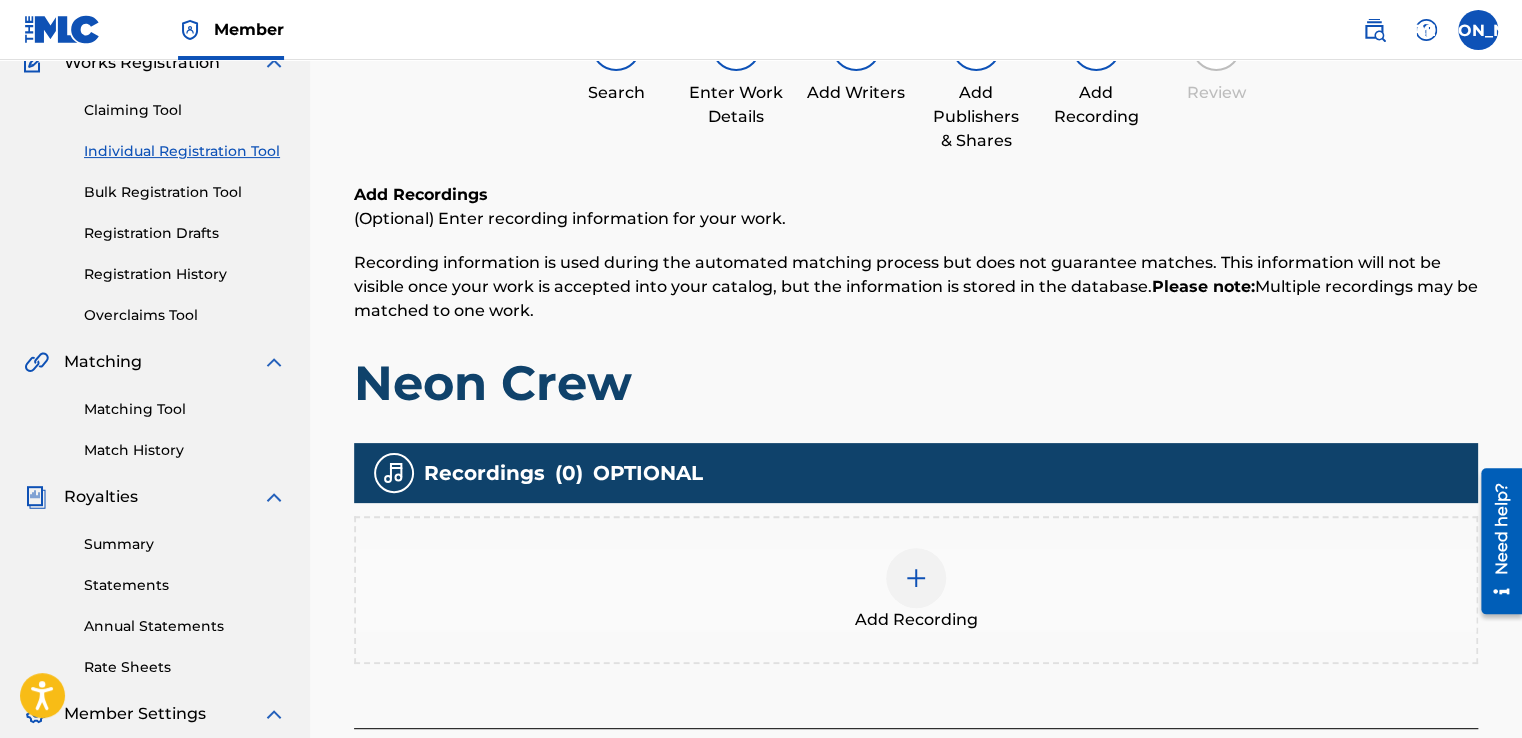 scroll, scrollTop: 90, scrollLeft: 0, axis: vertical 